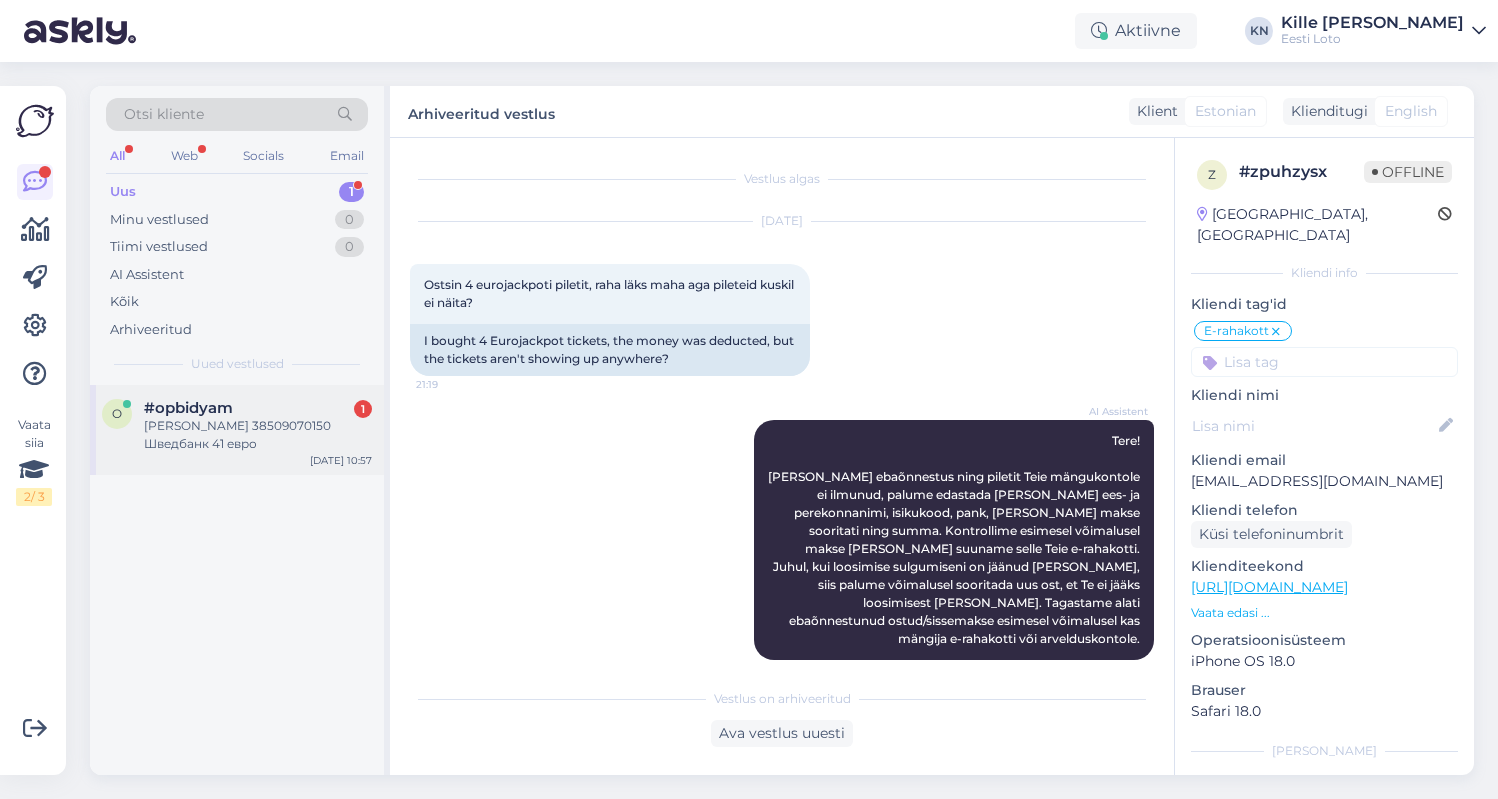 scroll, scrollTop: 0, scrollLeft: 0, axis: both 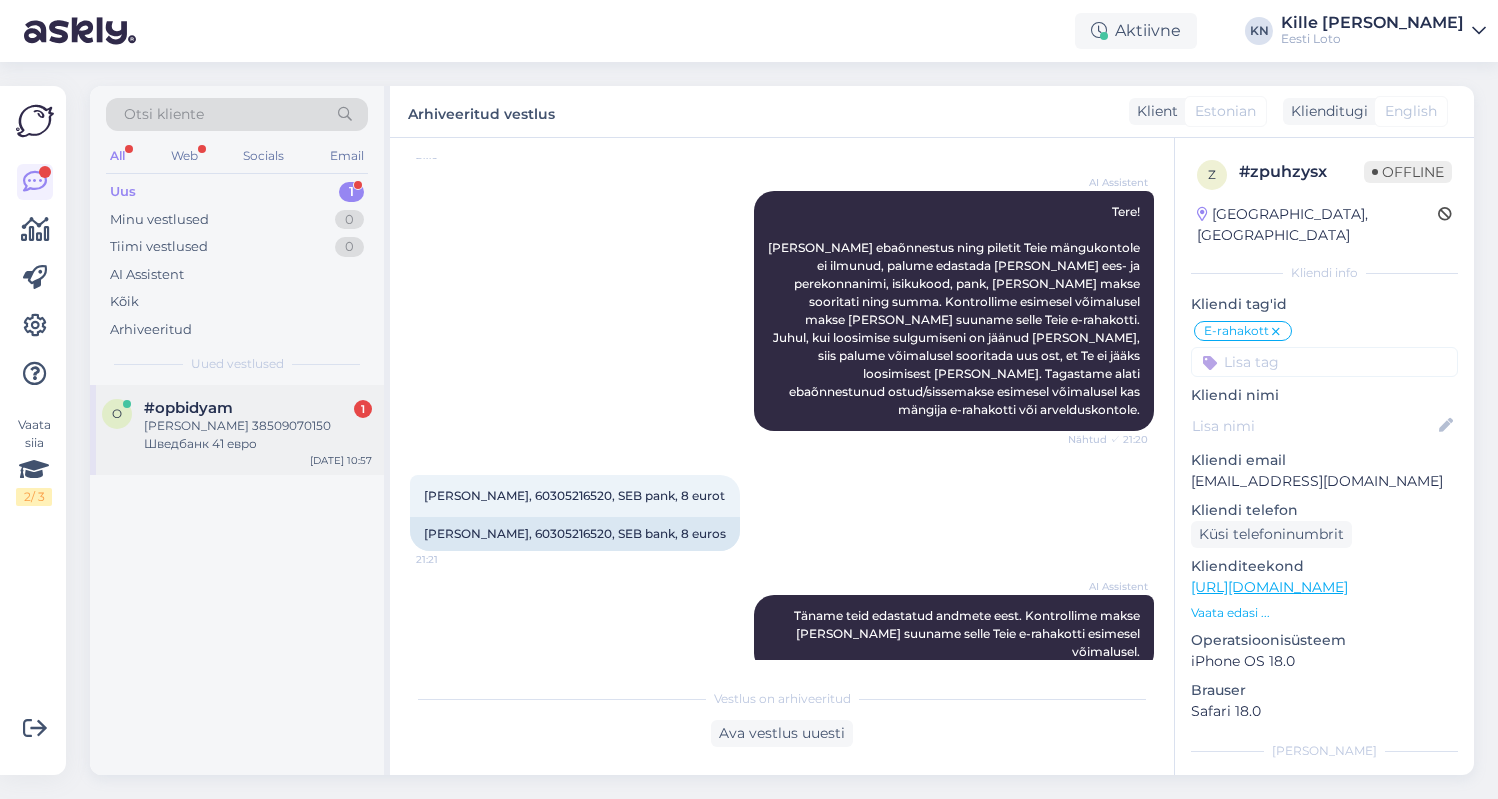 click on "[PERSON_NAME] 38509070150 Шведбанк 41 евро" at bounding box center (258, 435) 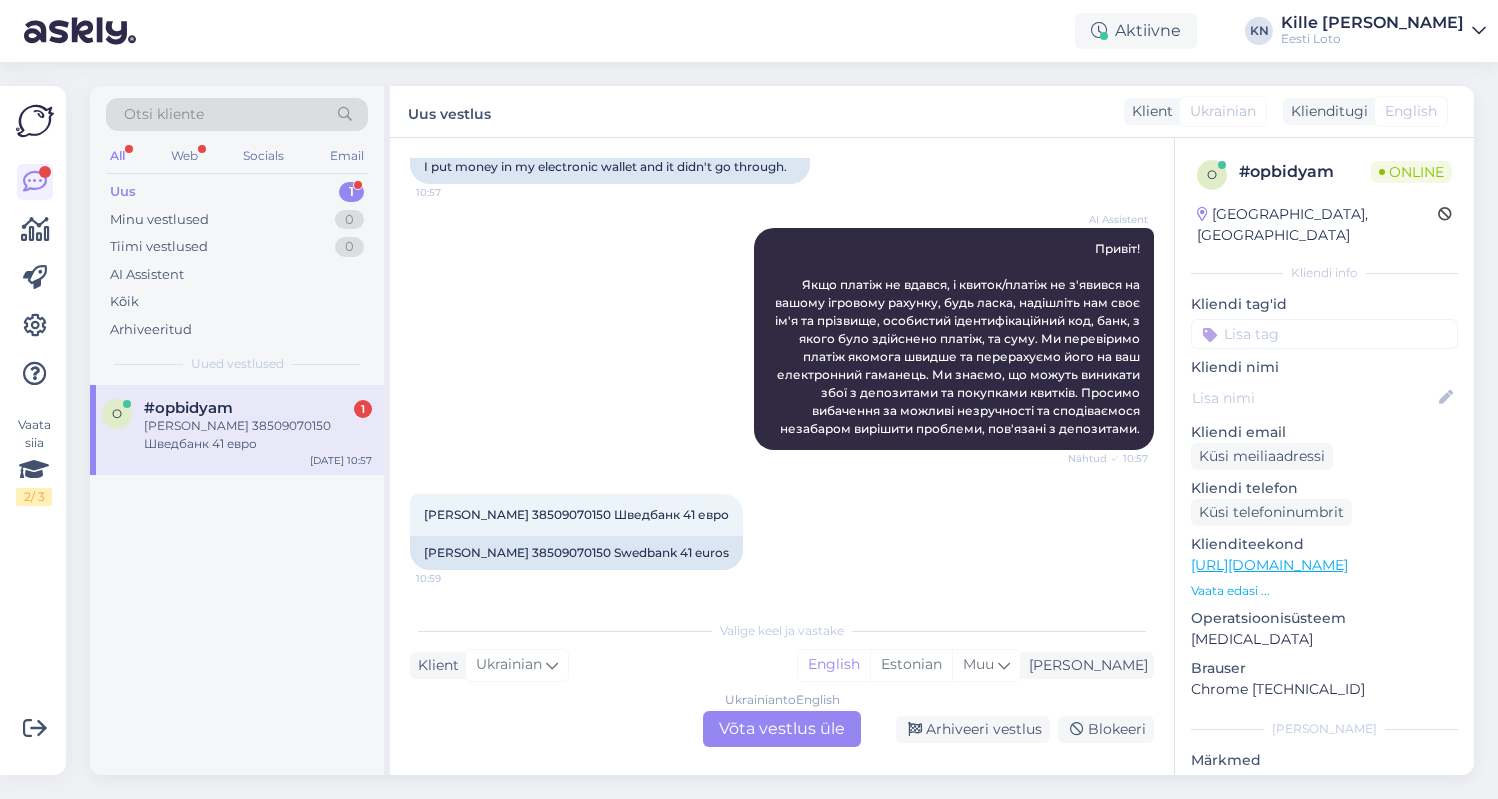 scroll, scrollTop: 175, scrollLeft: 0, axis: vertical 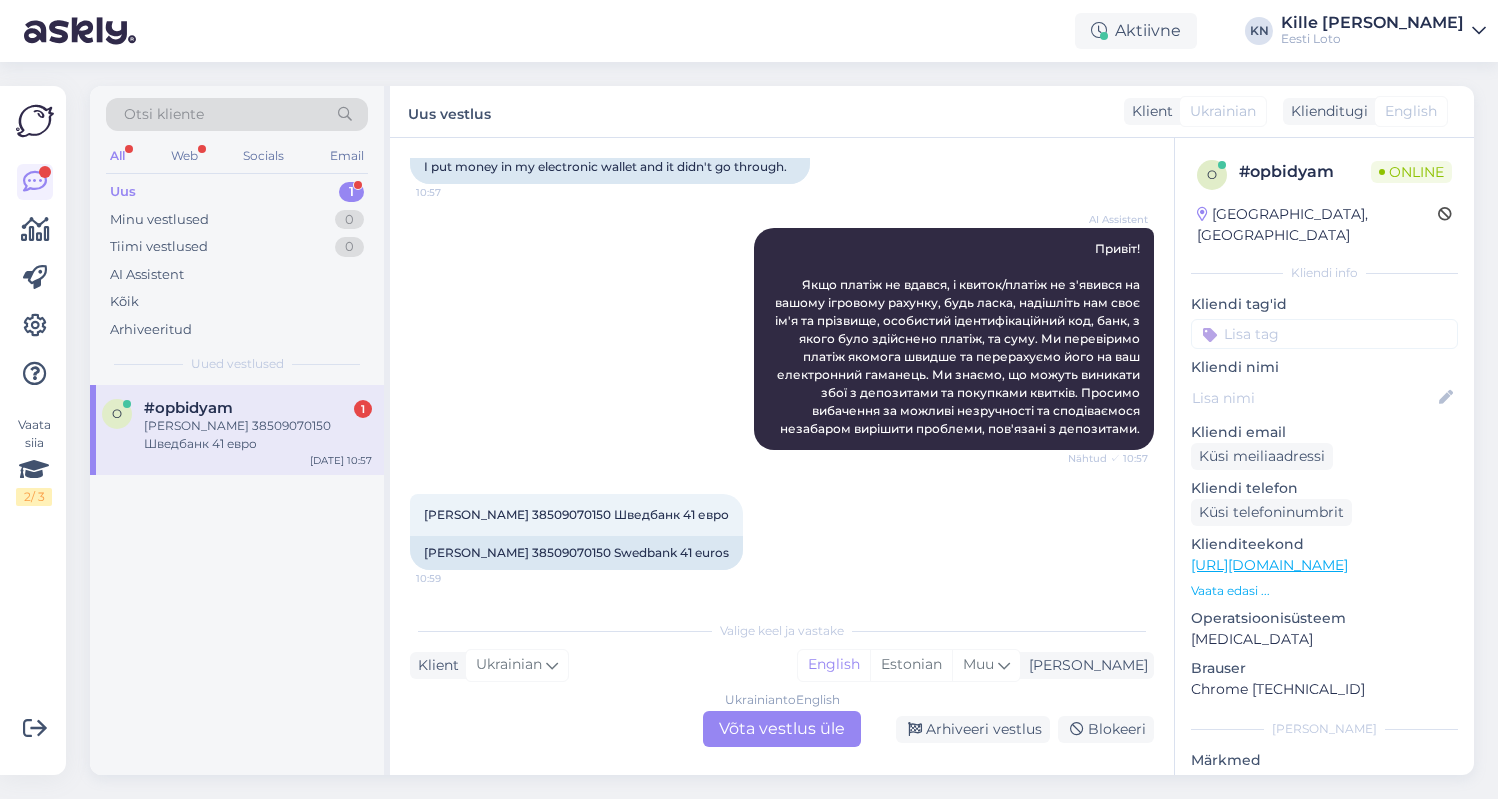click on "Ukrainian  to  English Võta vestlus üle" at bounding box center [782, 729] 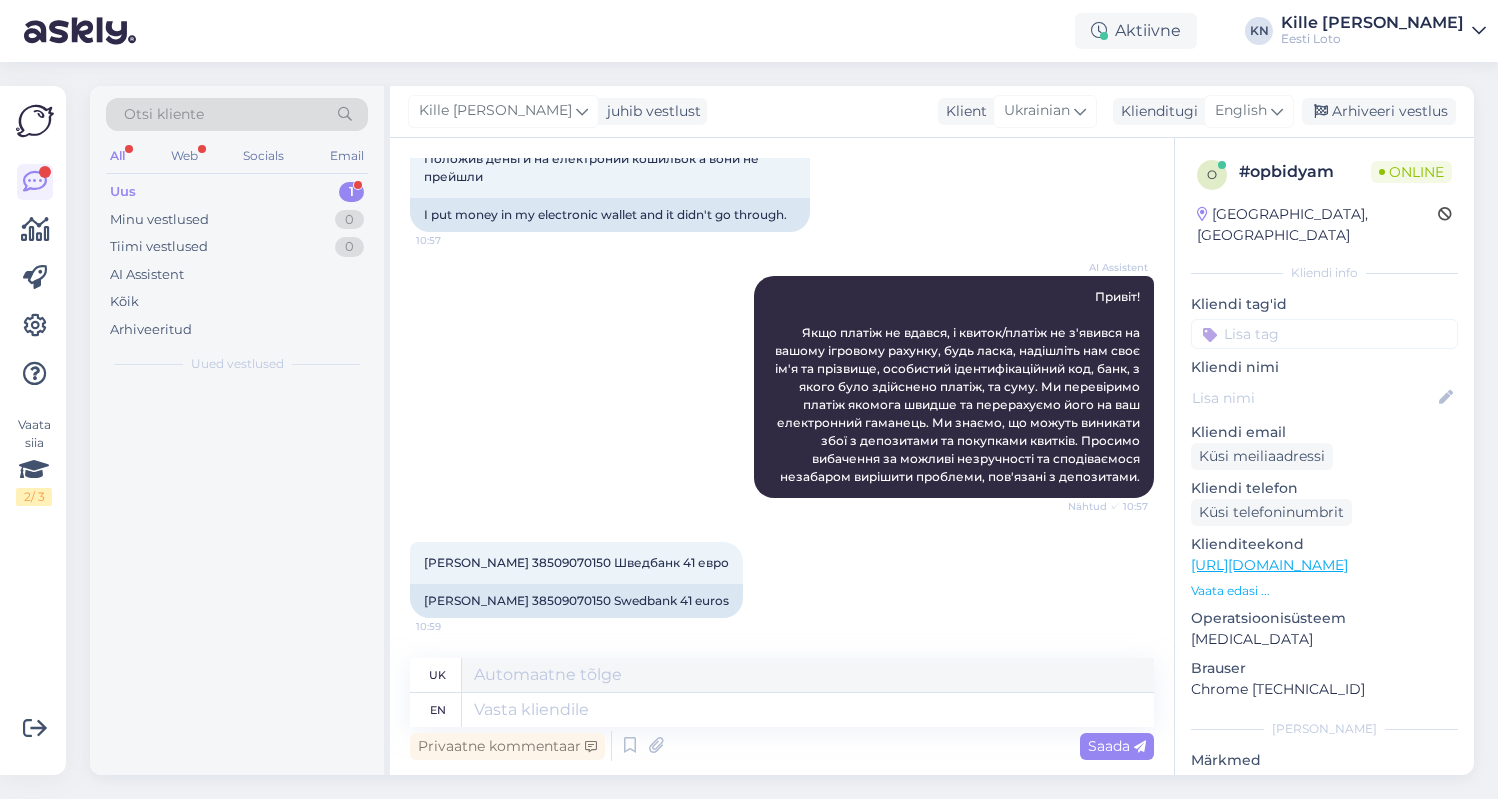 scroll, scrollTop: 127, scrollLeft: 0, axis: vertical 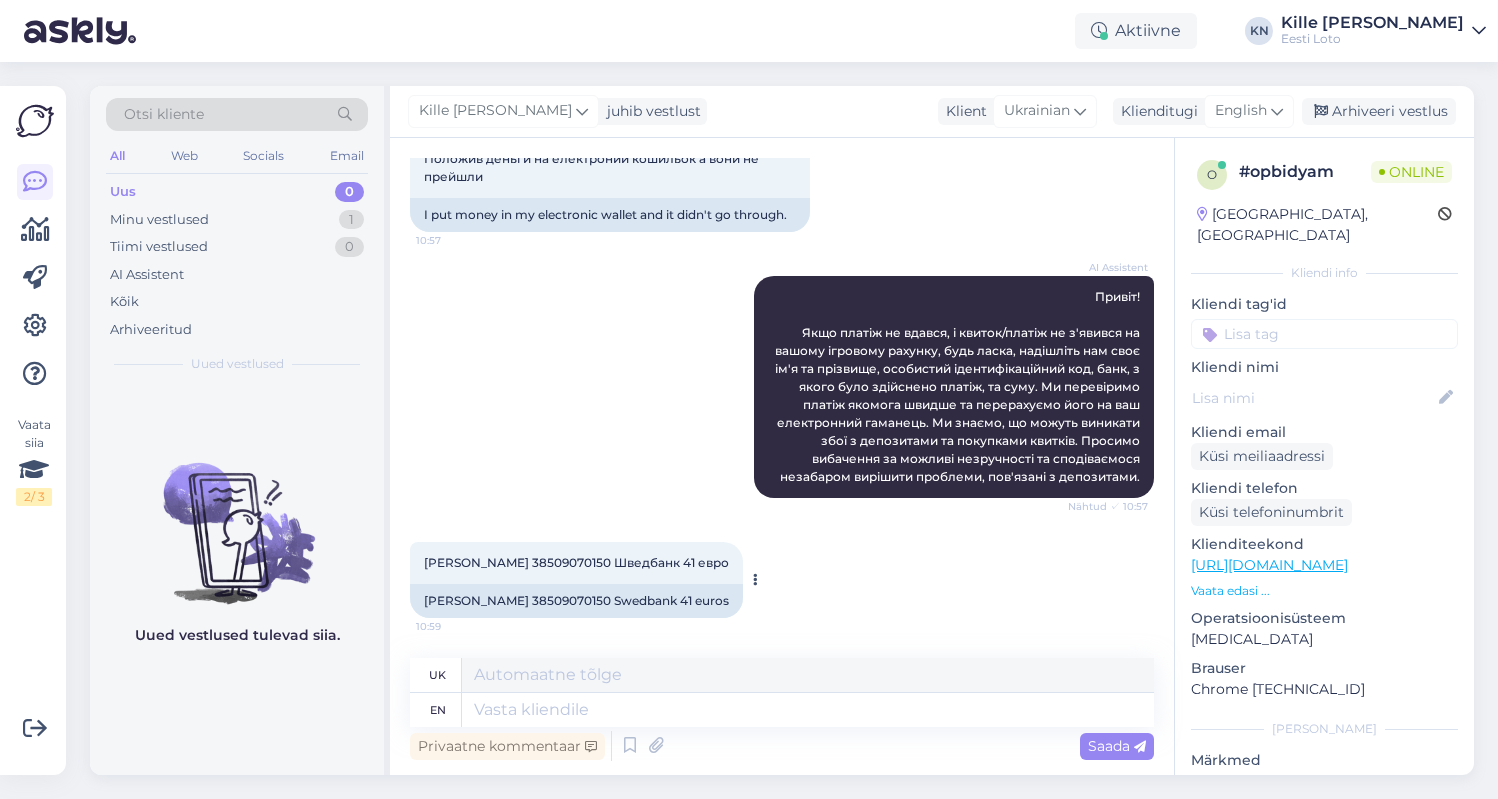 click on "[PERSON_NAME] 38509070150 Swedbank 41 euros" at bounding box center [576, 601] 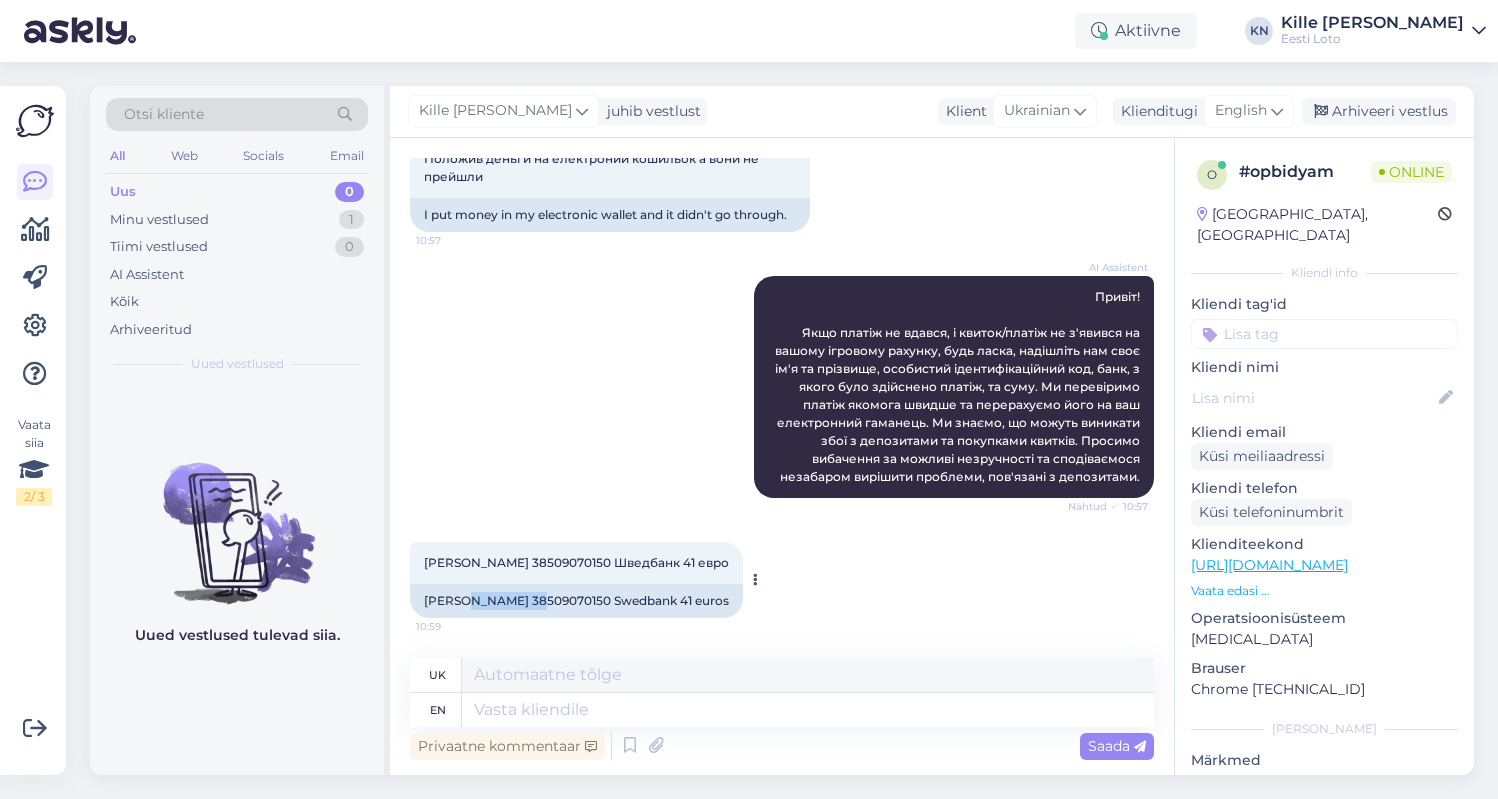 click on "[PERSON_NAME] 38509070150 Swedbank 41 euros" at bounding box center (576, 601) 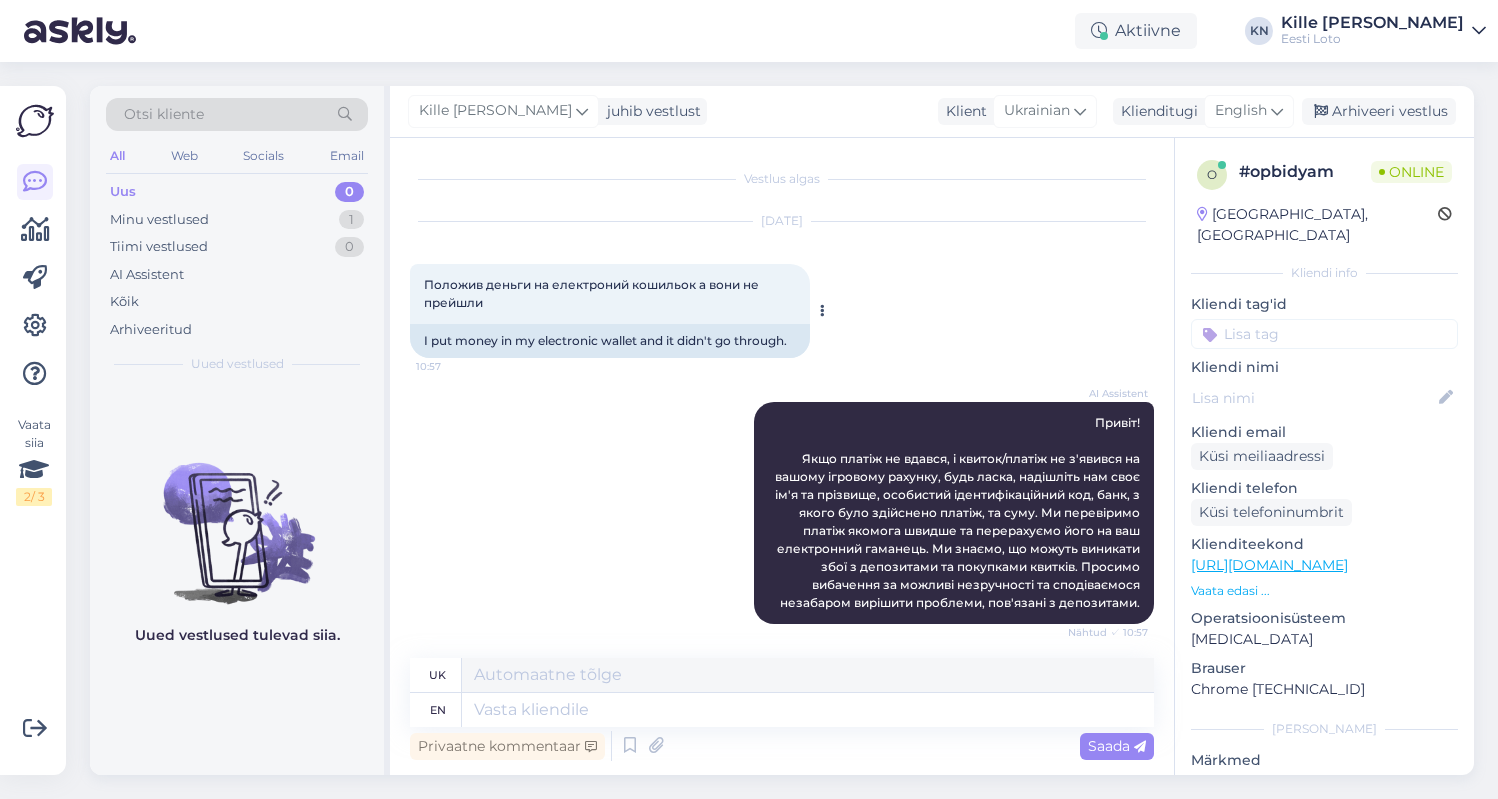 scroll, scrollTop: 127, scrollLeft: 0, axis: vertical 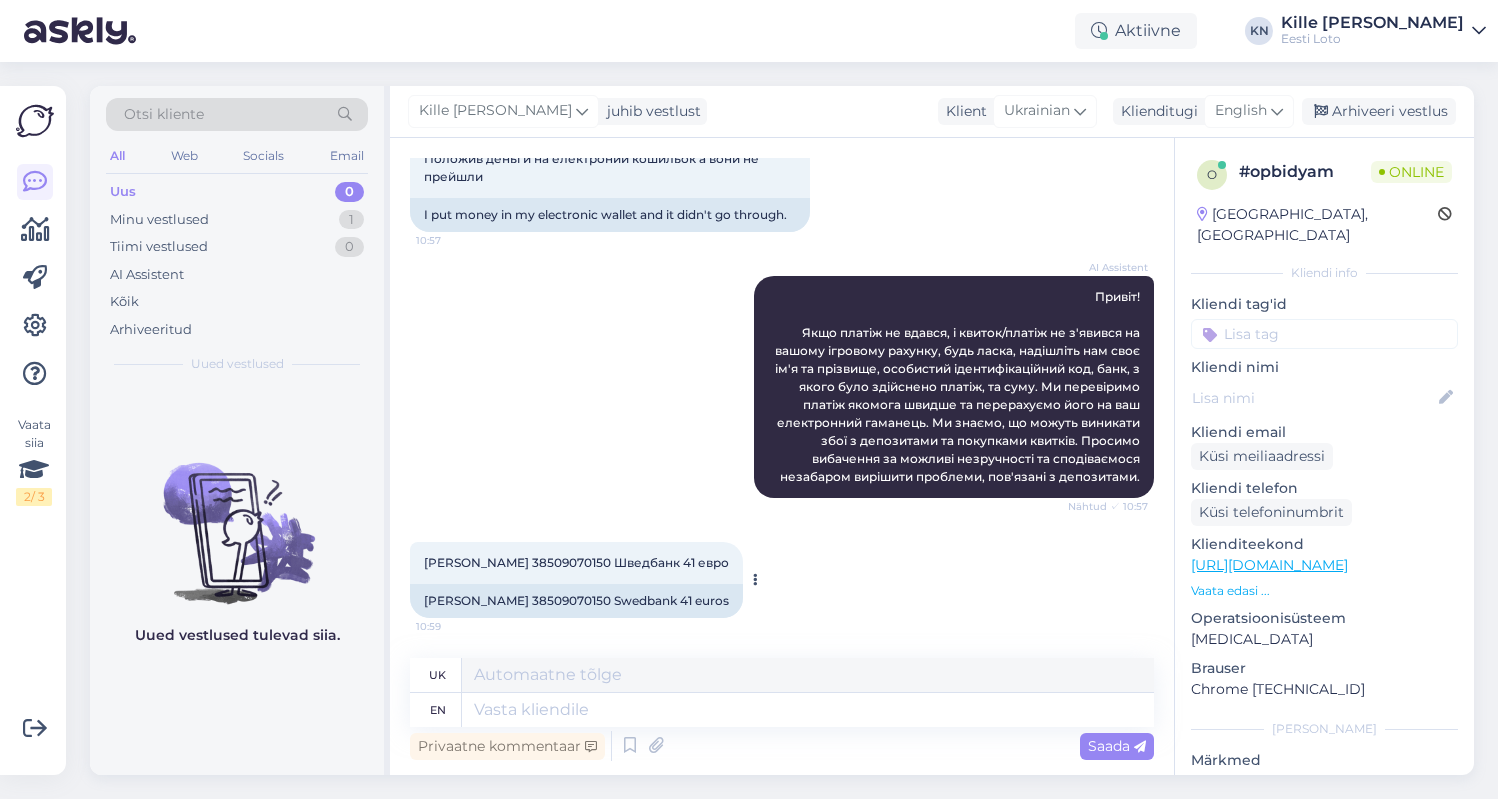 click on "[PERSON_NAME] 38509070150 Шведбанк 41 евро" at bounding box center (576, 562) 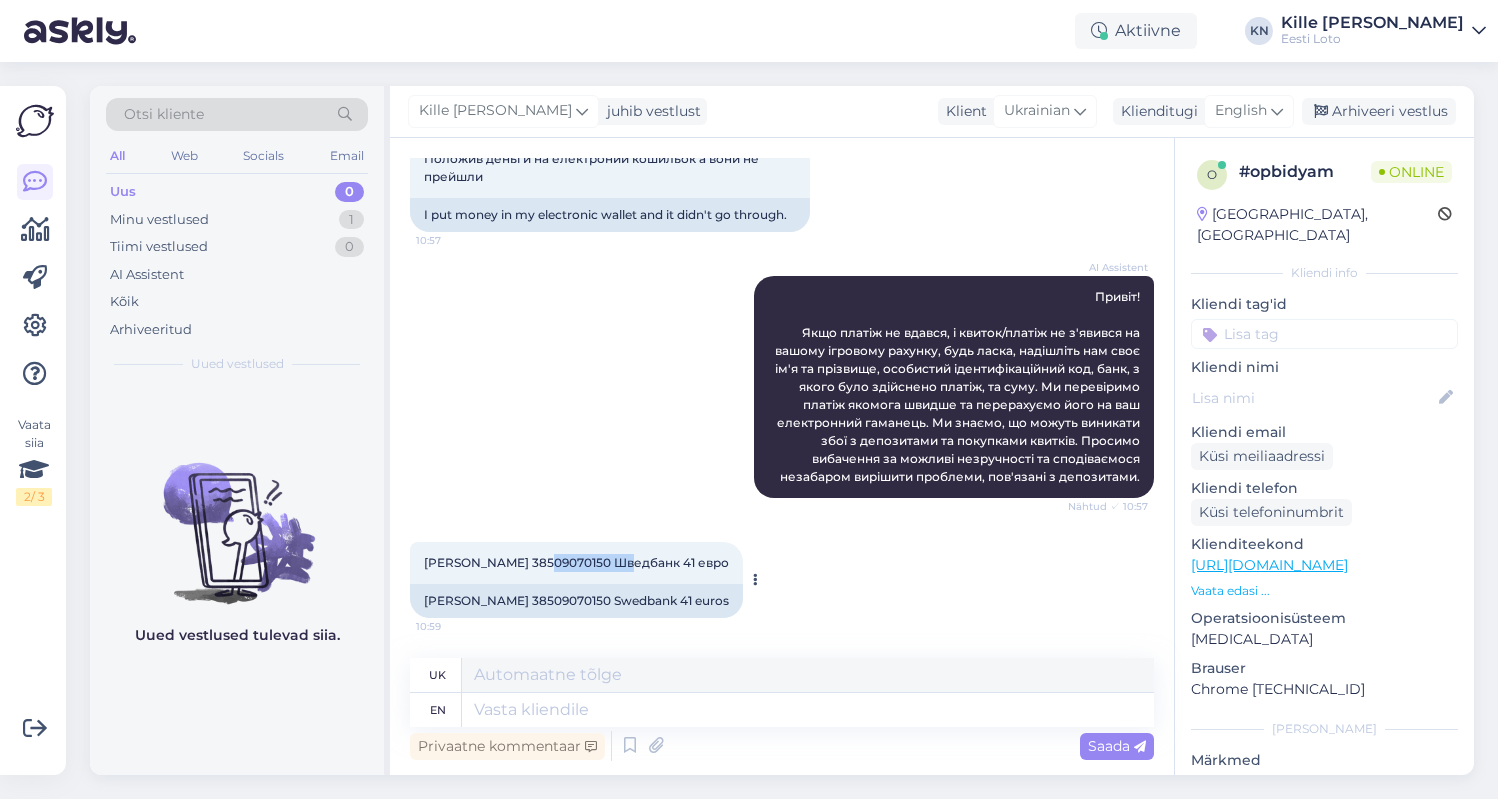 click on "[PERSON_NAME] 38509070150 Шведбанк 41 евро" at bounding box center [576, 562] 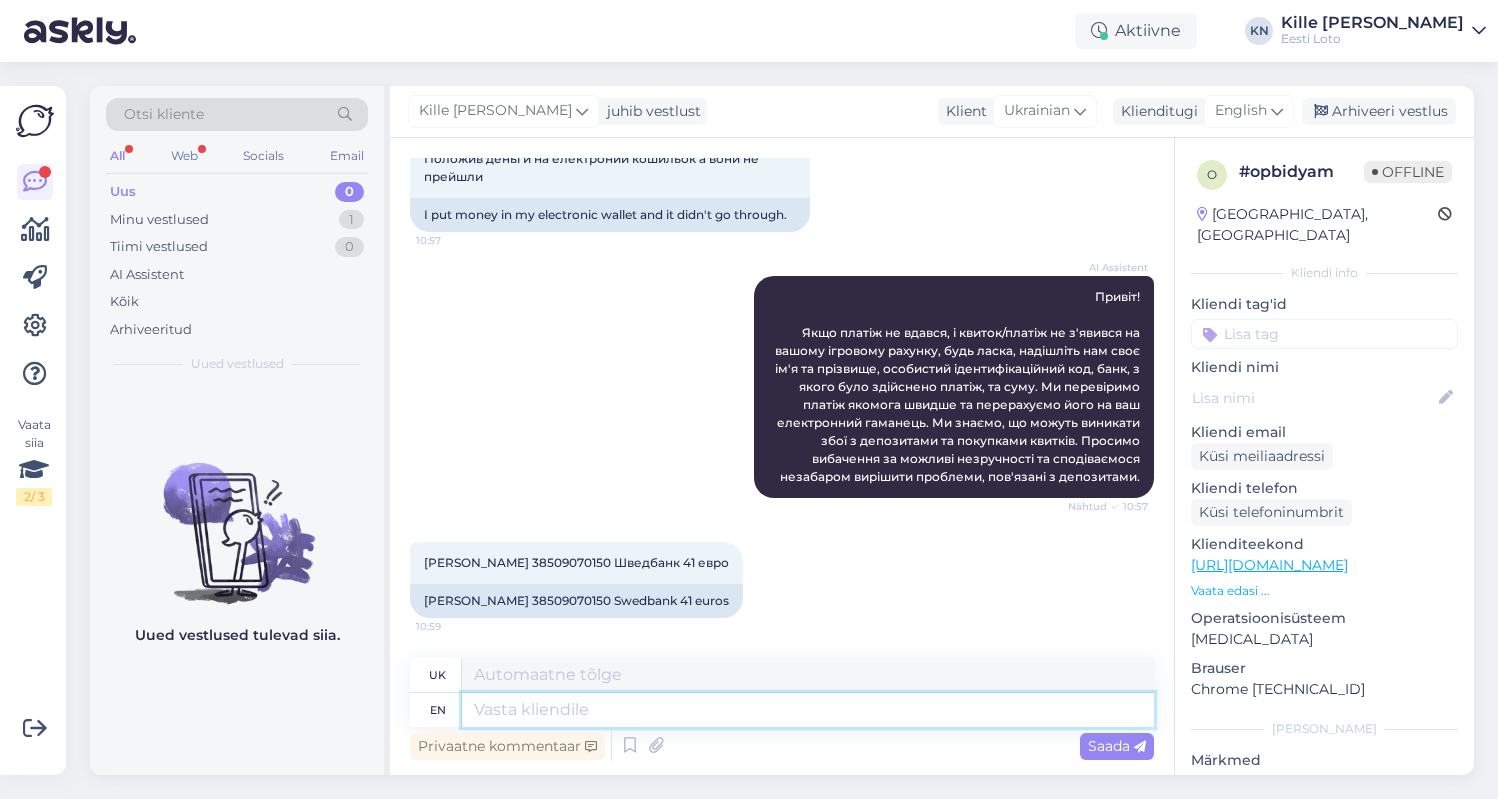 click at bounding box center [808, 710] 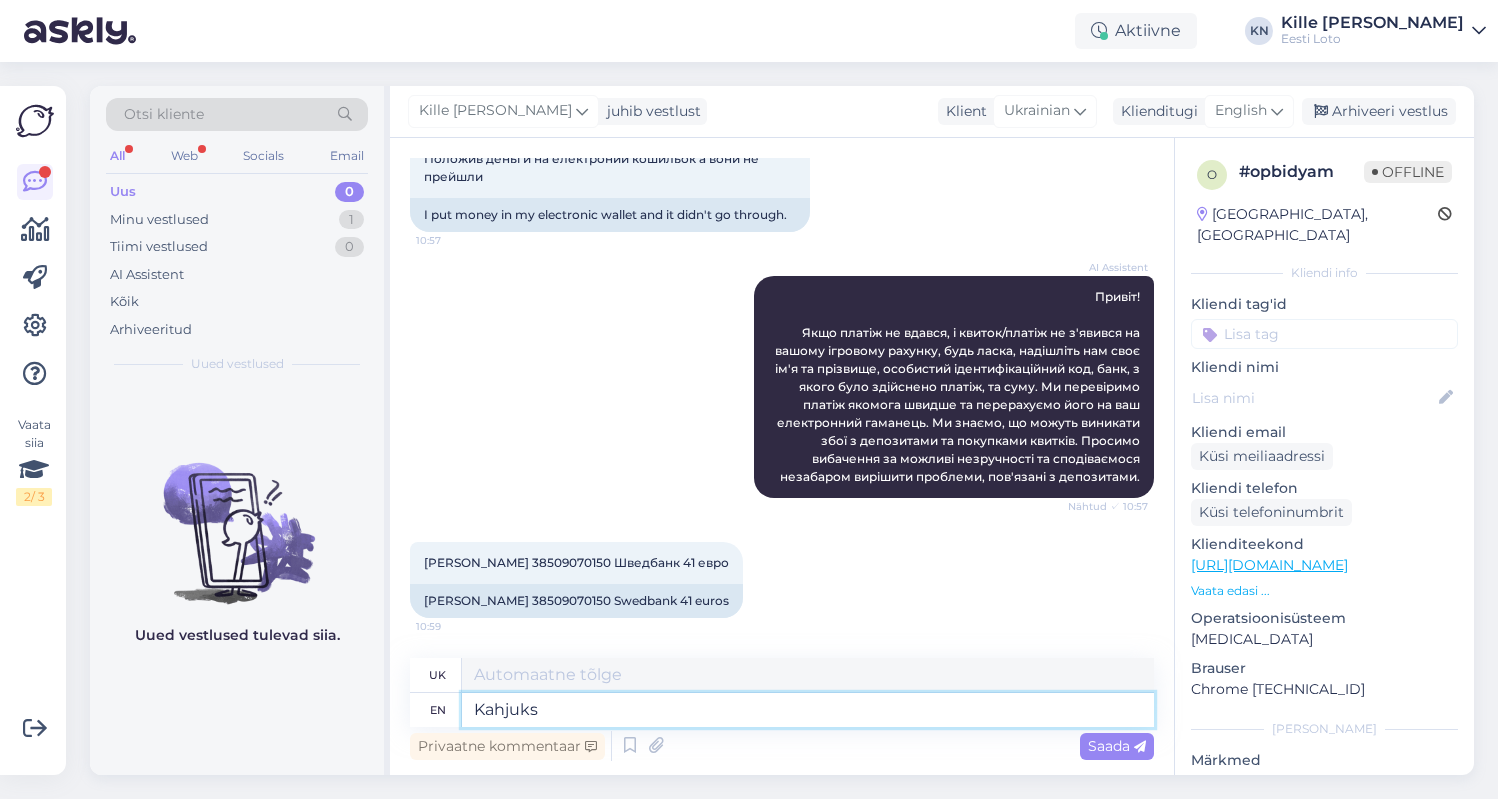 type on "Kahjuks" 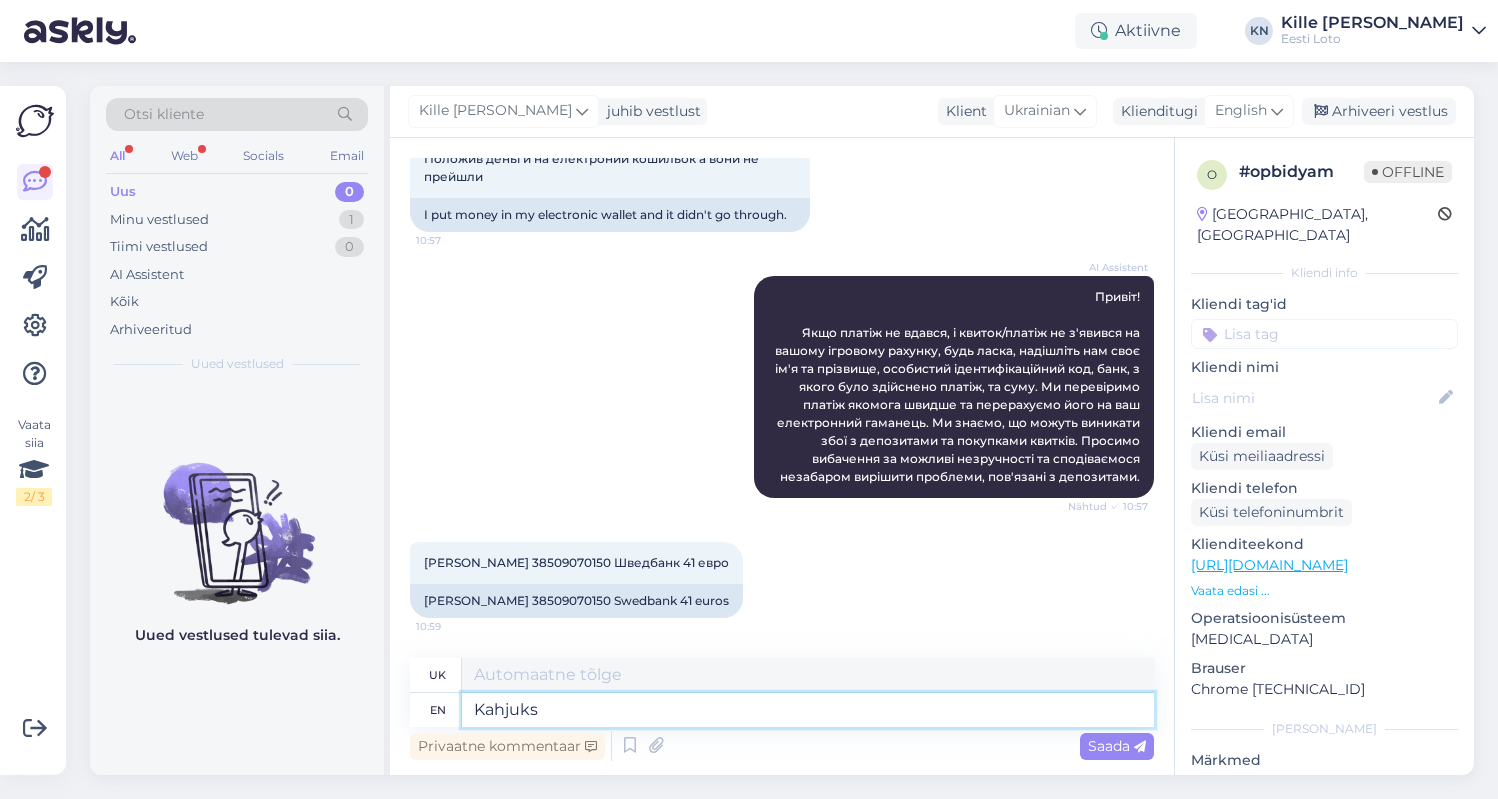 type on "Каджуки" 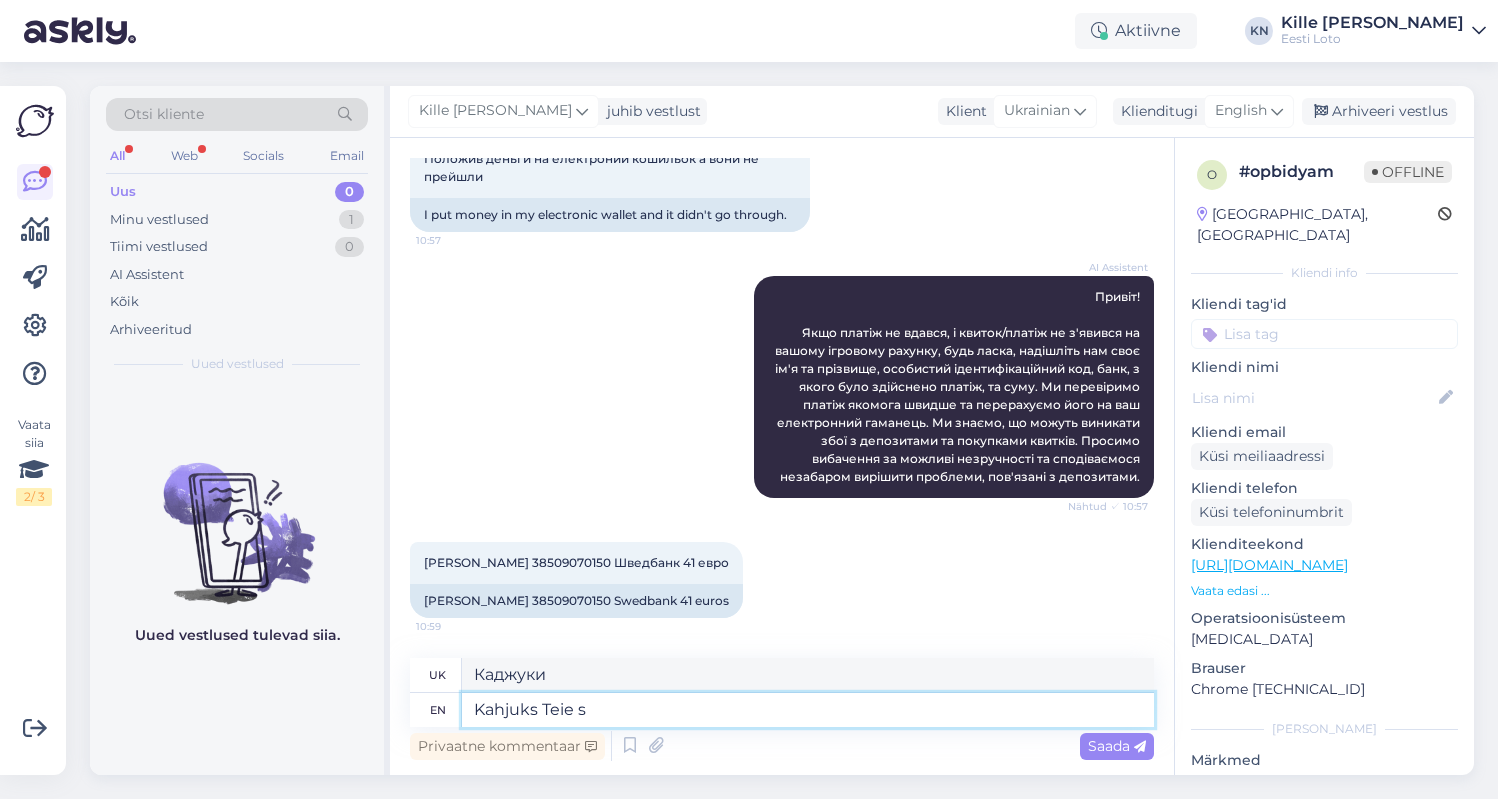 type on "Kahjuks Teie si" 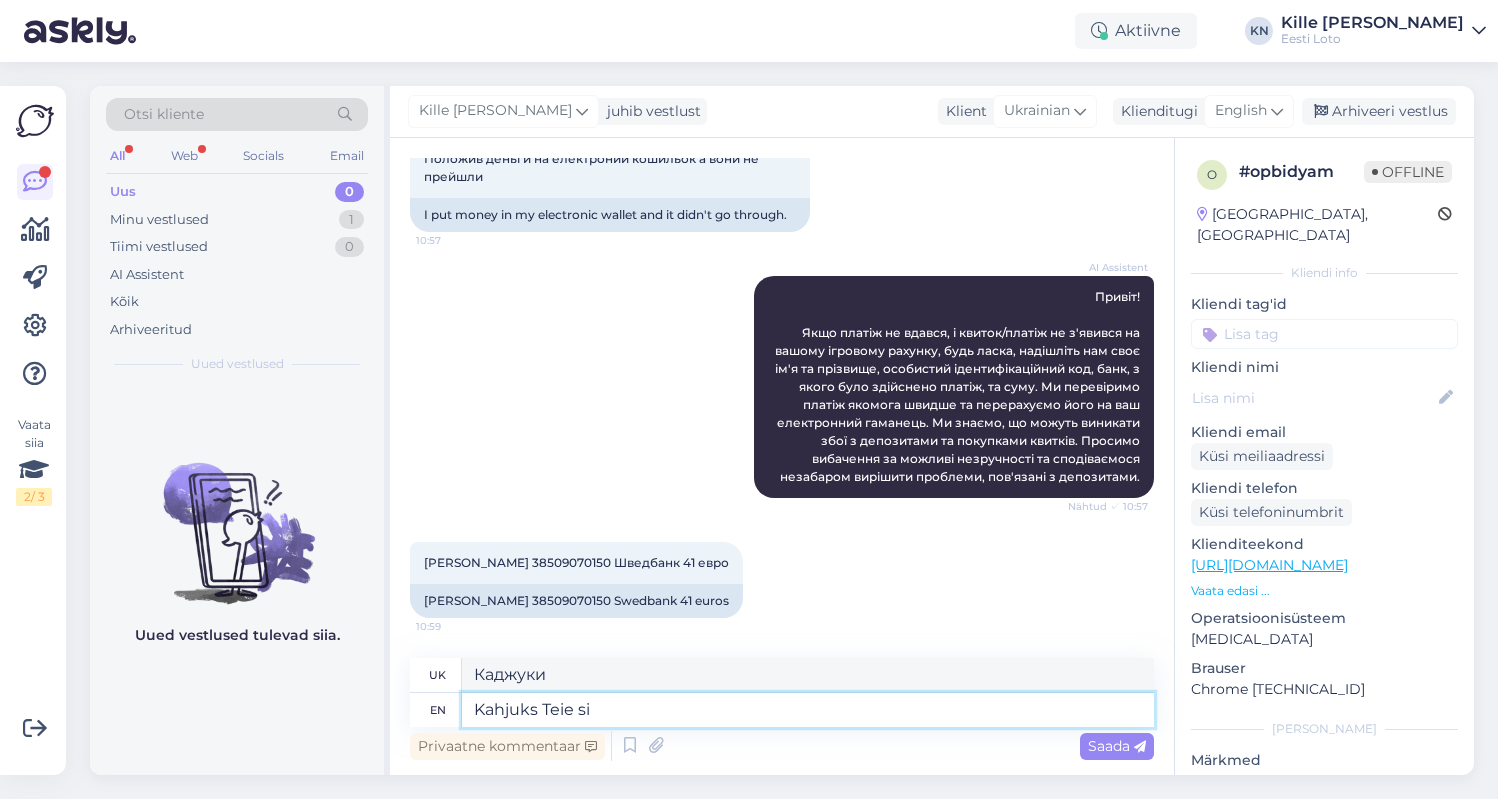 type on "[PERSON_NAME]" 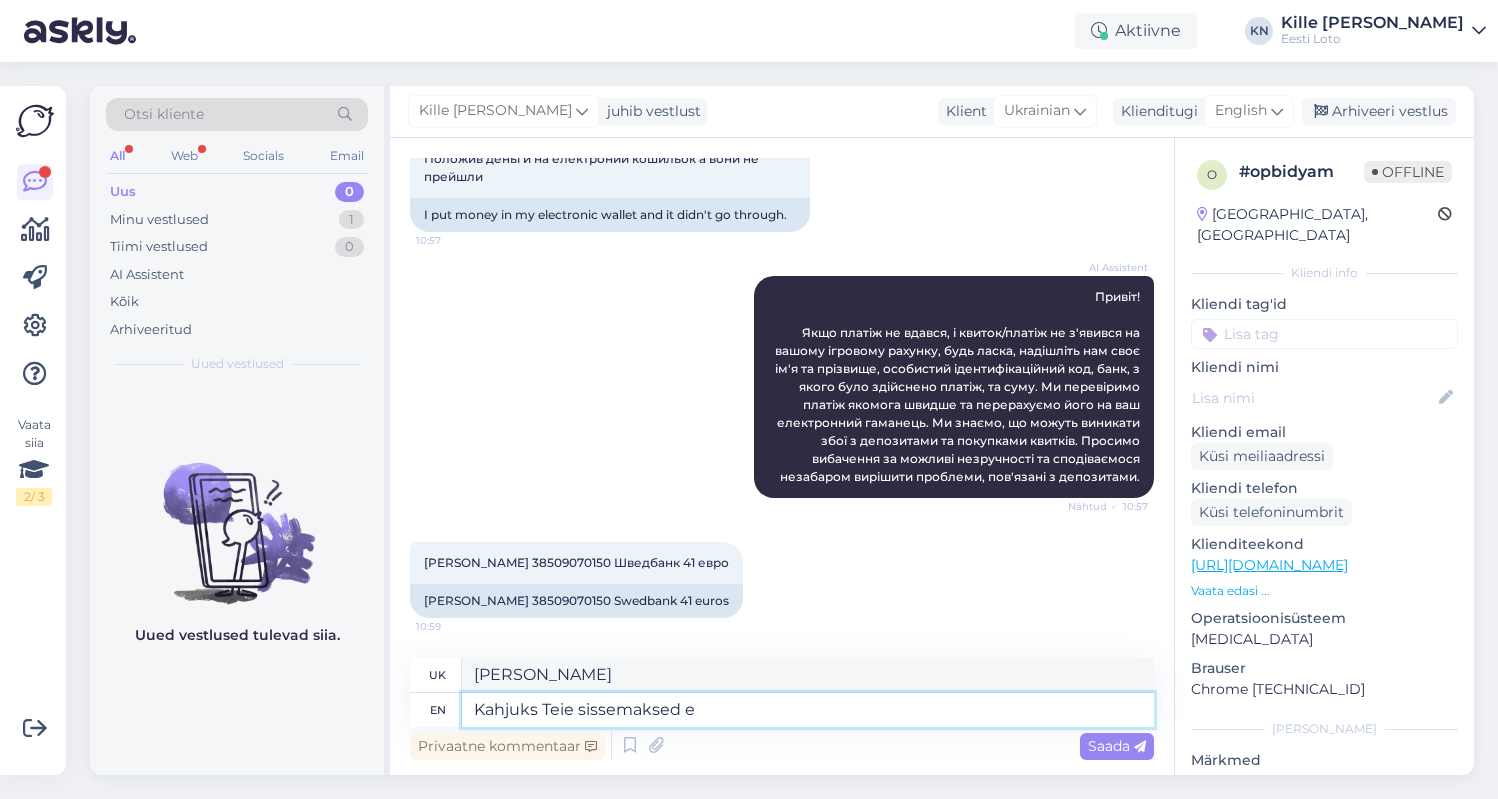 type on "Kahjuks Teie sissemaksed eb" 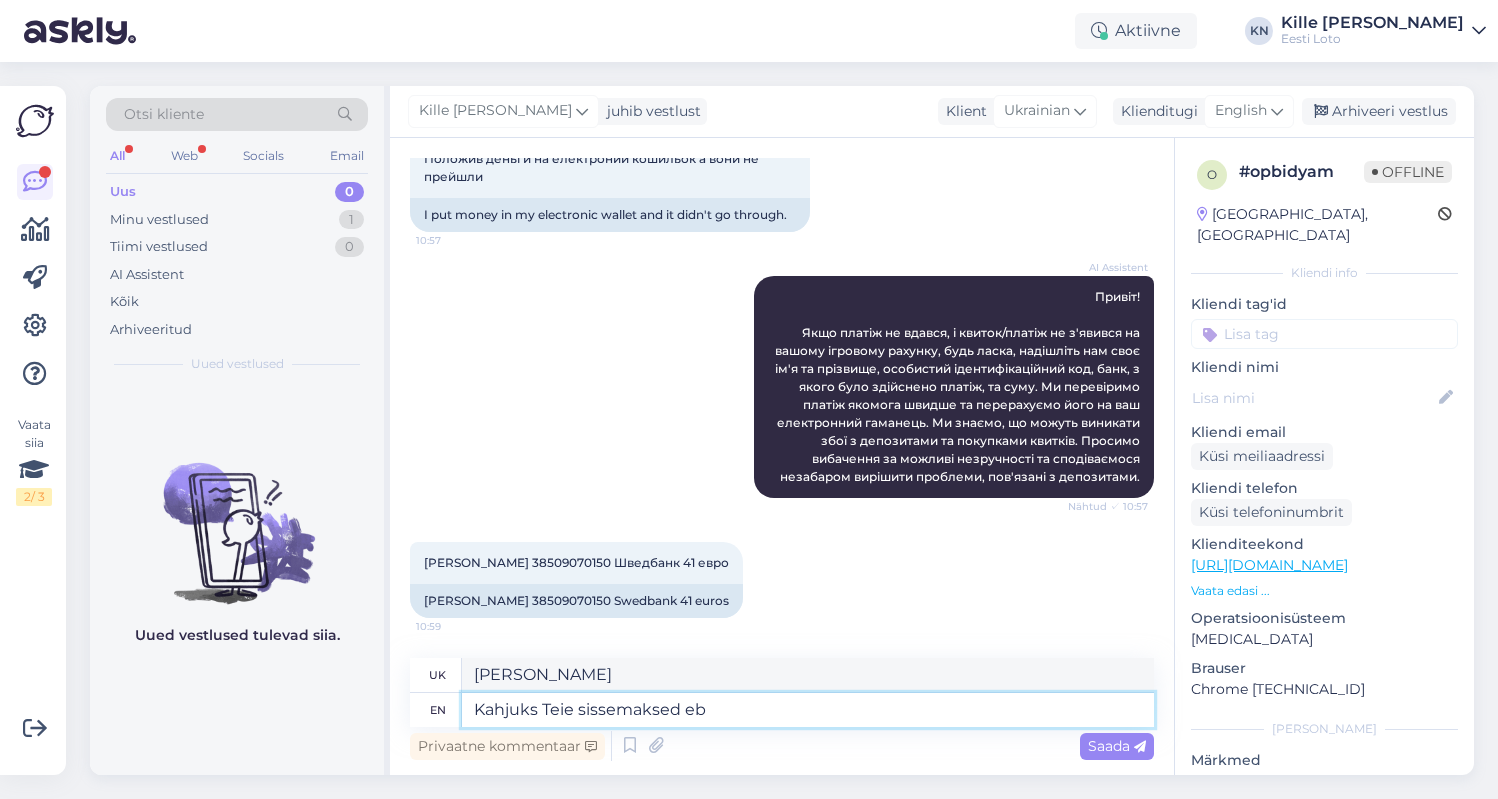 type on "[PERSON_NAME] сіссемаксед" 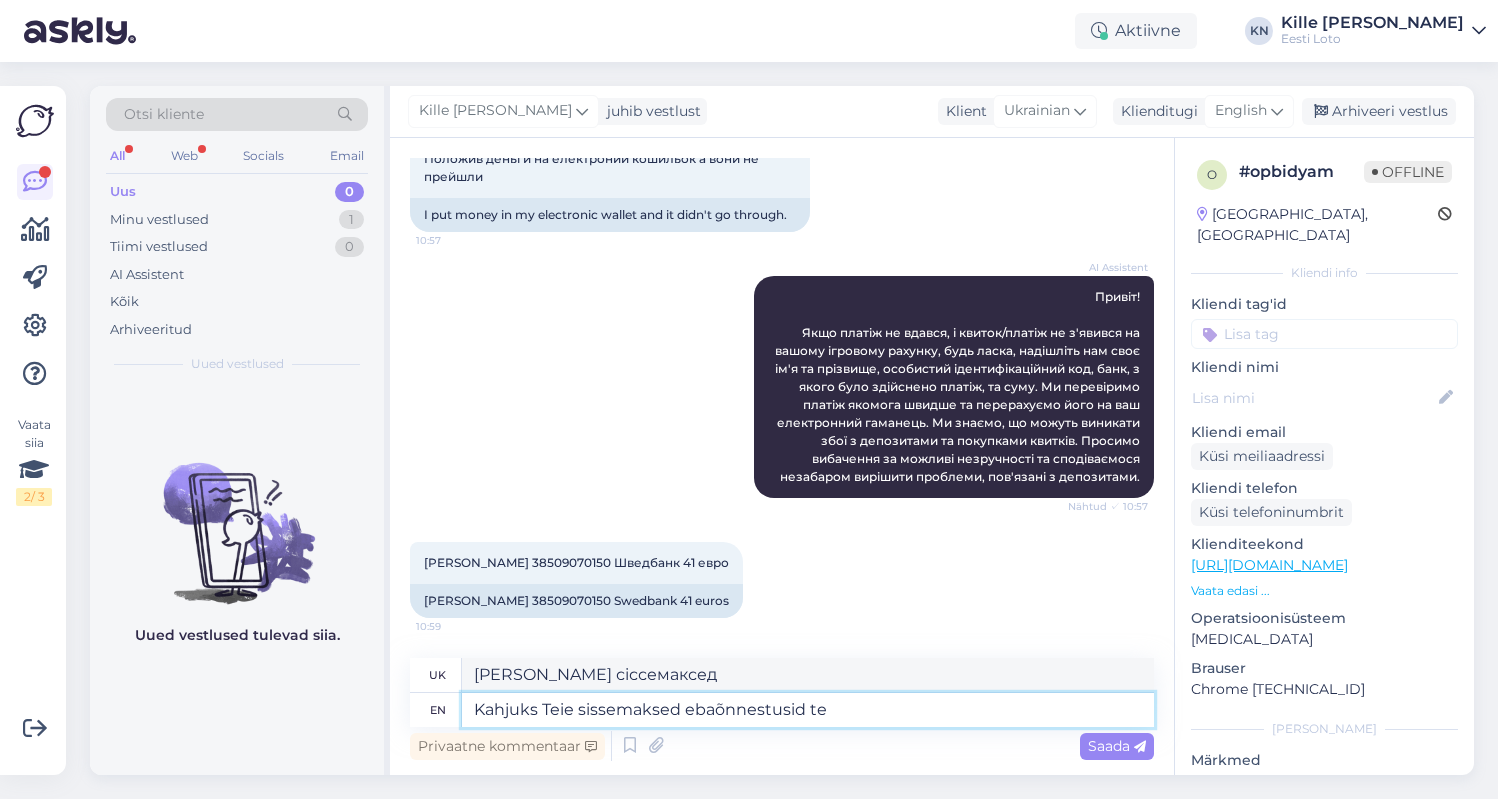 type on "Kahjuks Teie sissemaksed ebaõnnestusid teh" 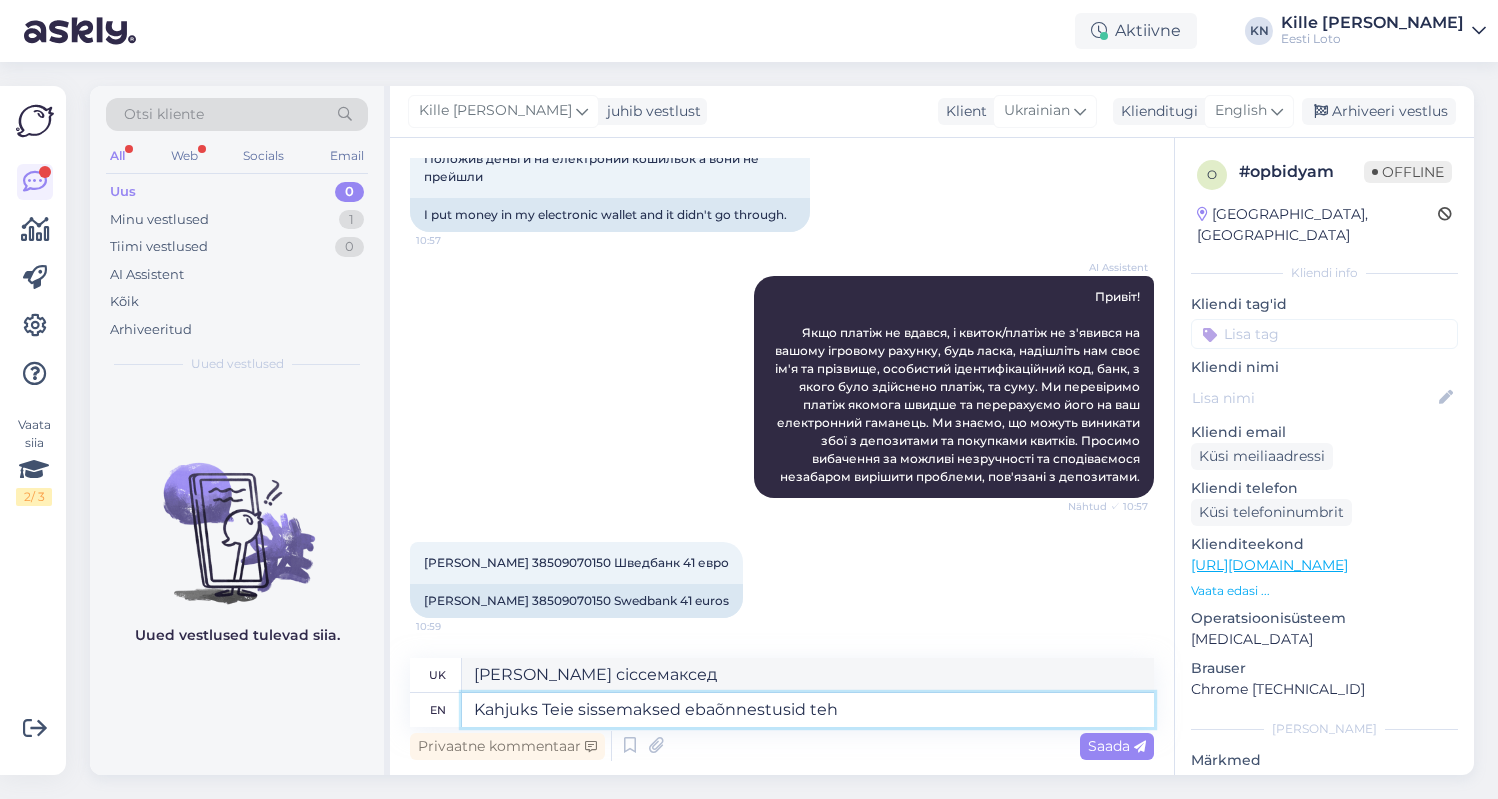 type on "Kahjuks Teie sissemaksed ebaõnnestusid" 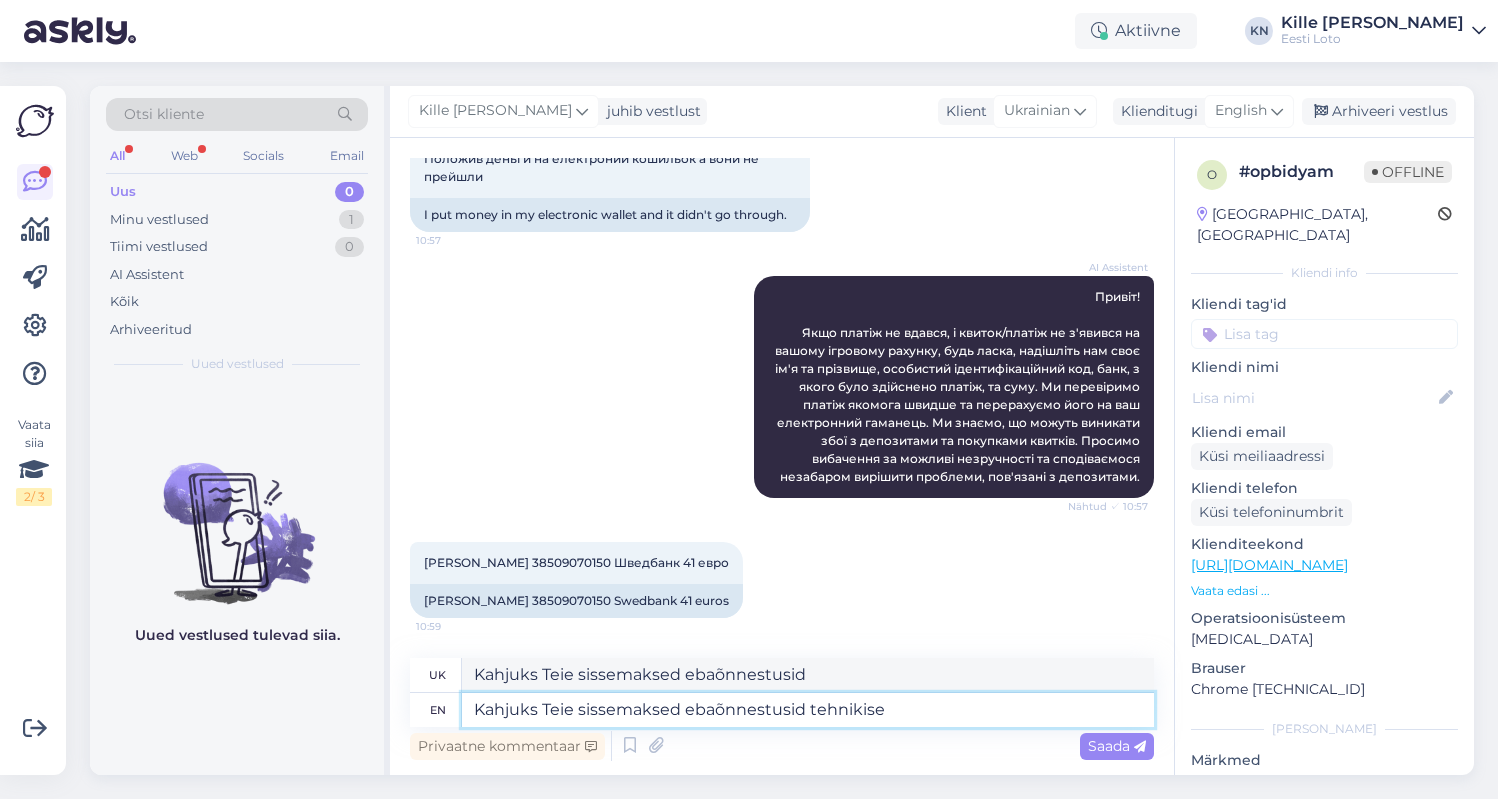 type on "Kahjuks Teie sissemaksed ebaõnnestusid tehnikis" 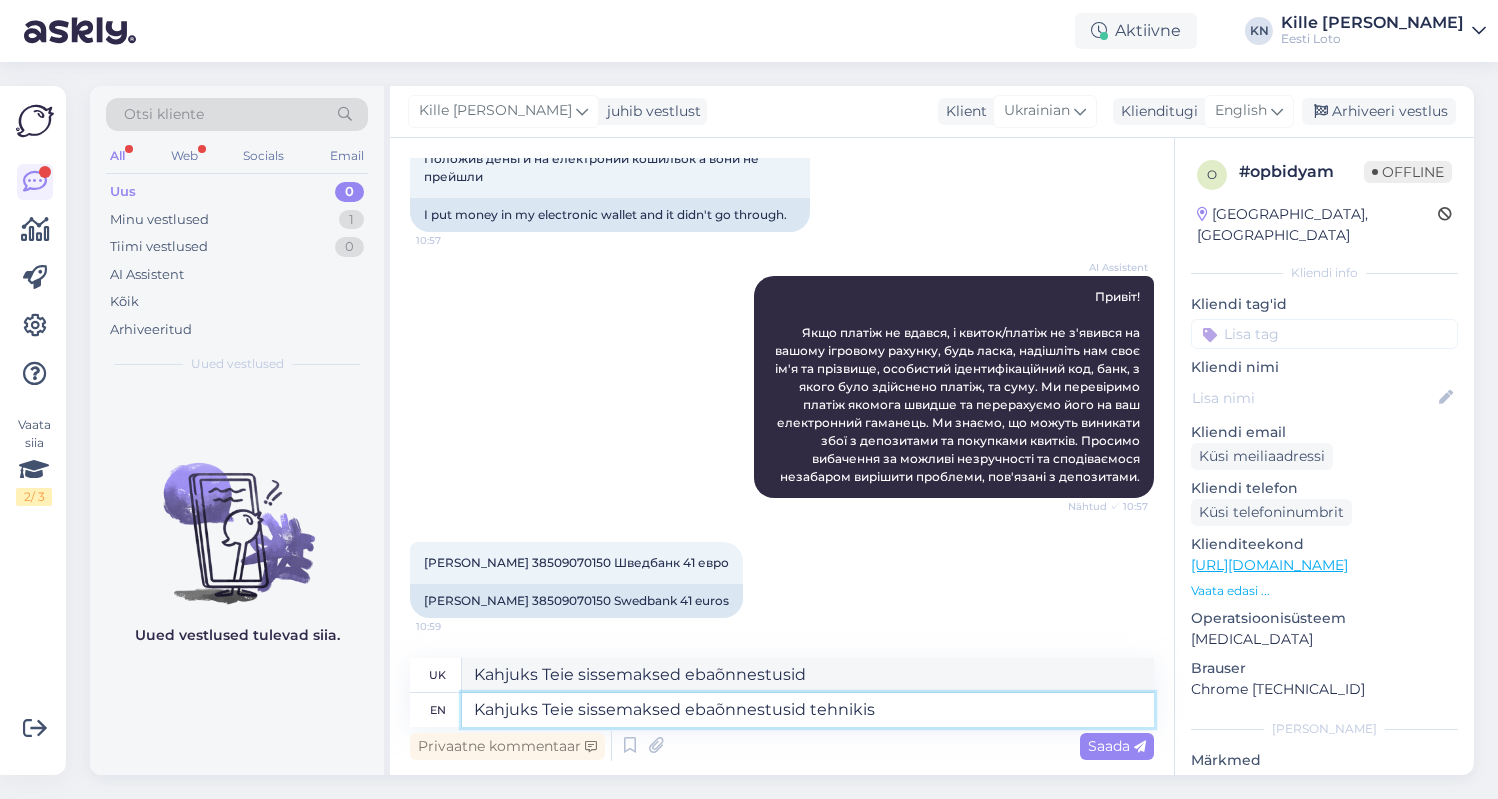 type on "Kahjuks Teie sissemaksed ebaõnnestusid tehnikise" 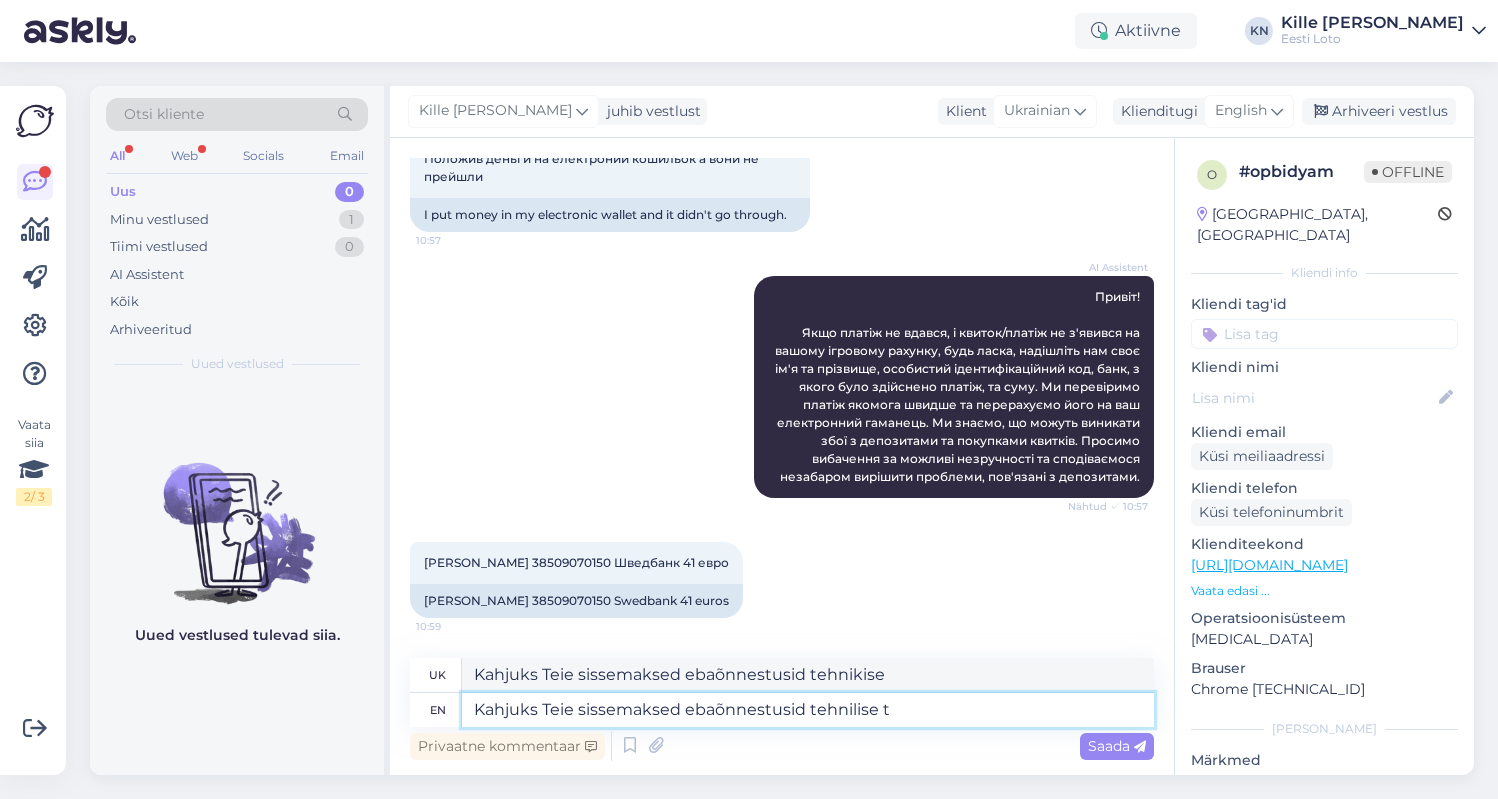 type on "Kahjuks Teie sissemaksed ebaõnnestusid tehnilise tõ" 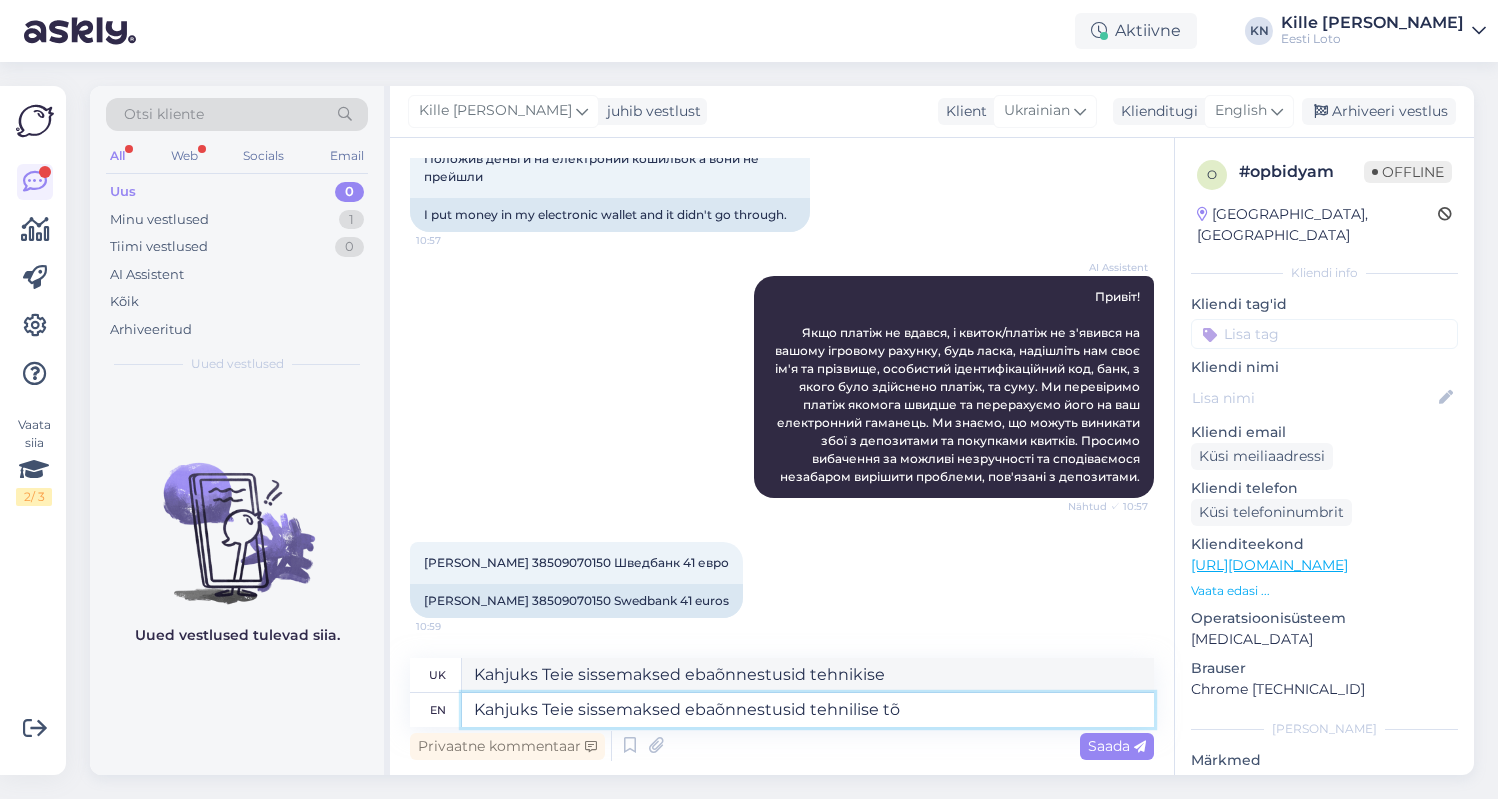 type on "Kahjuks Teie sissemaksed ebaõnnestusid tehnilise" 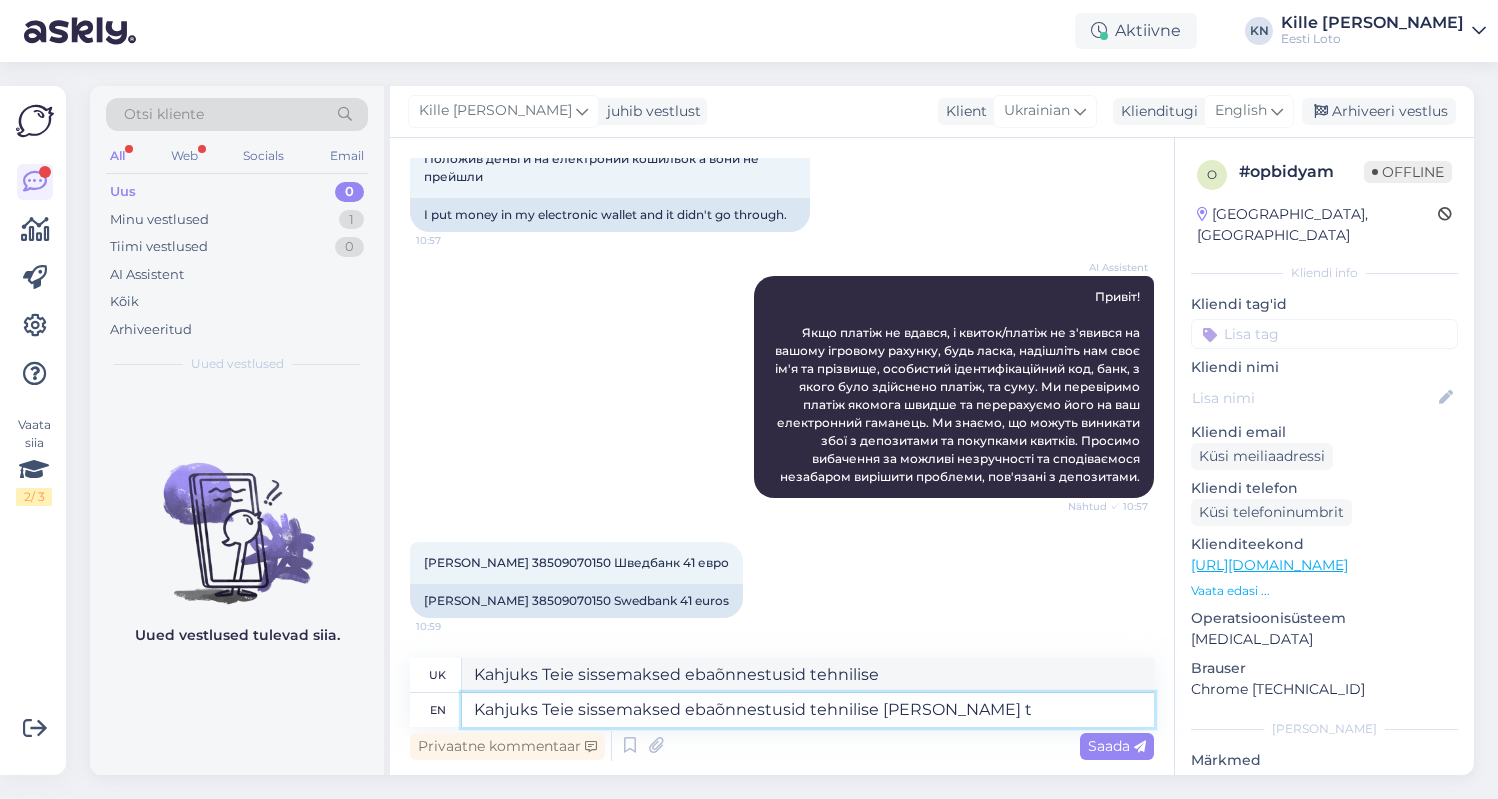 type on "Kahjuks Teie sissemaksed ebaõnnestusid tehnilise [PERSON_NAME] tõ" 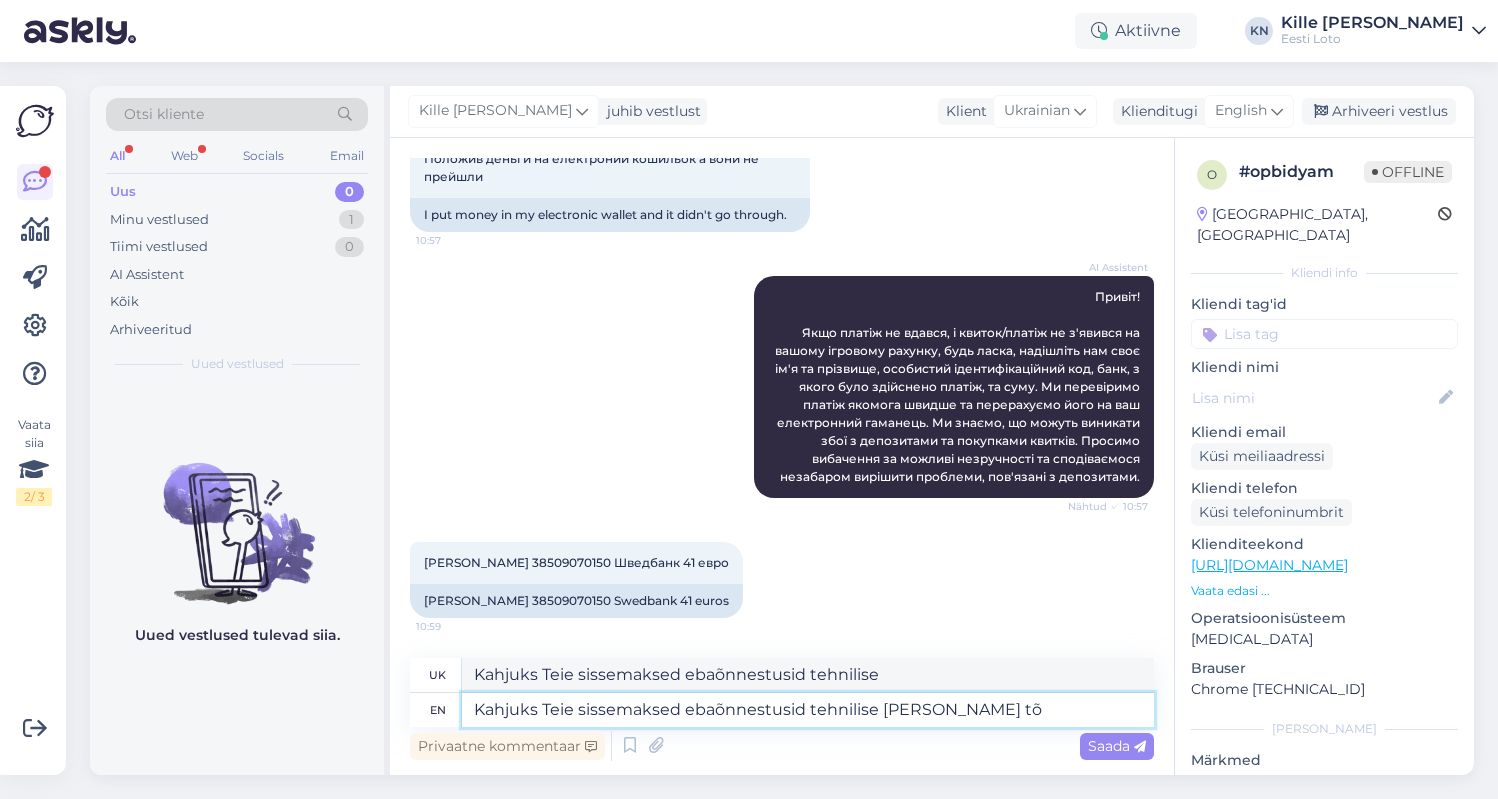 type on "Kahjuks Teie sissemaksed ebaõnnestusid tehnilise [PERSON_NAME]" 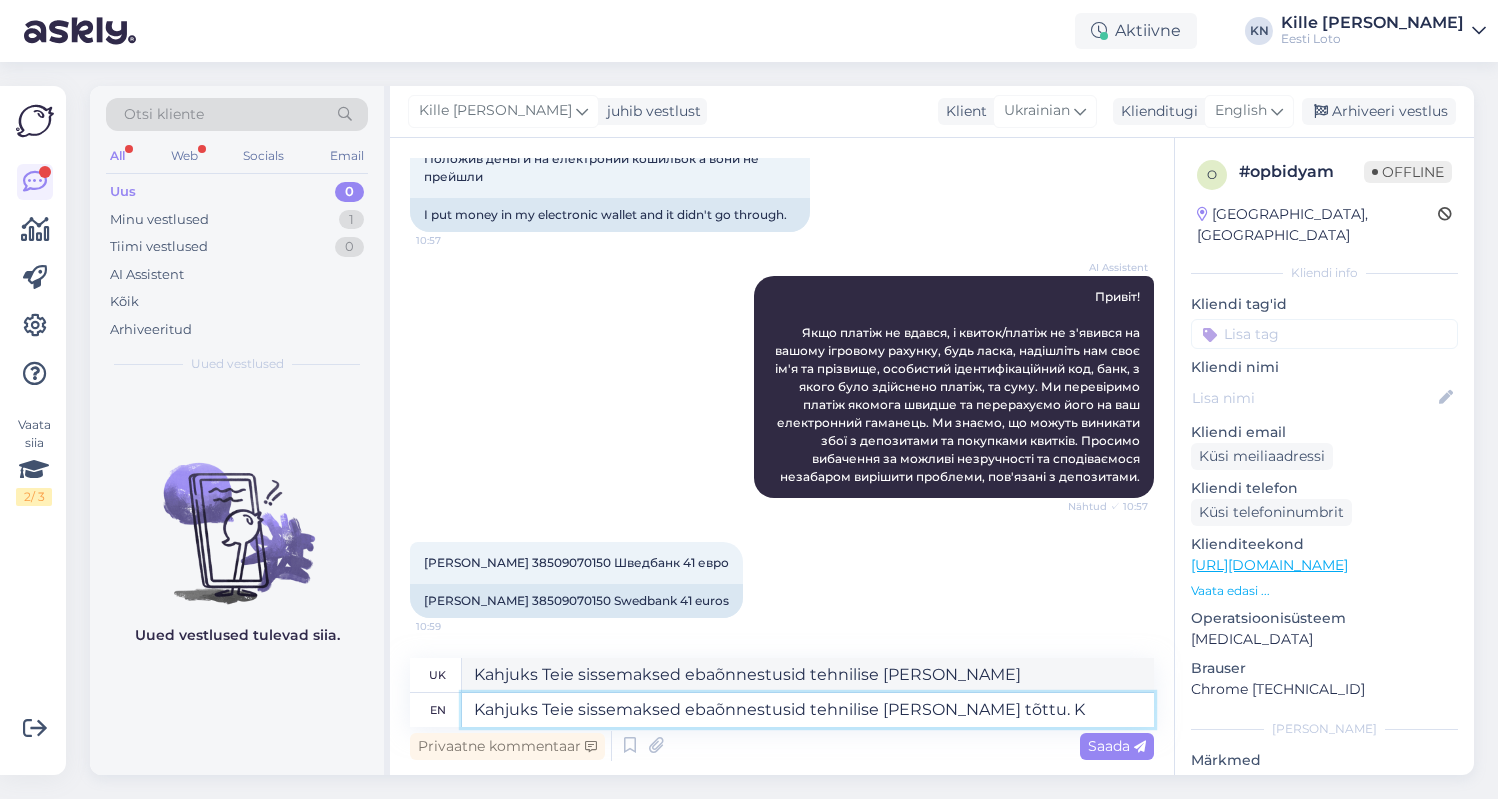 type on "Kahjuks Teie sissemaksed ebaõnnestusid tehnilise [PERSON_NAME] tõttu. Ko" 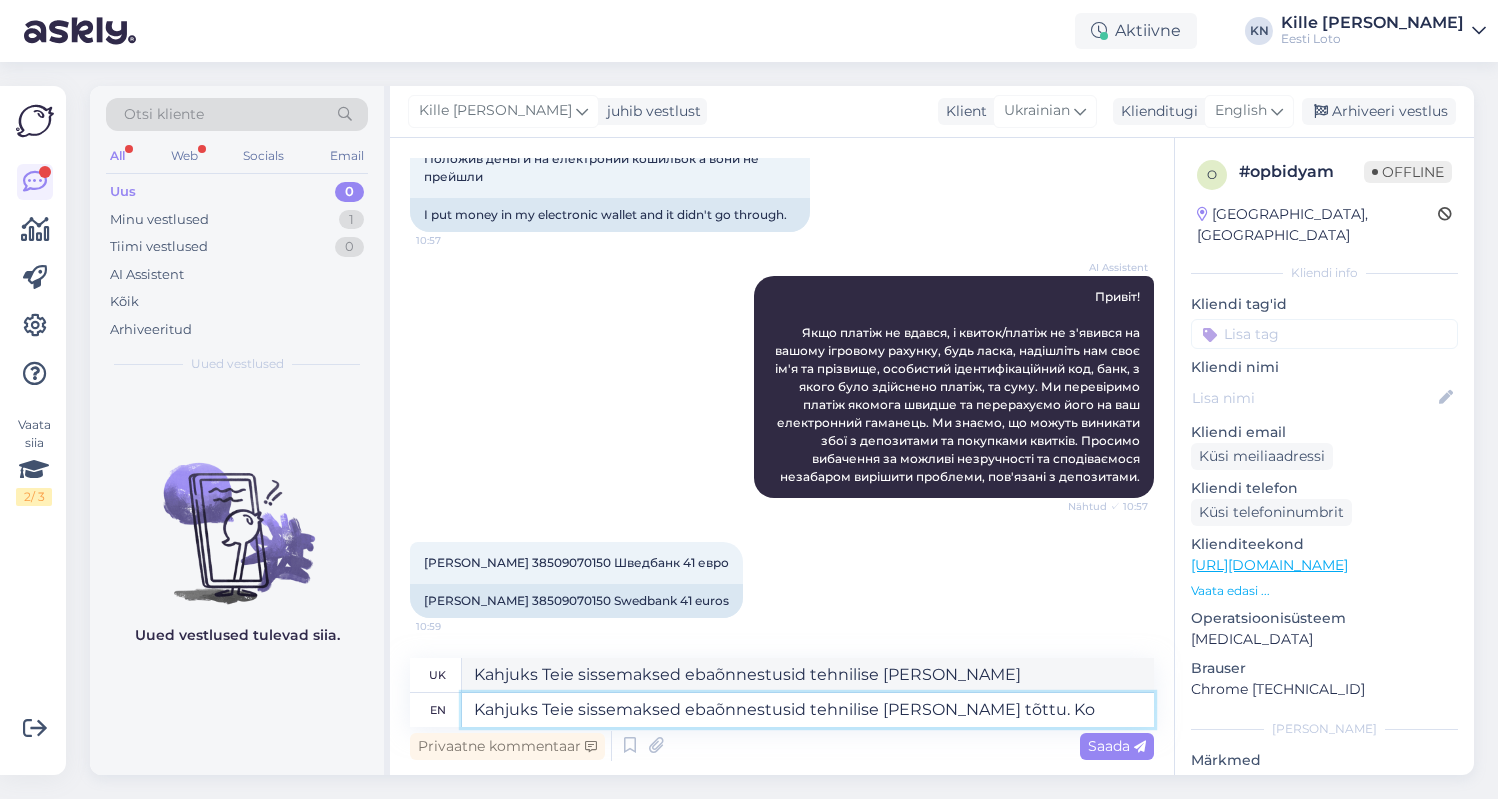 type on "Kahjuks Teie sissemaksed ebaõnnestusid tehnilise [PERSON_NAME] tõttu." 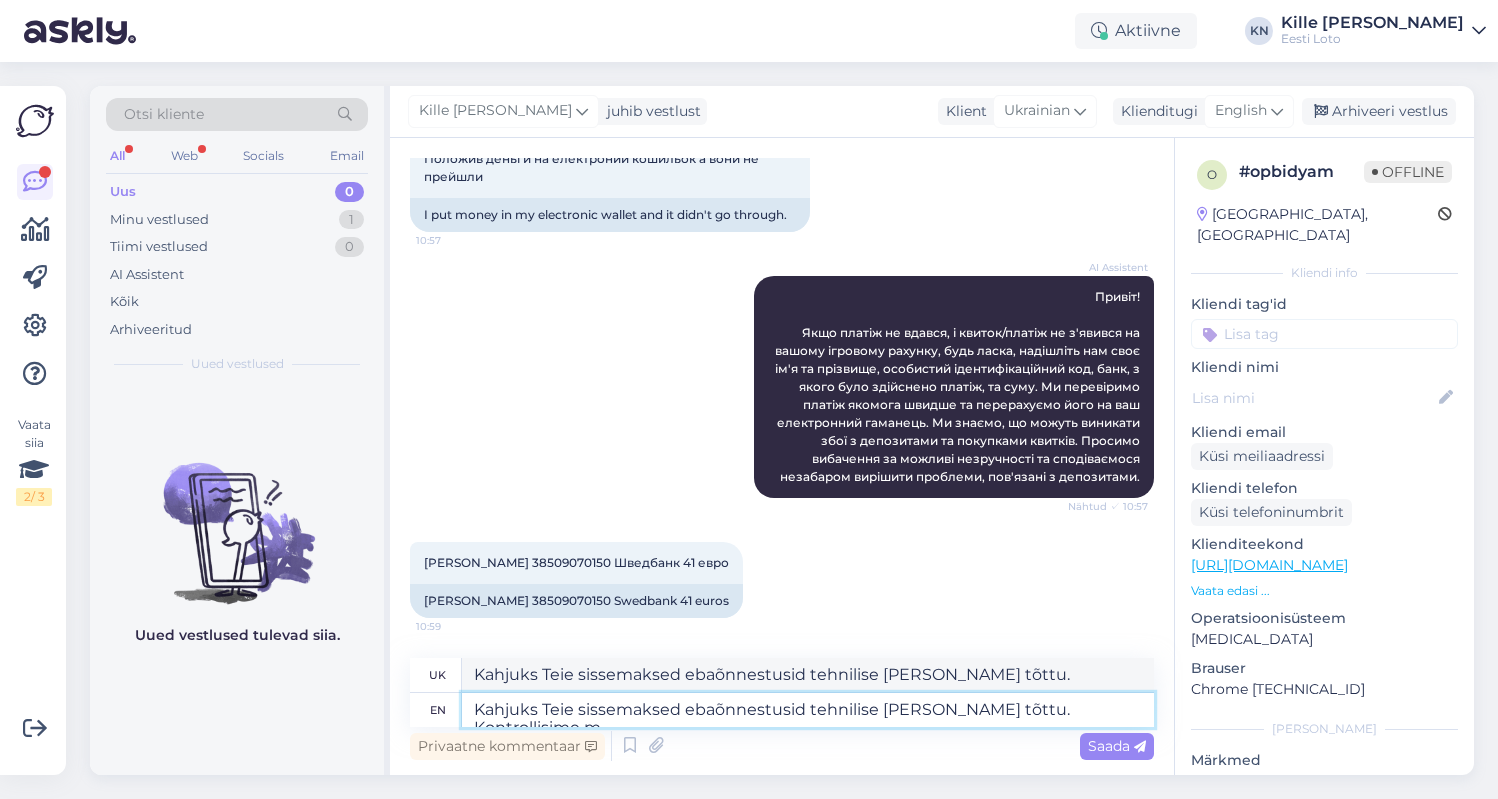 type on "Kahjuks Teie sissemaksed ebaõnnestusid tehnilise [PERSON_NAME] tõttu. Kontrollisime ma" 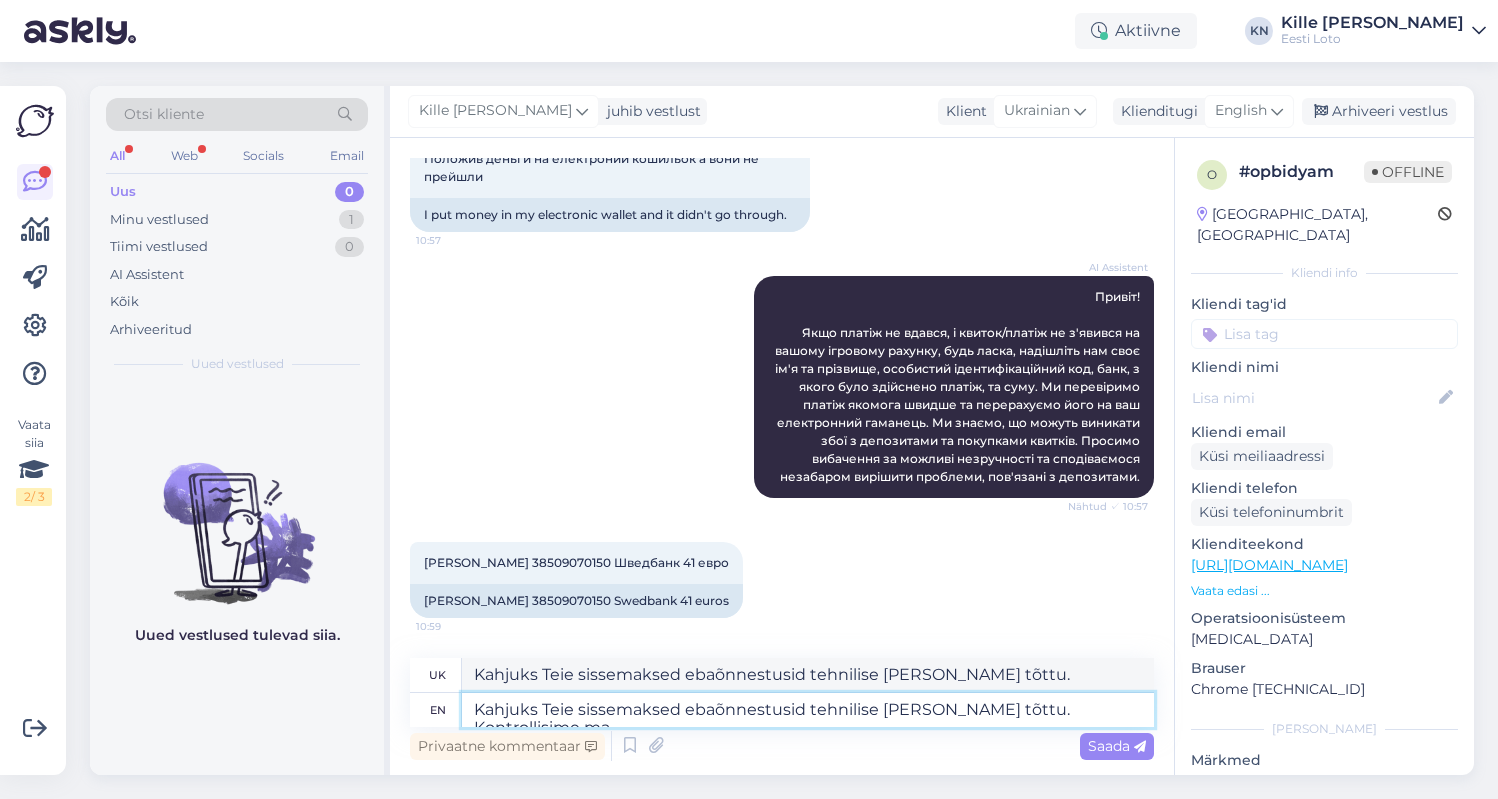 type on "Kahjuks Teie sissemaksed ebaõnnestusid tehnilise [PERSON_NAME] tõttu. Kontrollisime" 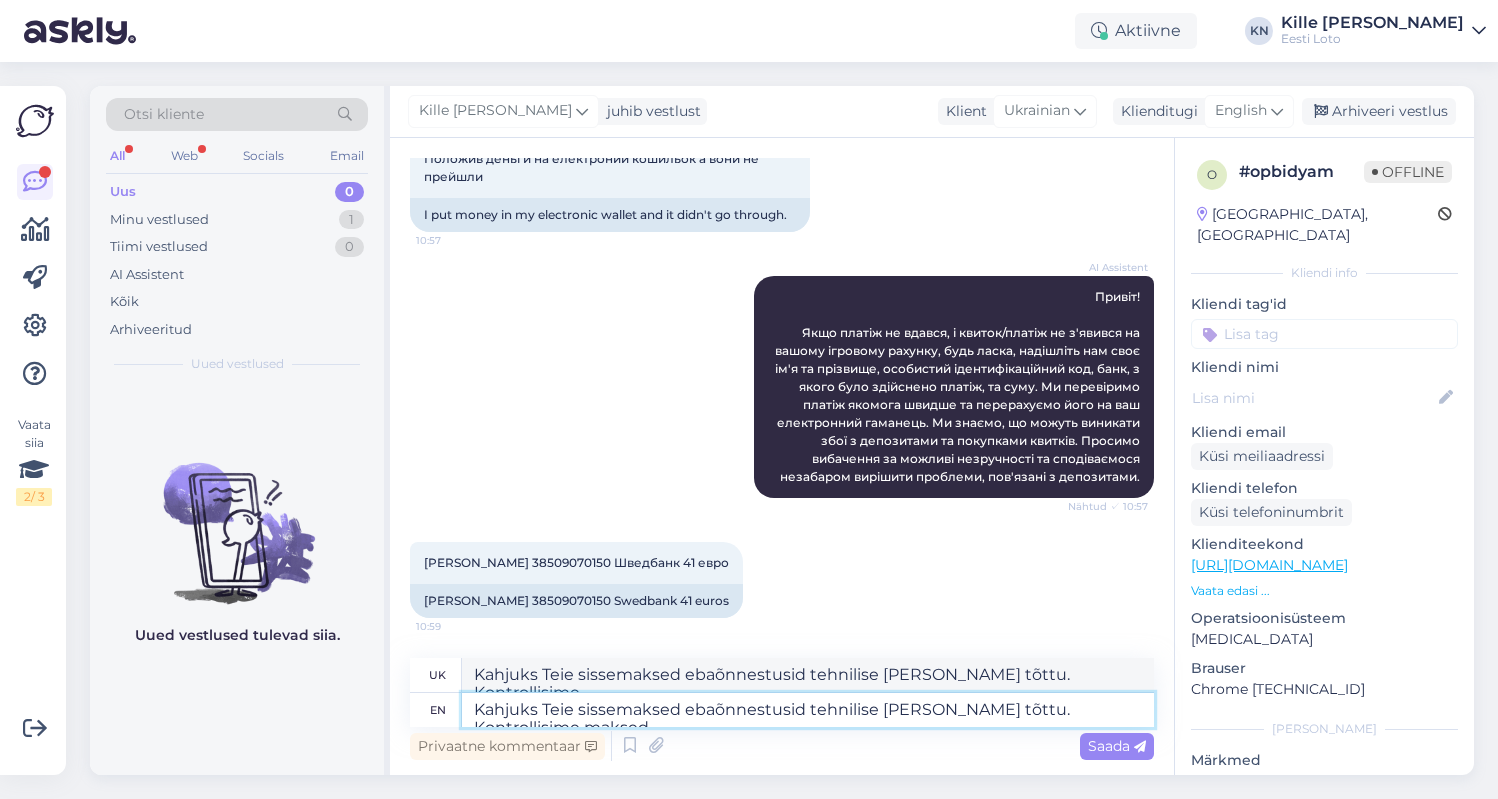 type on "Kahjuks Teie sissemaksed ebaõnnestusid tehnilise [PERSON_NAME] tõttu. Kontrollisime maksed ü" 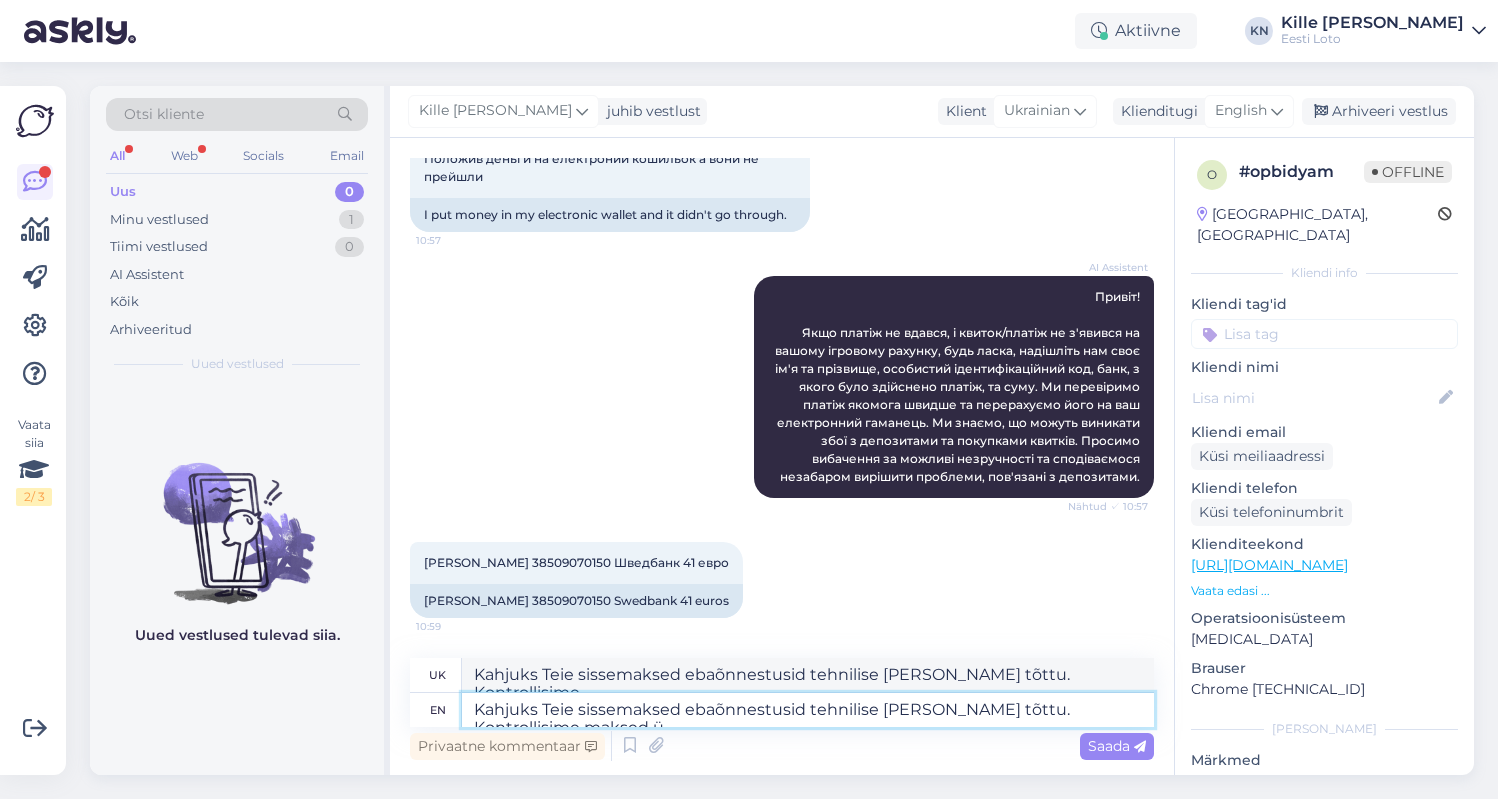type on "Kahjuks Teie sissemaksed ebaõnnestusid tehnilise [PERSON_NAME] tõttu. Kontrollisime maksed" 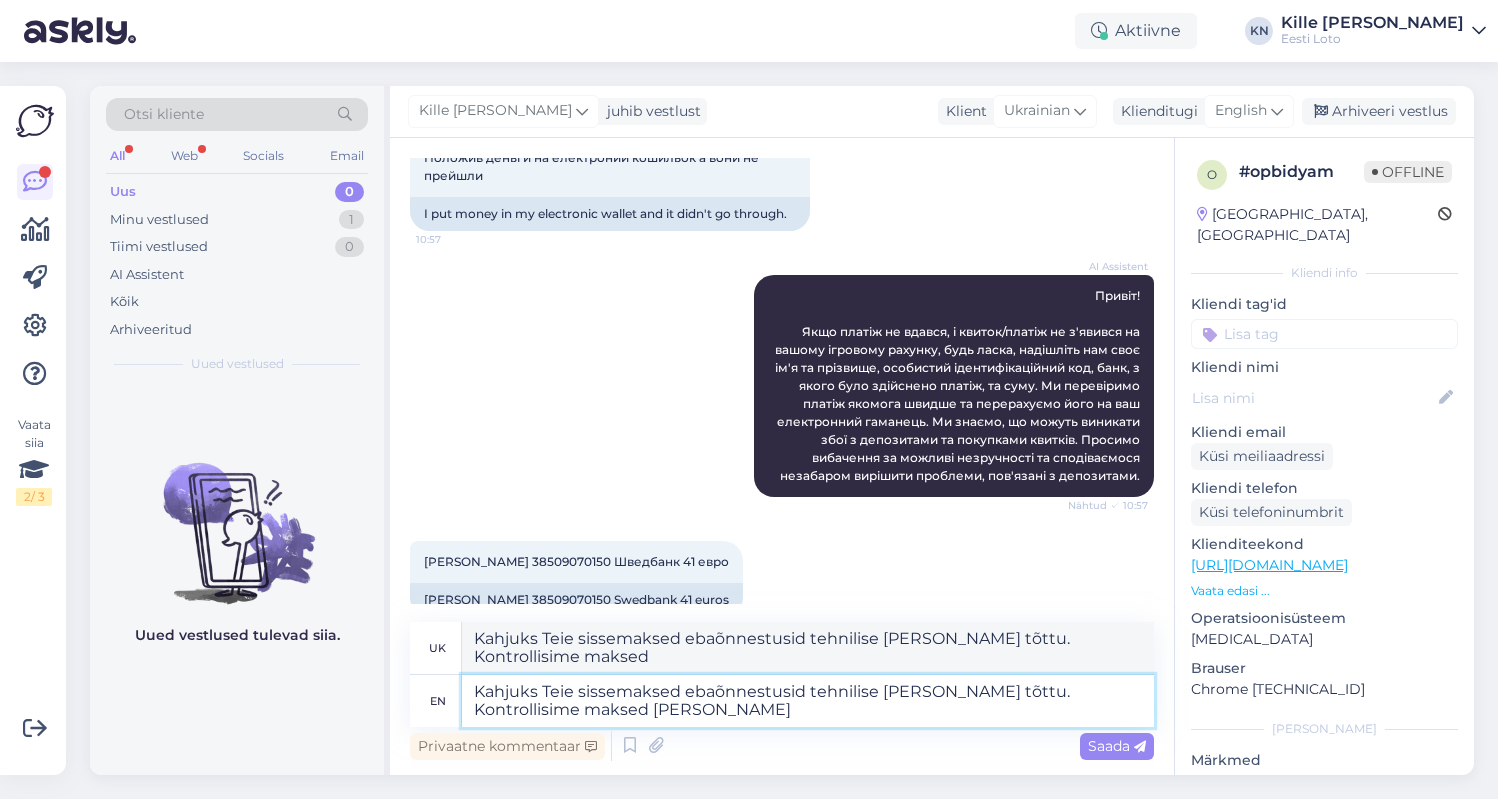 type on "Kahjuks Teie sissemaksed ebaõnnestusid tehnilise [PERSON_NAME] tõttu. Kontrollisime maksed [PERSON_NAME]" 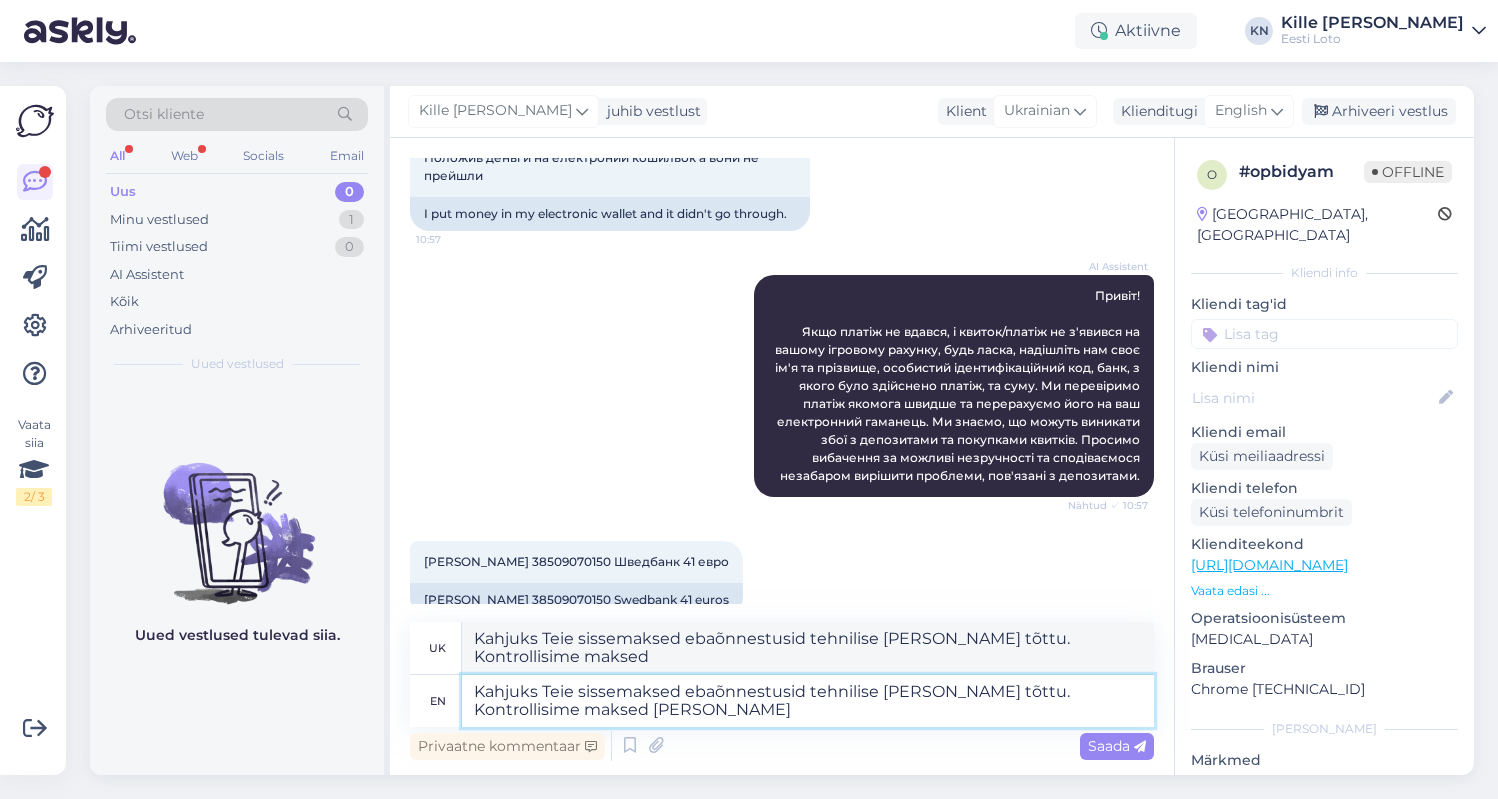 type on "Kahjuks Teie sissemaksed ebaõnnestusid tehnilise [PERSON_NAME] tõttu. Kontrollisime maksed üle" 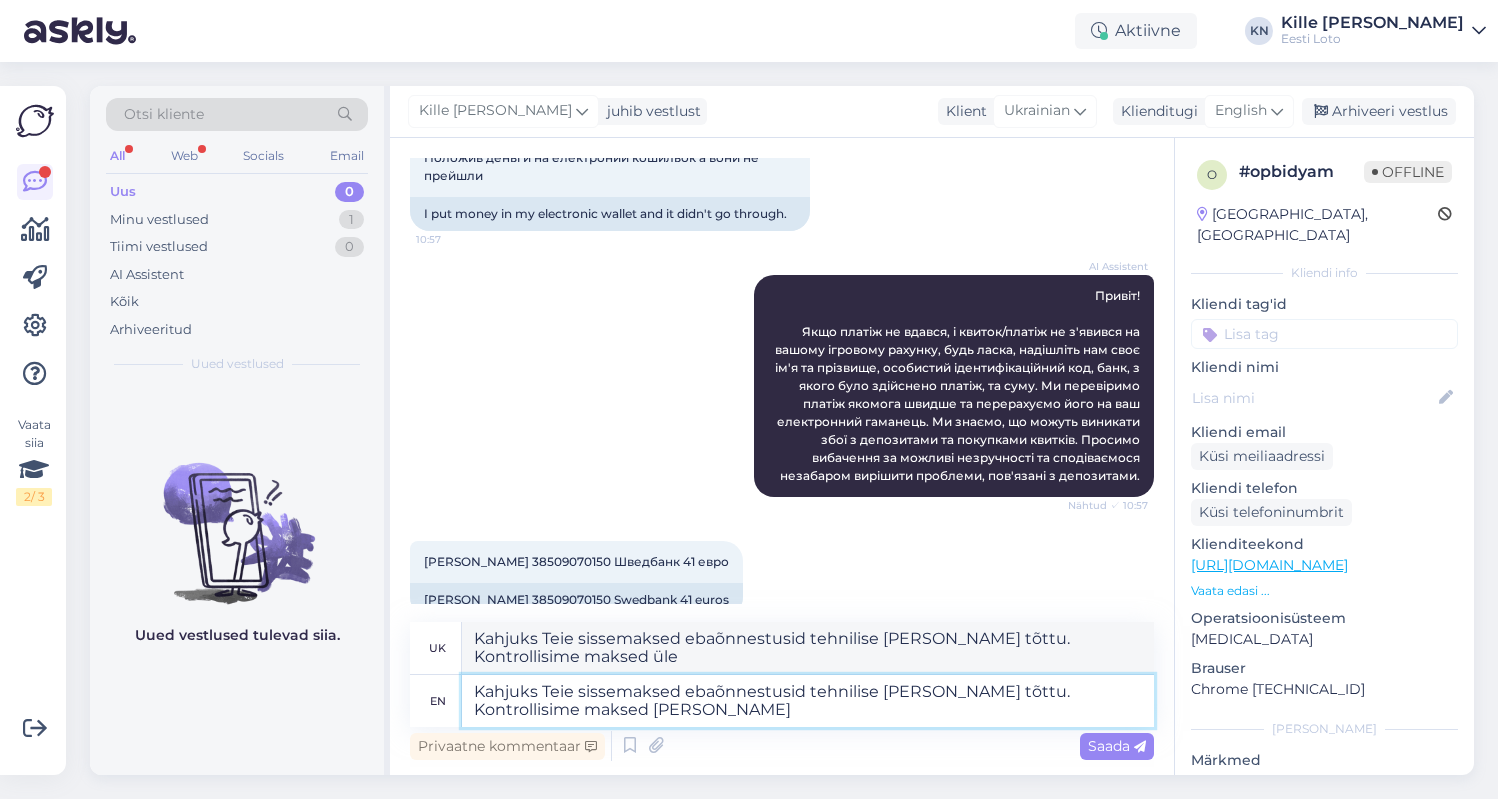 type on "Kahjuks Teie sissemaksed ebaõnnestusid tehnilise [PERSON_NAME] tõttu. Kontrollisime maksed [PERSON_NAME] s" 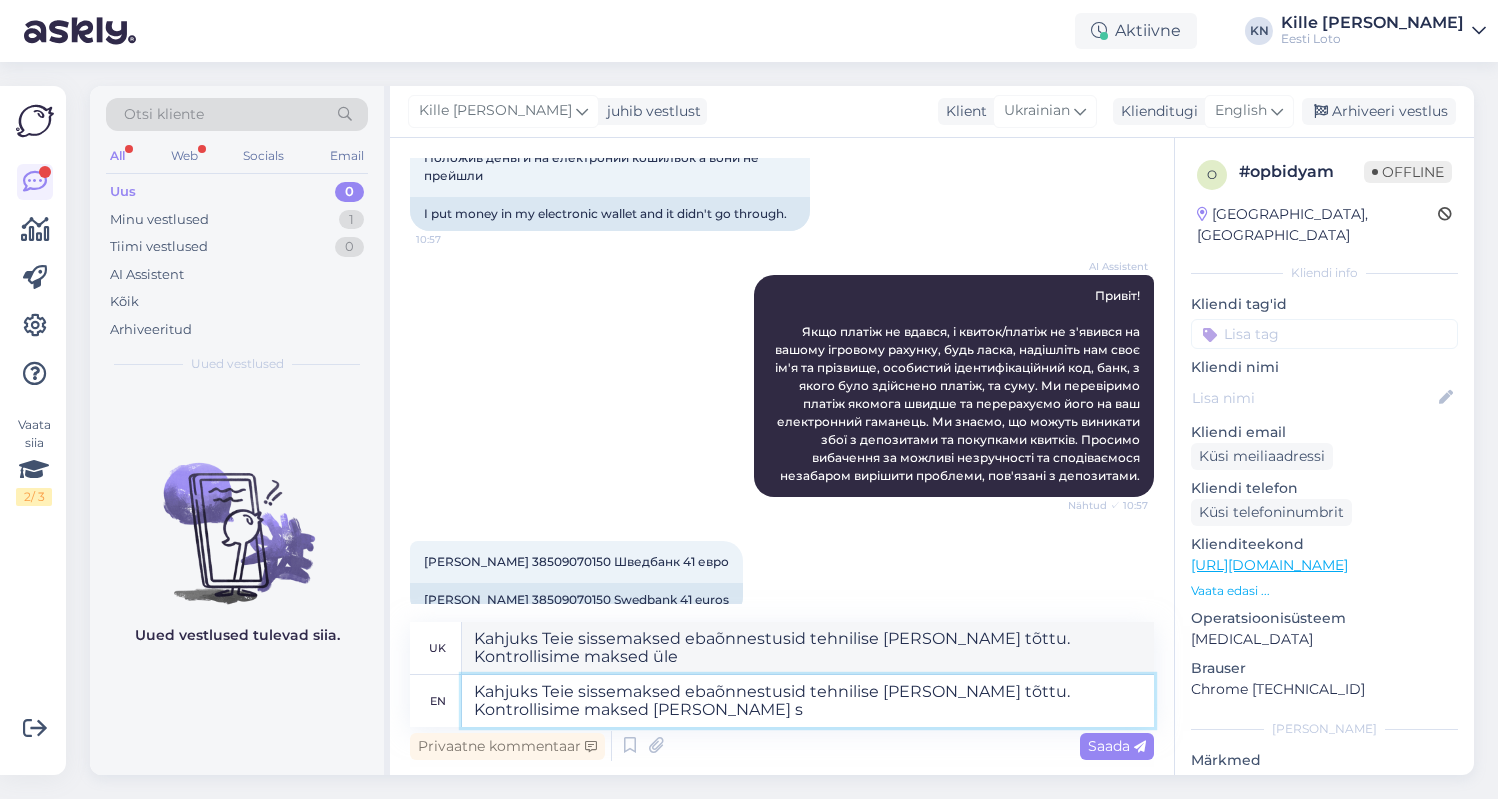 type on "Kahjuks Teie sissemaksed ebaõnnestusid tehnilise [PERSON_NAME] tõttu. Kontrollisime maksed [PERSON_NAME]" 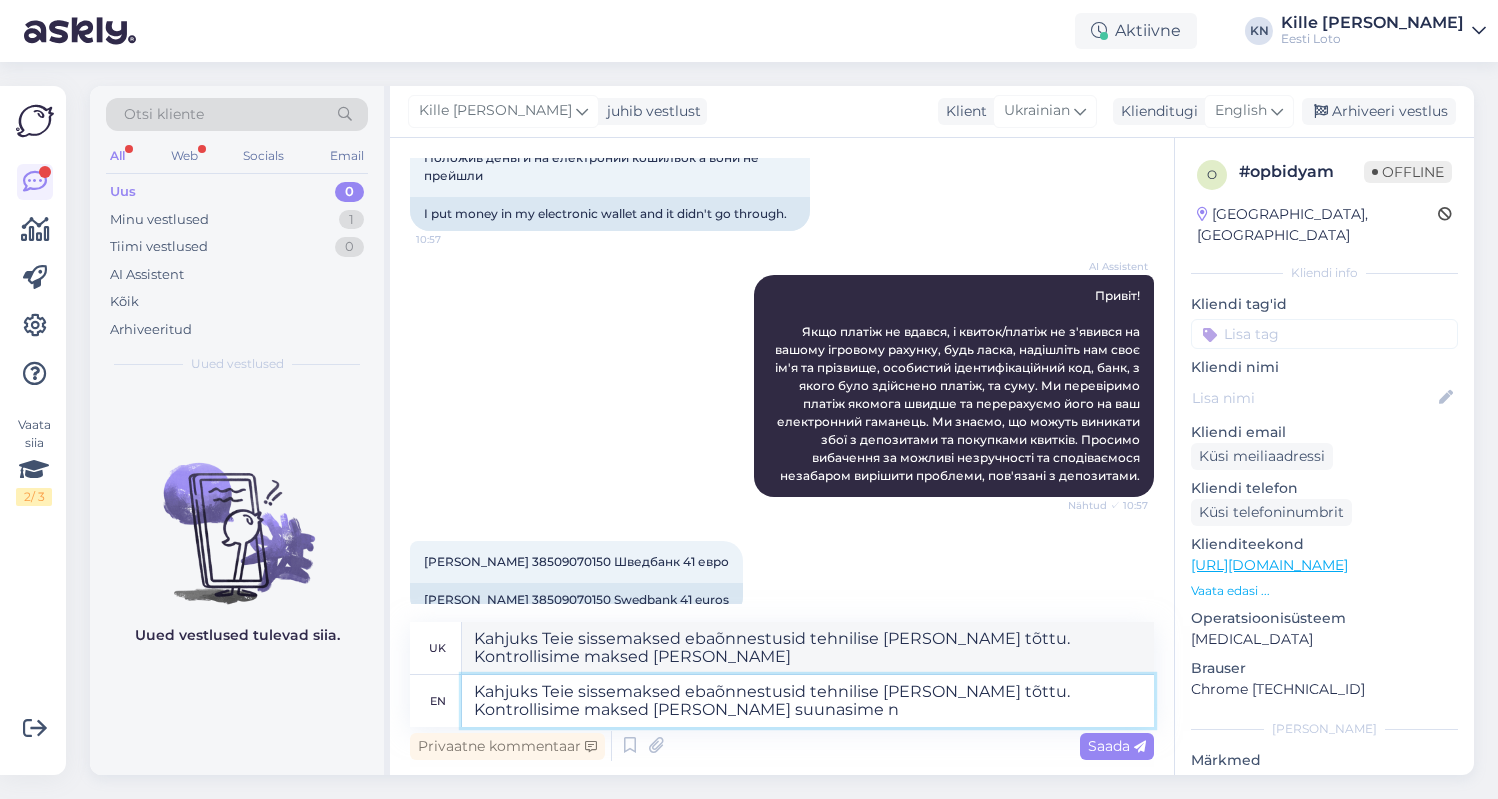 type on "Kahjuks Teie sissemaksed ebaõnnestusid tehnilise [PERSON_NAME] tõttu. Kontrollisime maksed [PERSON_NAME] suunasime ne" 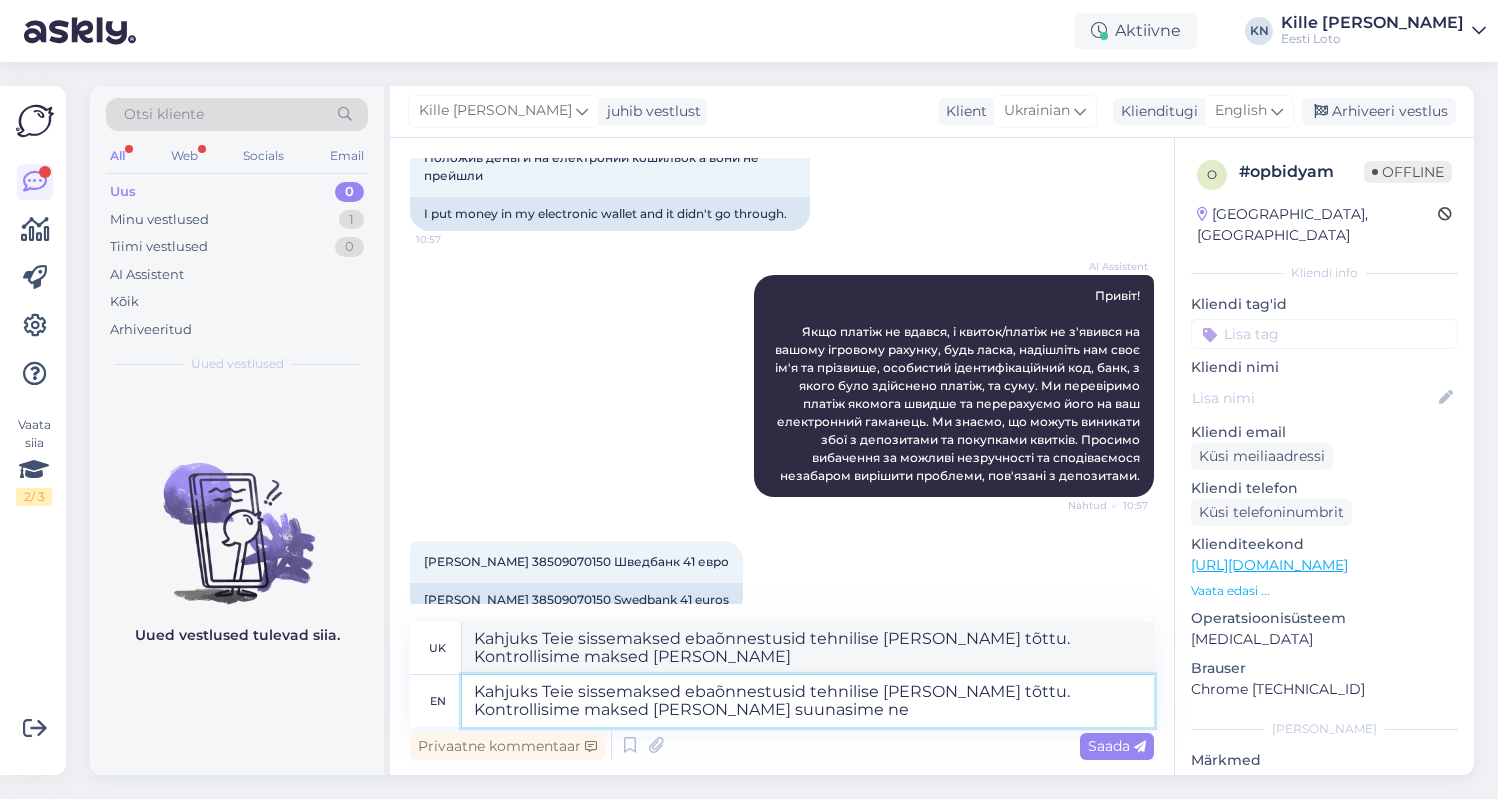 type on "Kahjuks Teie sissemaksed ebaõnnestusid tehnilise [PERSON_NAME] tõttu. Kontrollisime maksed [PERSON_NAME] suunasime" 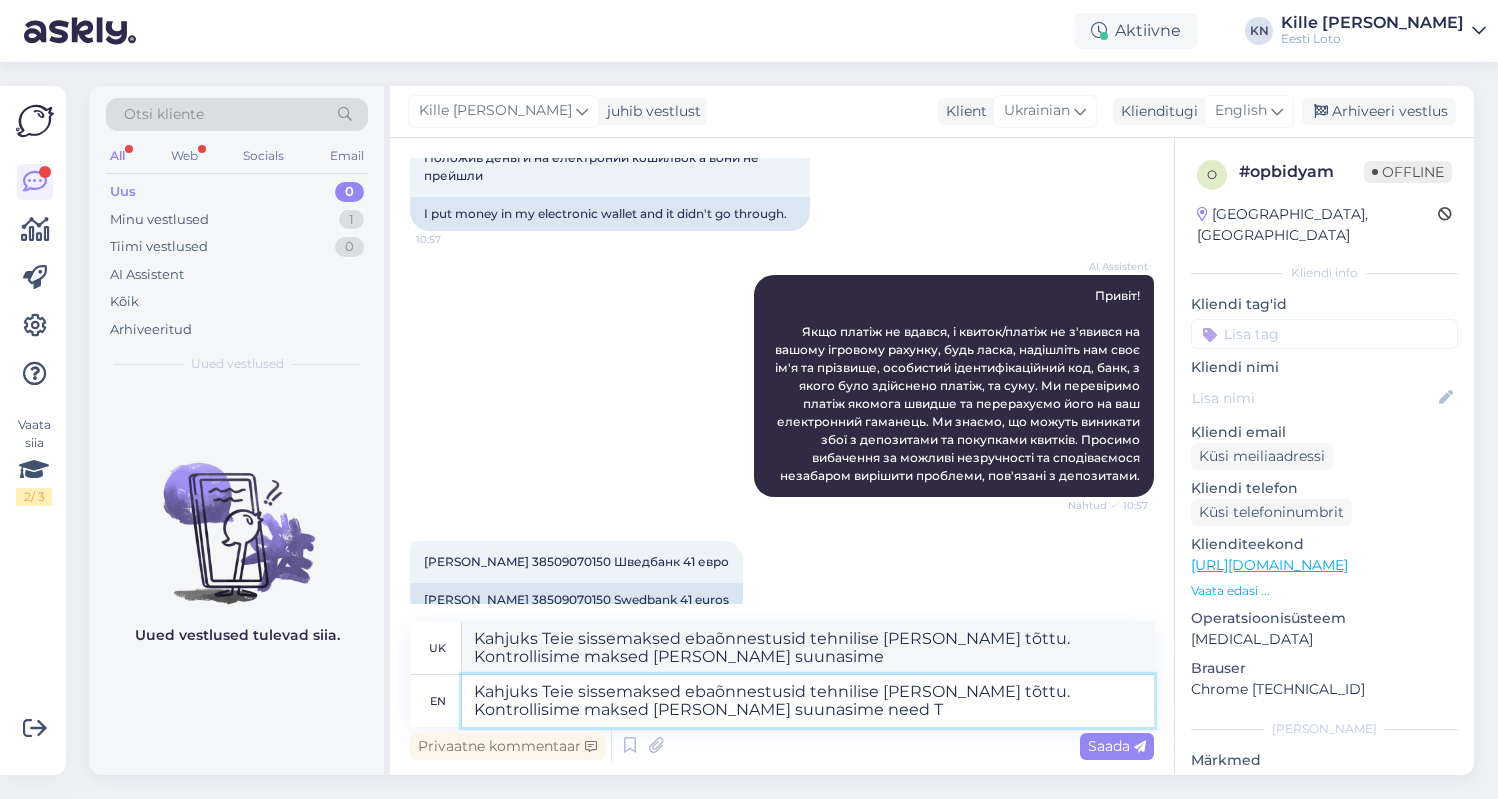 type on "Kahjuks Teie sissemaksed ebaõnnestusid tehnilise [PERSON_NAME] tõttu. Kontrollisime maksed [PERSON_NAME] suunasime need Te" 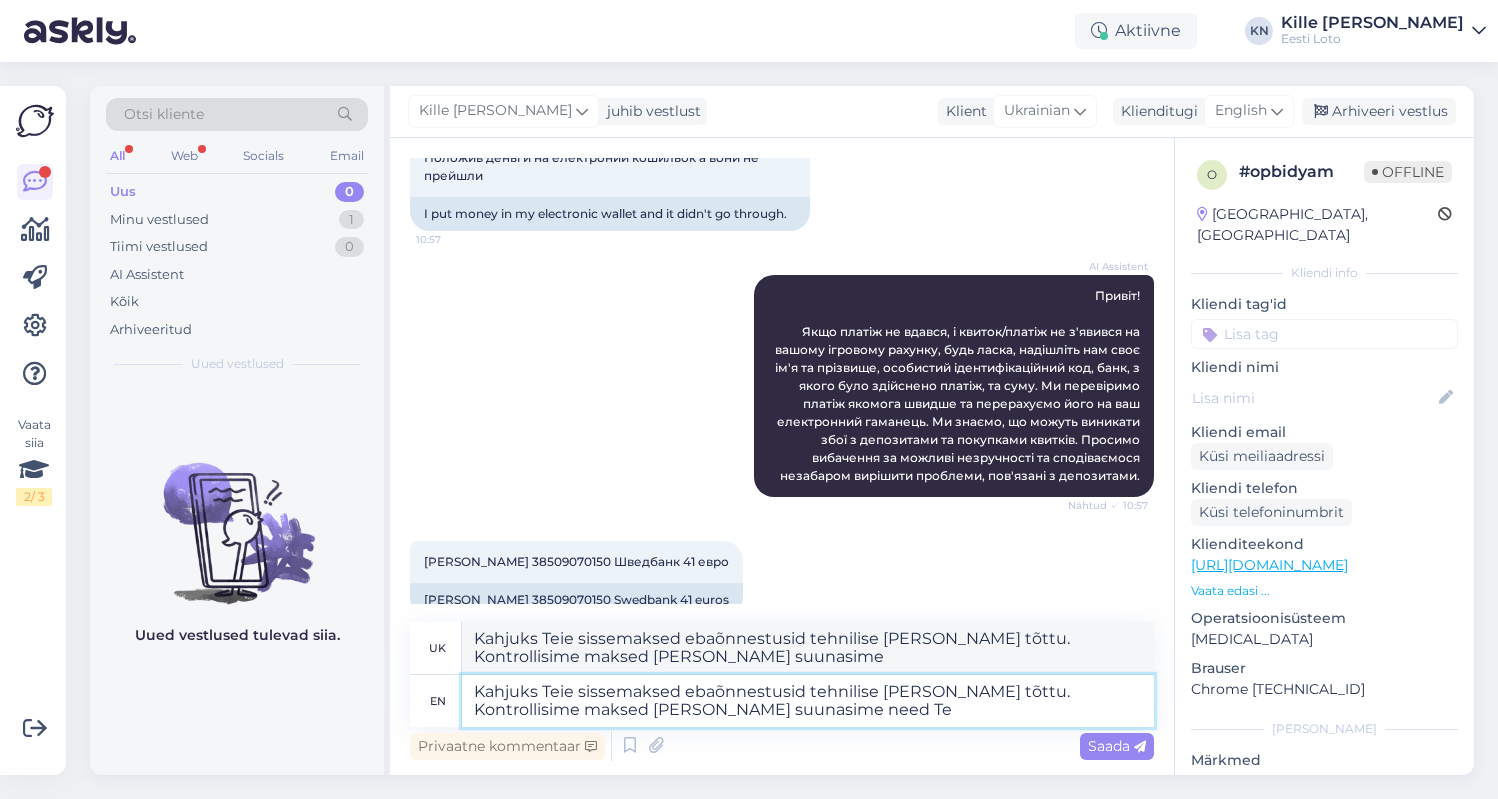 type on "Kahjuks Teie sissemaksed ebaõnnestusid tehnilise [PERSON_NAME] tõttu. Kontrollisime maksed [PERSON_NAME] suunasime need" 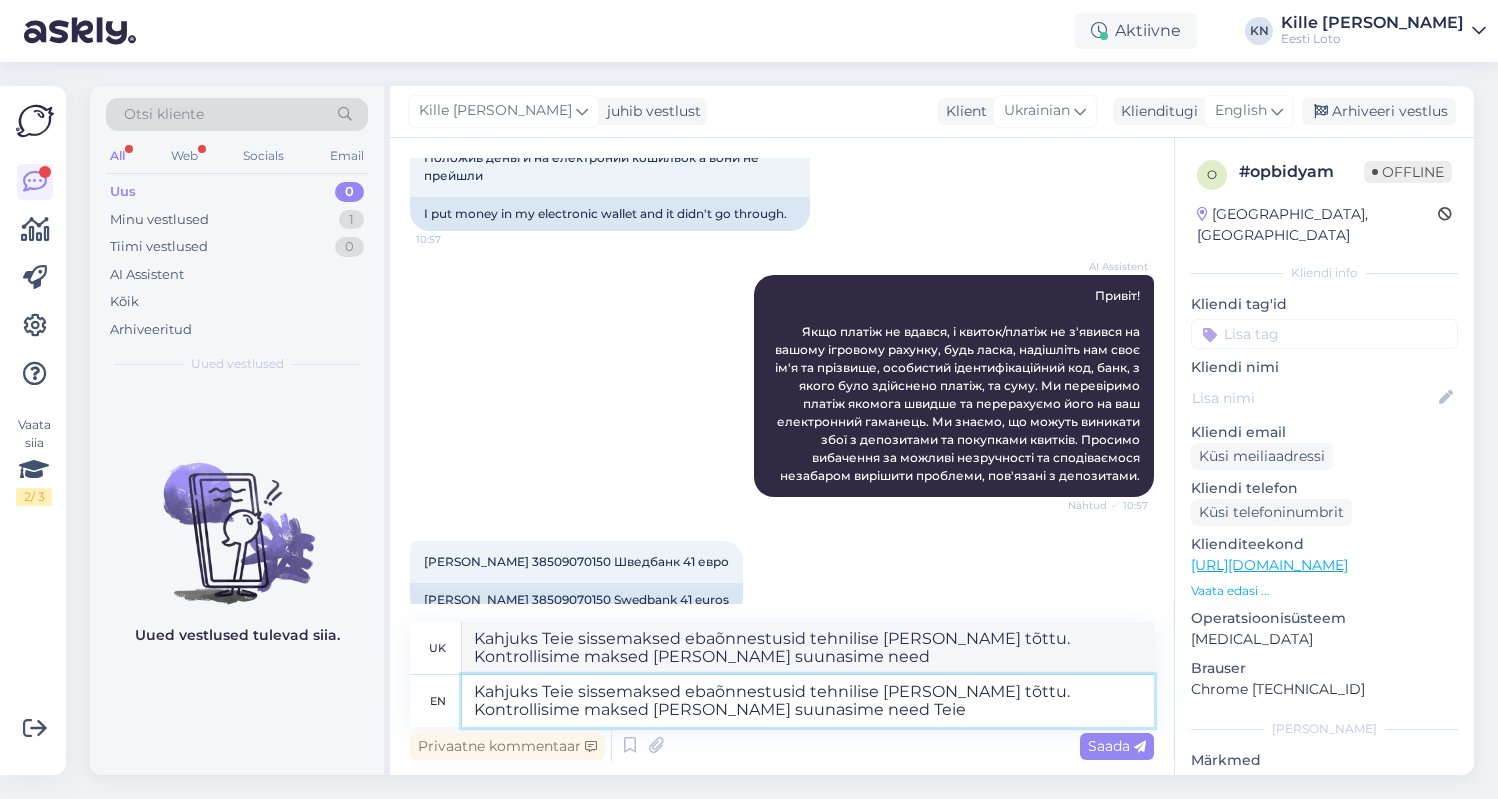type on "Kahjuks Teie sissemaksed ebaõnnestusid tehnilise [PERSON_NAME] tõttu. Kontrollisime maksed [PERSON_NAME] suunasime need Teie e" 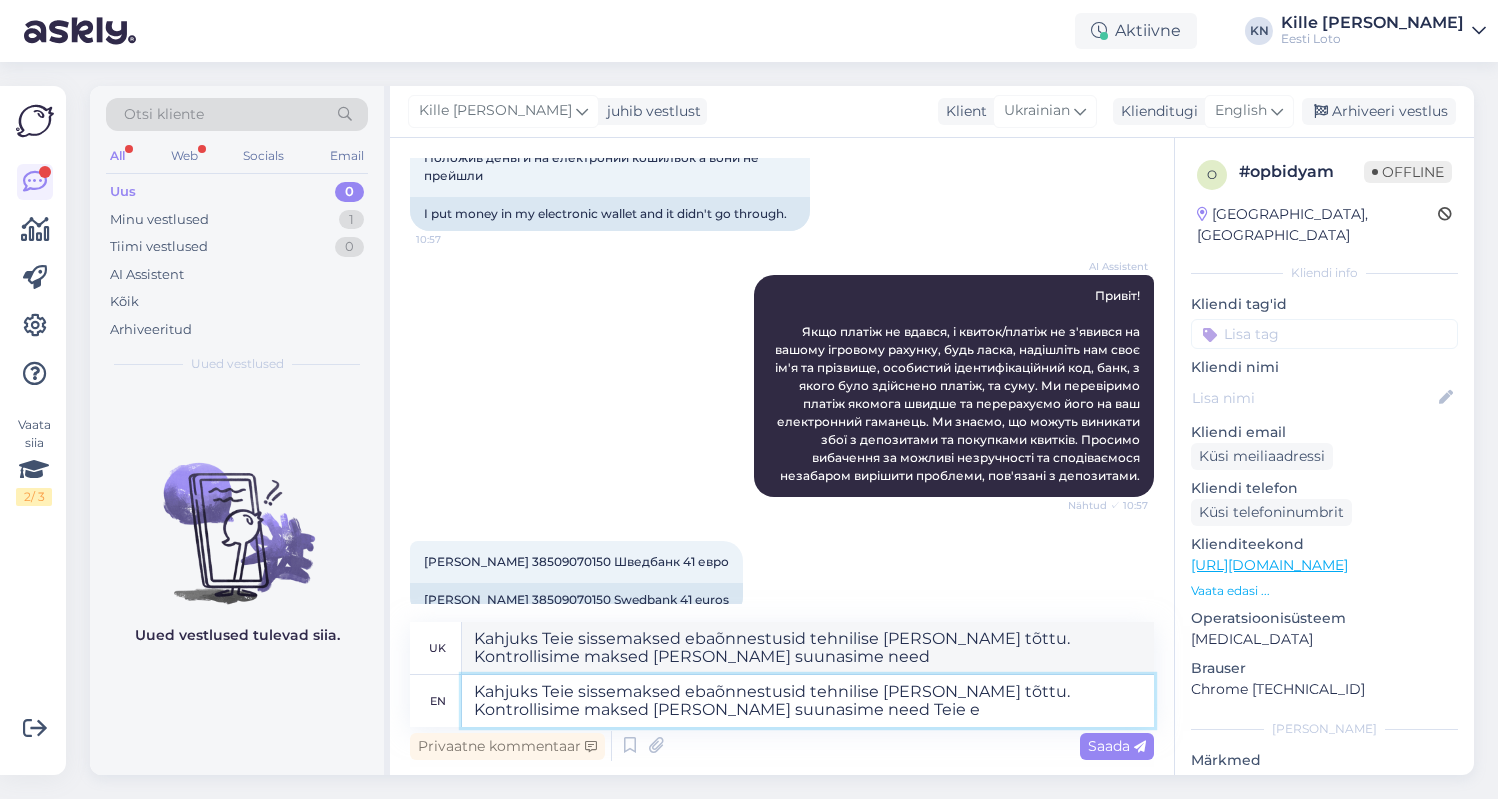 type on "Kahjuks Teie sissemaksed ebaõnnestusid tehnilise [PERSON_NAME] tõttu. Kontrollisime maksed [PERSON_NAME] suunasime need Teie" 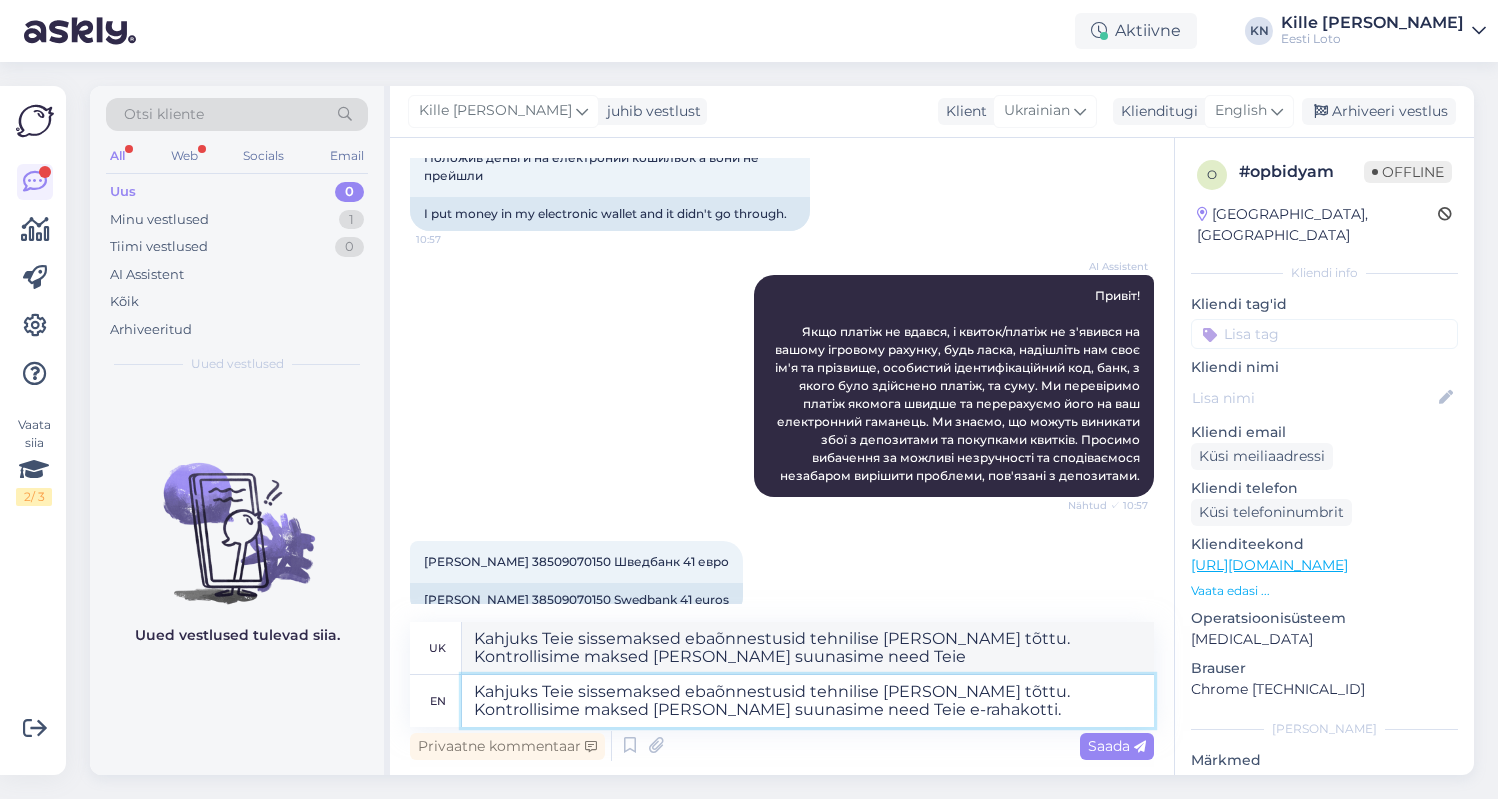 type on "Kahjuks Teie sissemaksed ebaõnnestusid tehnilise [PERSON_NAME] tõttu. Kontrollisime maksed [PERSON_NAME] suunasime need Teie e-rahakotti." 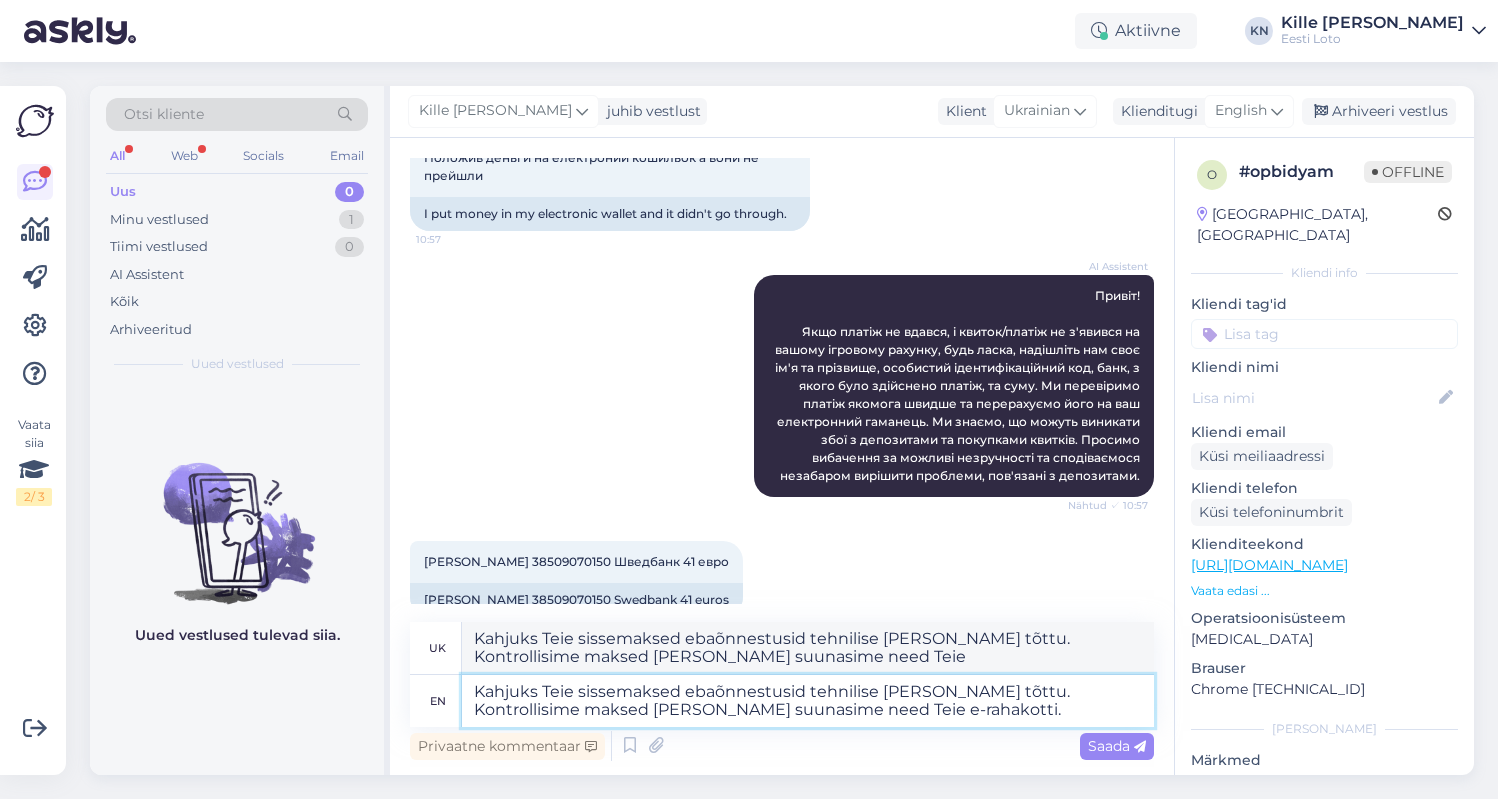 type on "Kahjuks Teie sissemaksed ebaõnnestusid tehnilise [PERSON_NAME] tõttu. Kontrollisime maksed [PERSON_NAME] suunasime need Teie e-rahakotti." 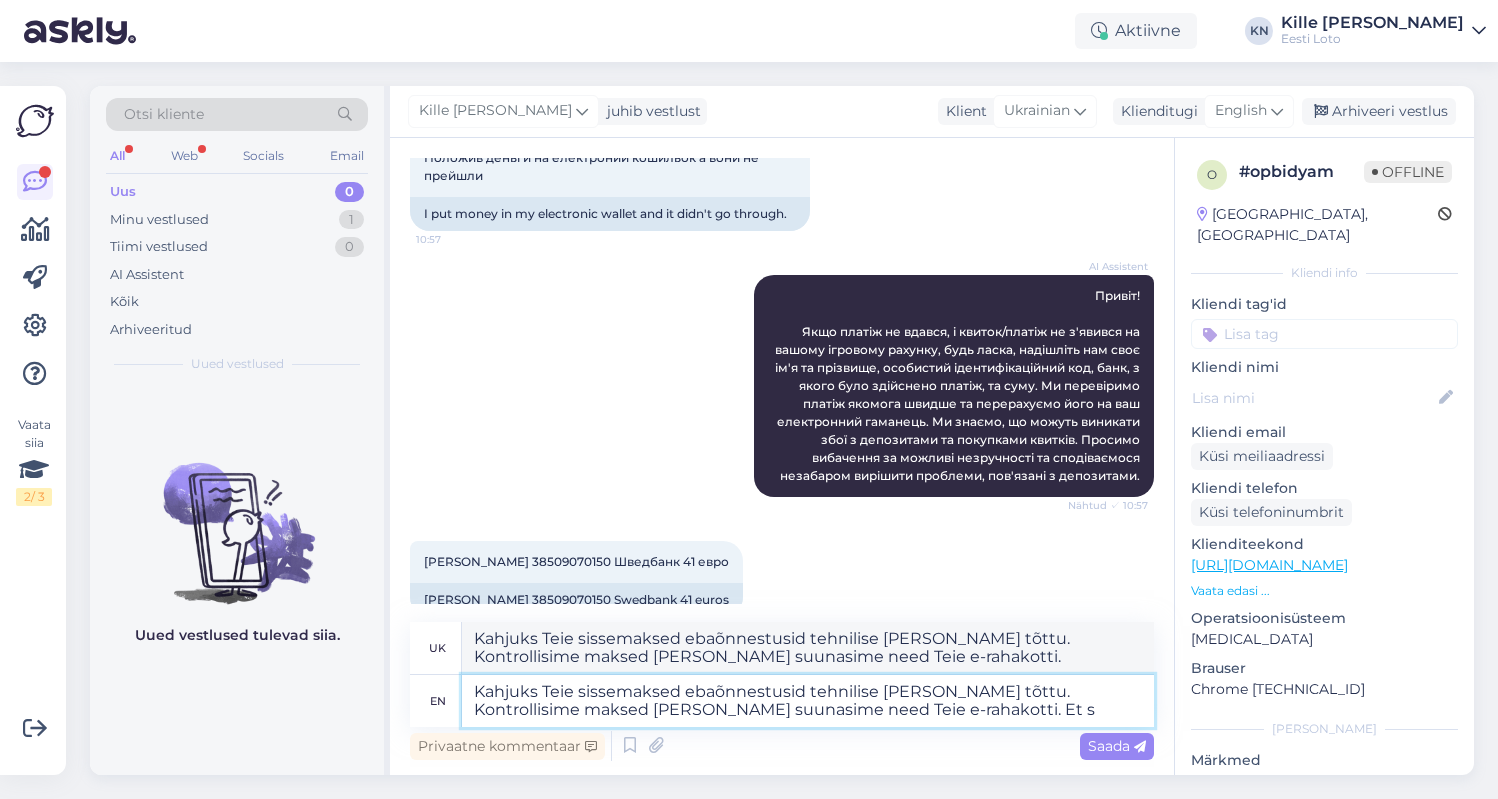 type on "Kahjuks Teie sissemaksed ebaõnnestusid tehnilise [PERSON_NAME] tõttu. Kontrollisime maksed [PERSON_NAME] suunasime need Teie e-rahakotti. Et si" 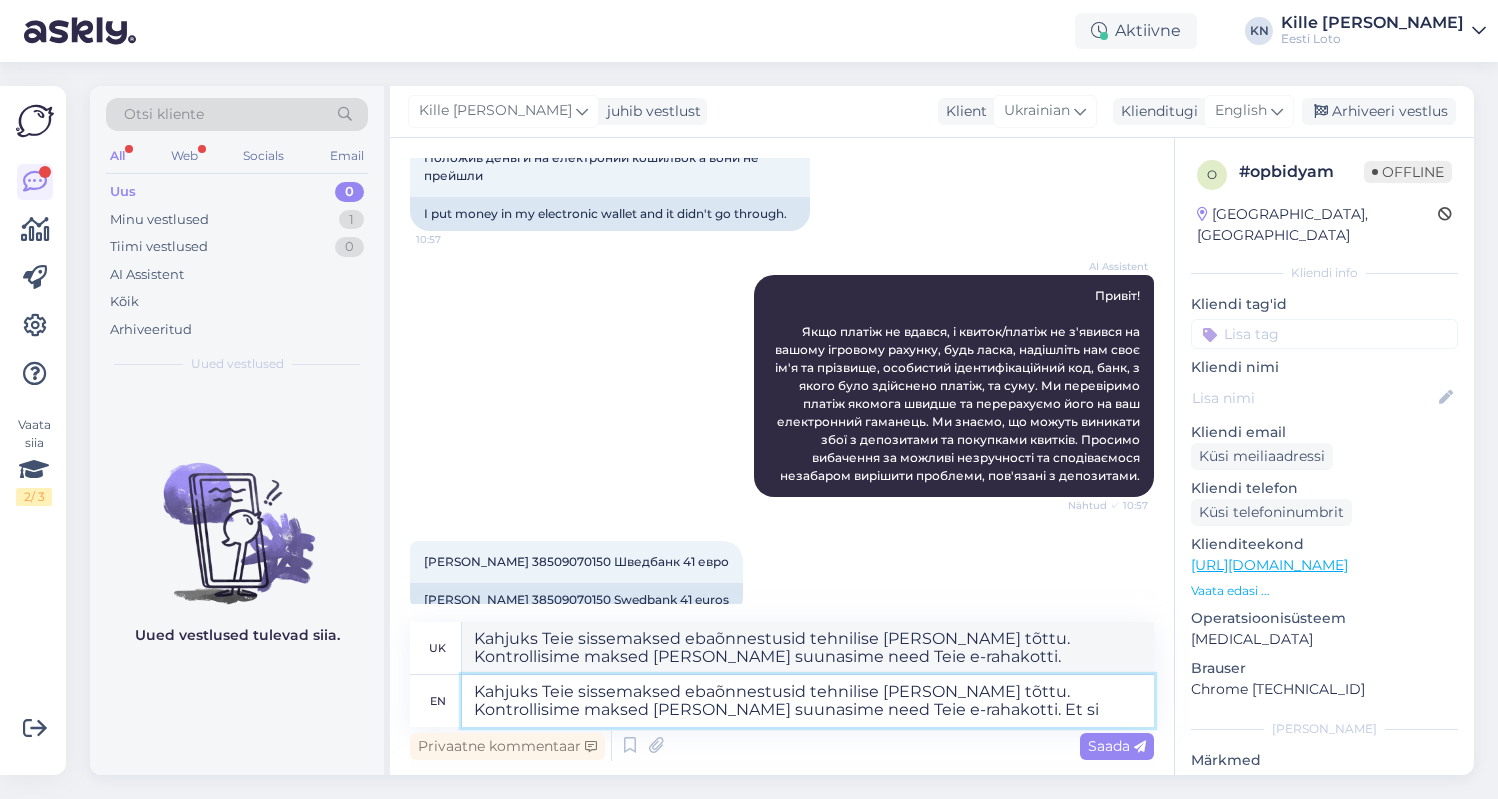 type on "Kahjuks Teie sissemaksed ebaõnnestusid tehnilise [PERSON_NAME] tõttu. Kontrollisime maksed [PERSON_NAME] suunasime need Teie e-rahakotti. Et" 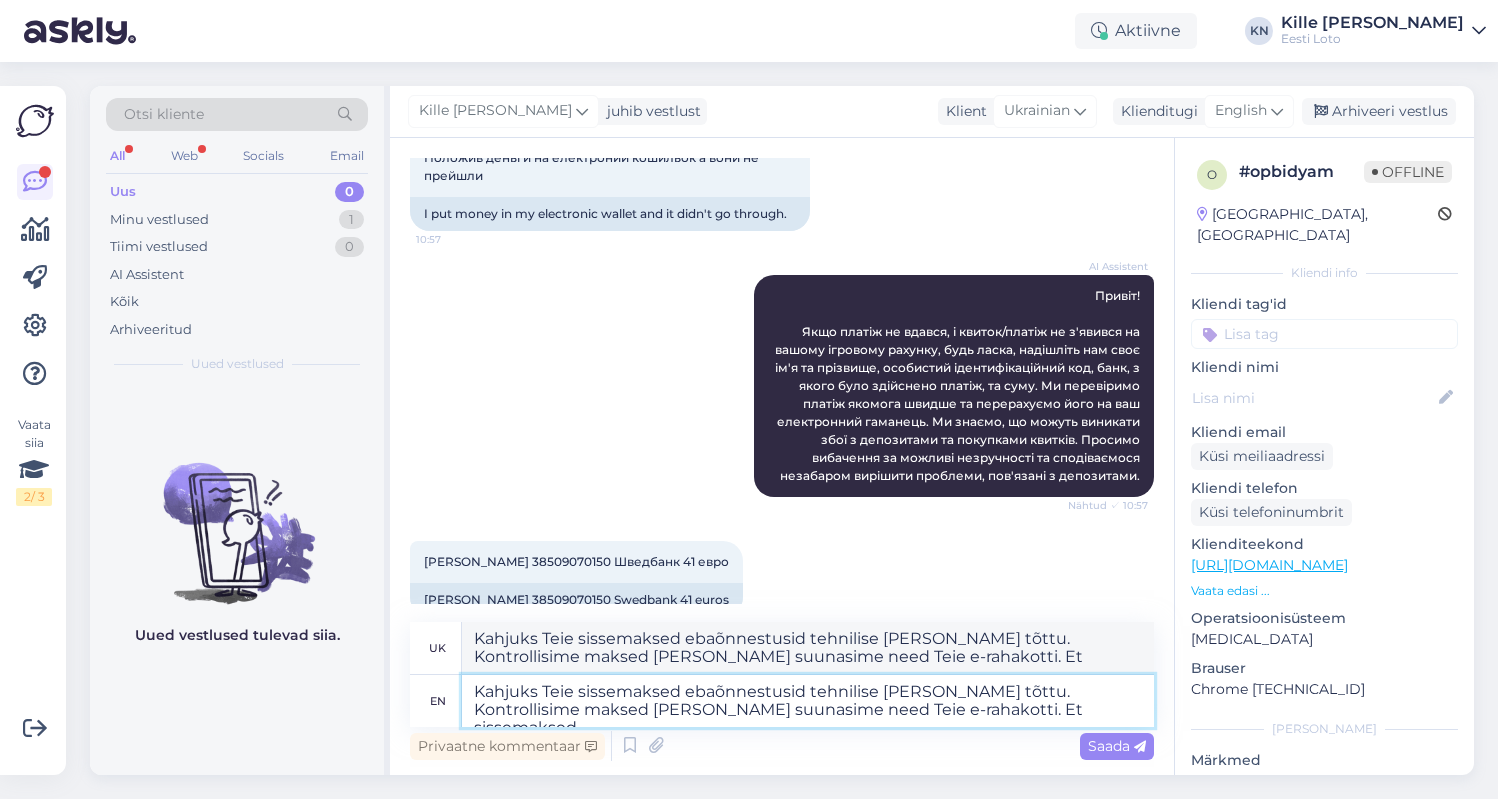 type on "Kahjuks Teie sissemaksed ebaõnnestusid tehnilise [PERSON_NAME] tõttu. Kontrollisime maksed [PERSON_NAME] suunasime need Teie e-rahakotti. Et sissemaksed e" 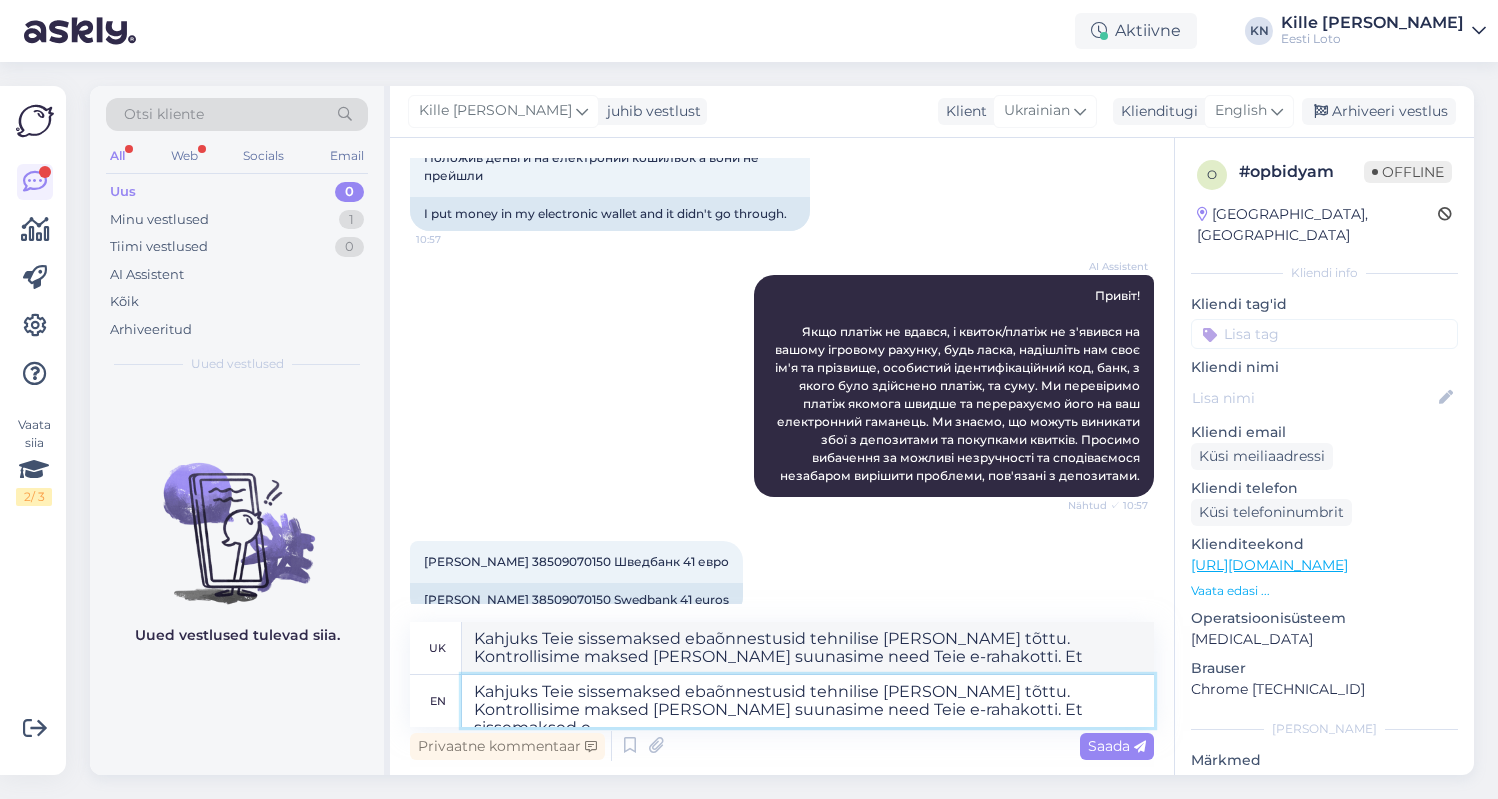type on "Kahjuks Teie sissemaksed ebaõnnestusid tehnilise [PERSON_NAME] tõttu. Kontrollisime maksed [PERSON_NAME] suunasime need Teie e-rahakotti. Et sissemaksed" 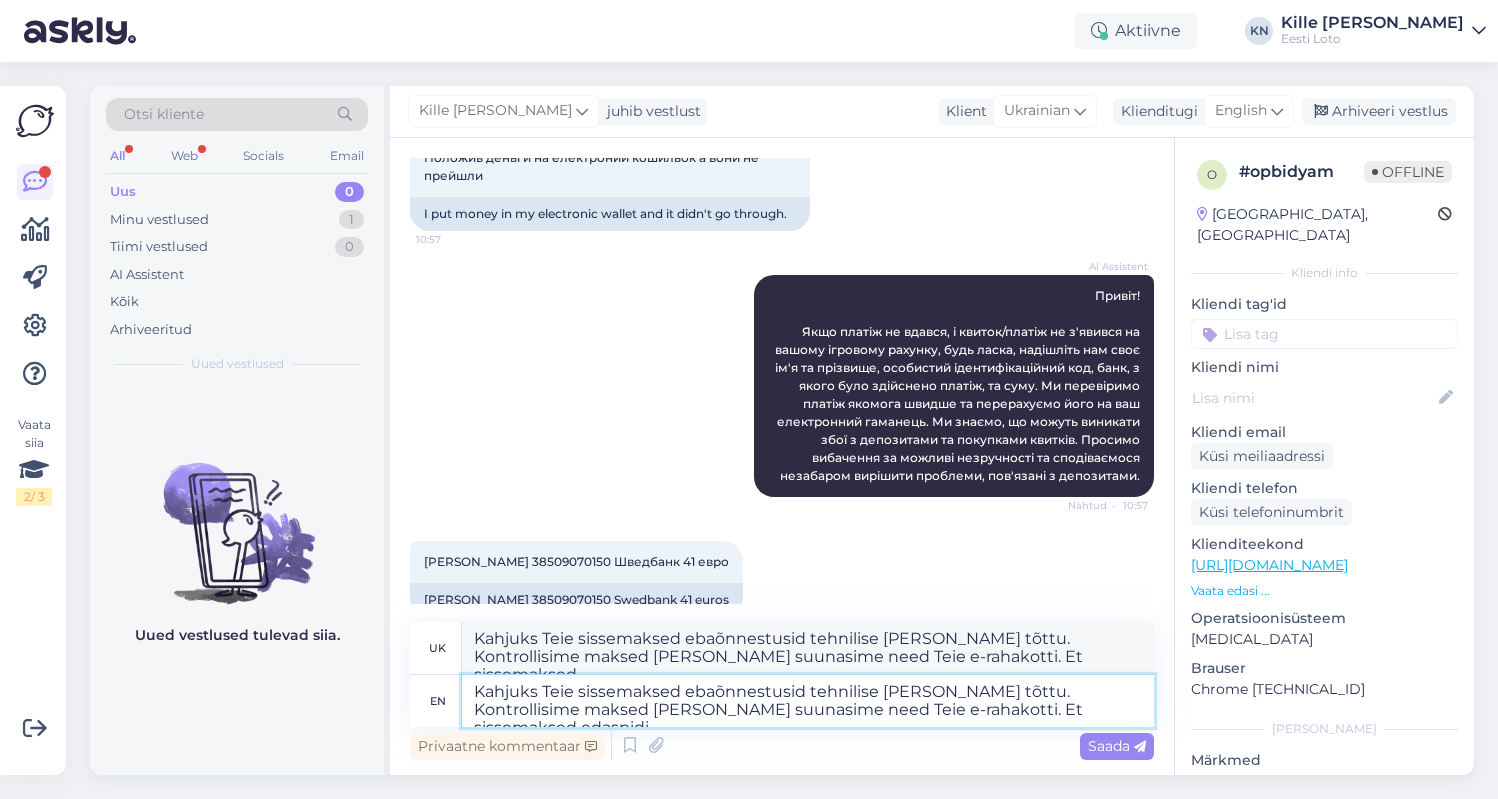type on "Kahjuks Teie sissemaksed ebaõnnestusid tehnilise [PERSON_NAME] tõttu. Kontrollisime maksed [PERSON_NAME] suunasime need Teie e-rahakotti. Et sissemaksed edaspidi õ" 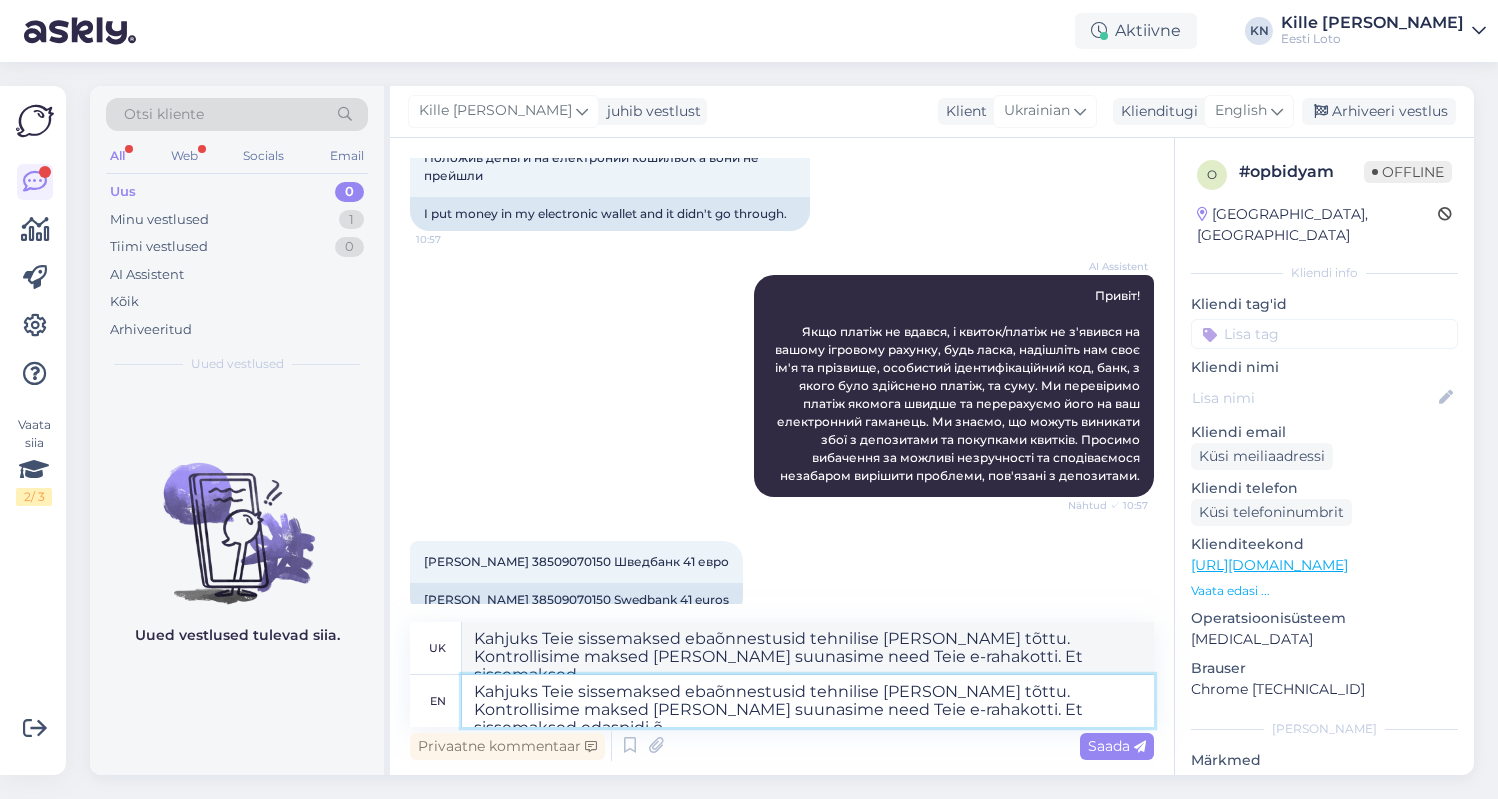 type on "Kahjuks Teie sissemaksed ebaõnnestusid tehnilise [PERSON_NAME] tõttu. Kontrollisime maksed [PERSON_NAME] suunasime need Teie e-rahakotti. Et sissemaksed edaspidi" 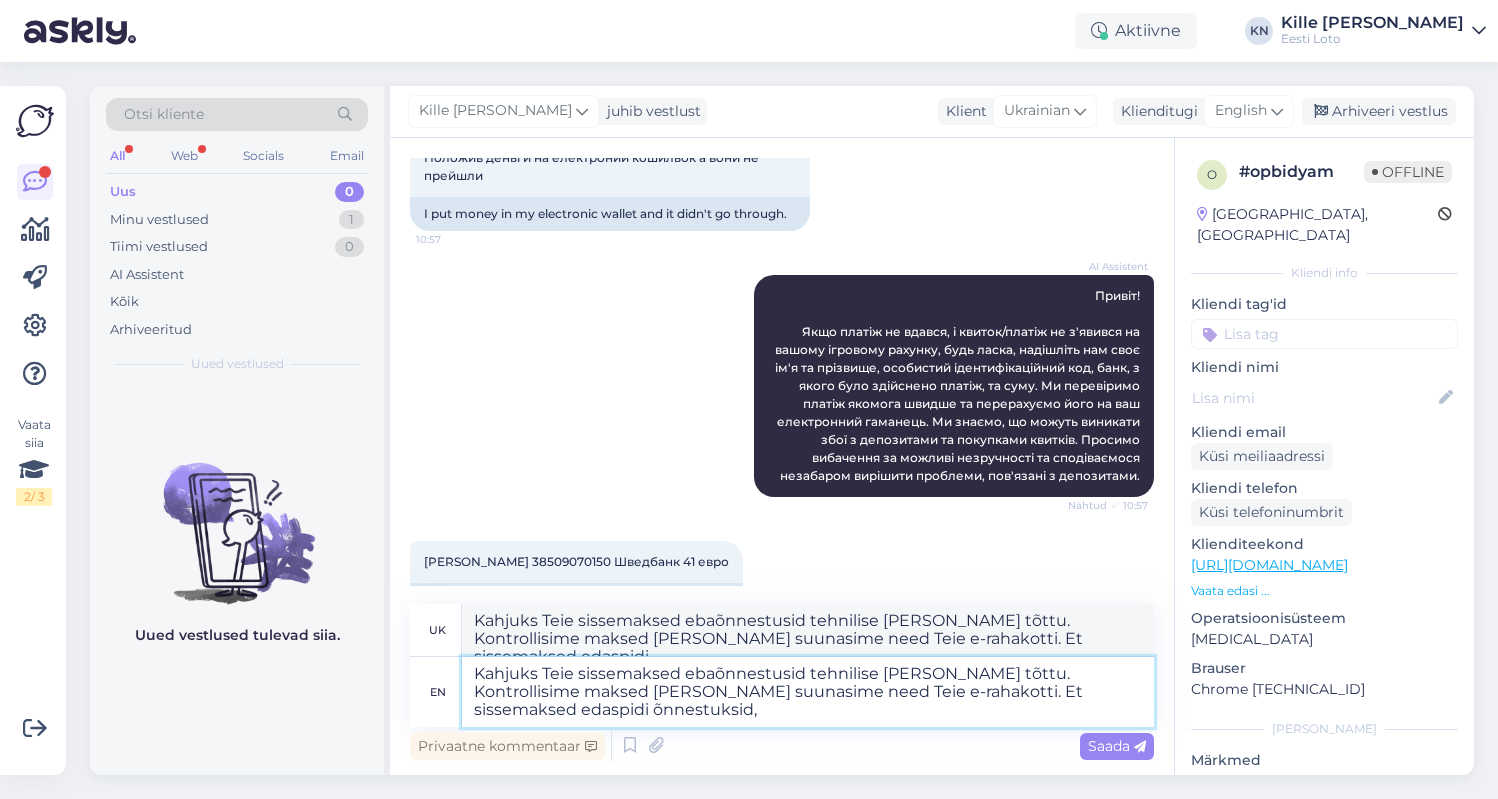type on "Kahjuks Teie sissemaksed ebaõnnestusid tehnilise [PERSON_NAME] tõttu. Kontrollisime maksed [PERSON_NAME] suunasime need Teie e-rahakotti. Et sissemaksed edaspidi õnnestuksid," 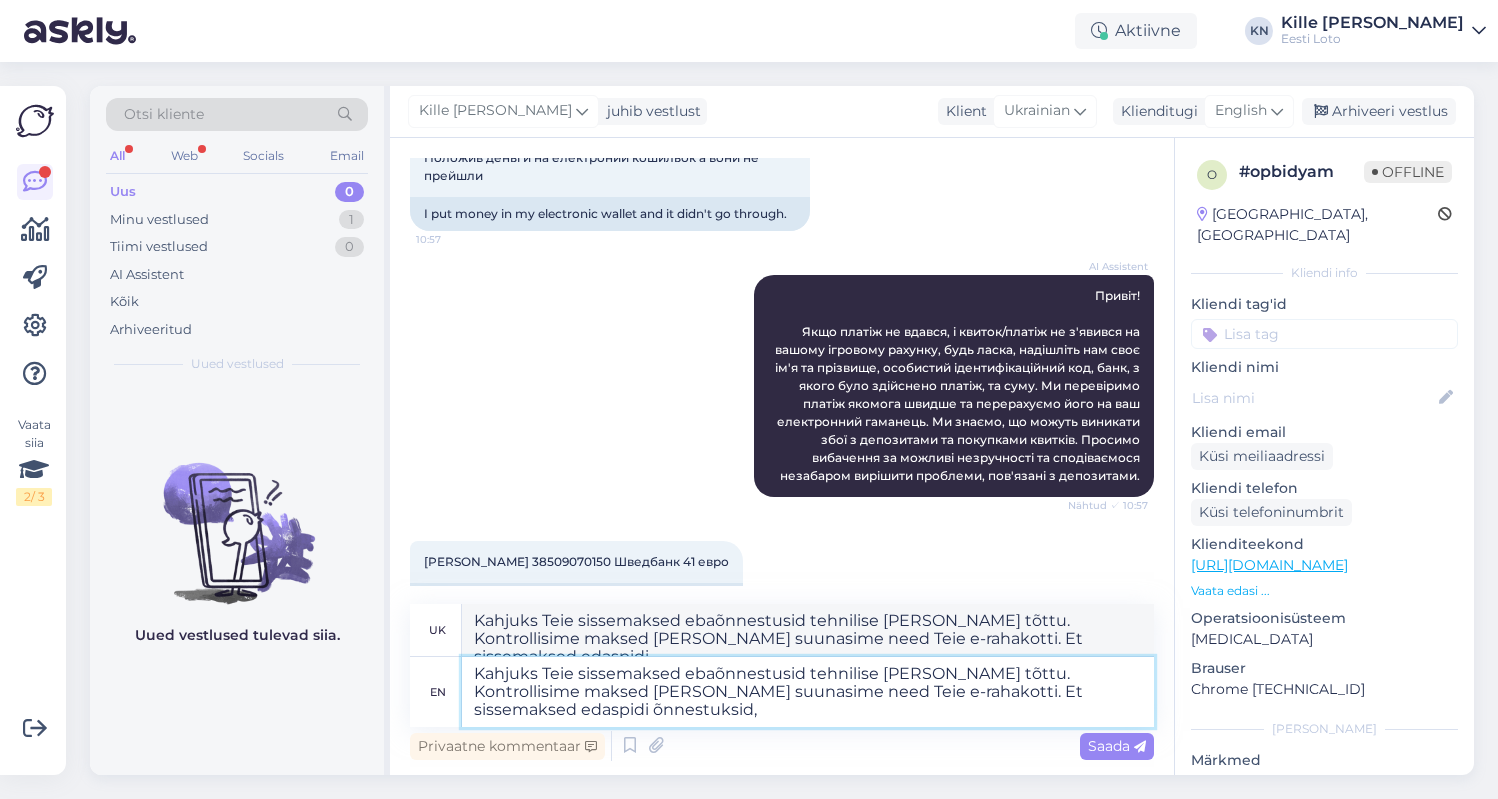 type on "Kahjuks Teie sissemaksed ebaõnnestusid tehnilise [PERSON_NAME] tõttu. Kontrollisime maksed [PERSON_NAME] suunasime need Teie e-rahakotti. Et sissemaksed edaspidi õnnestuksid," 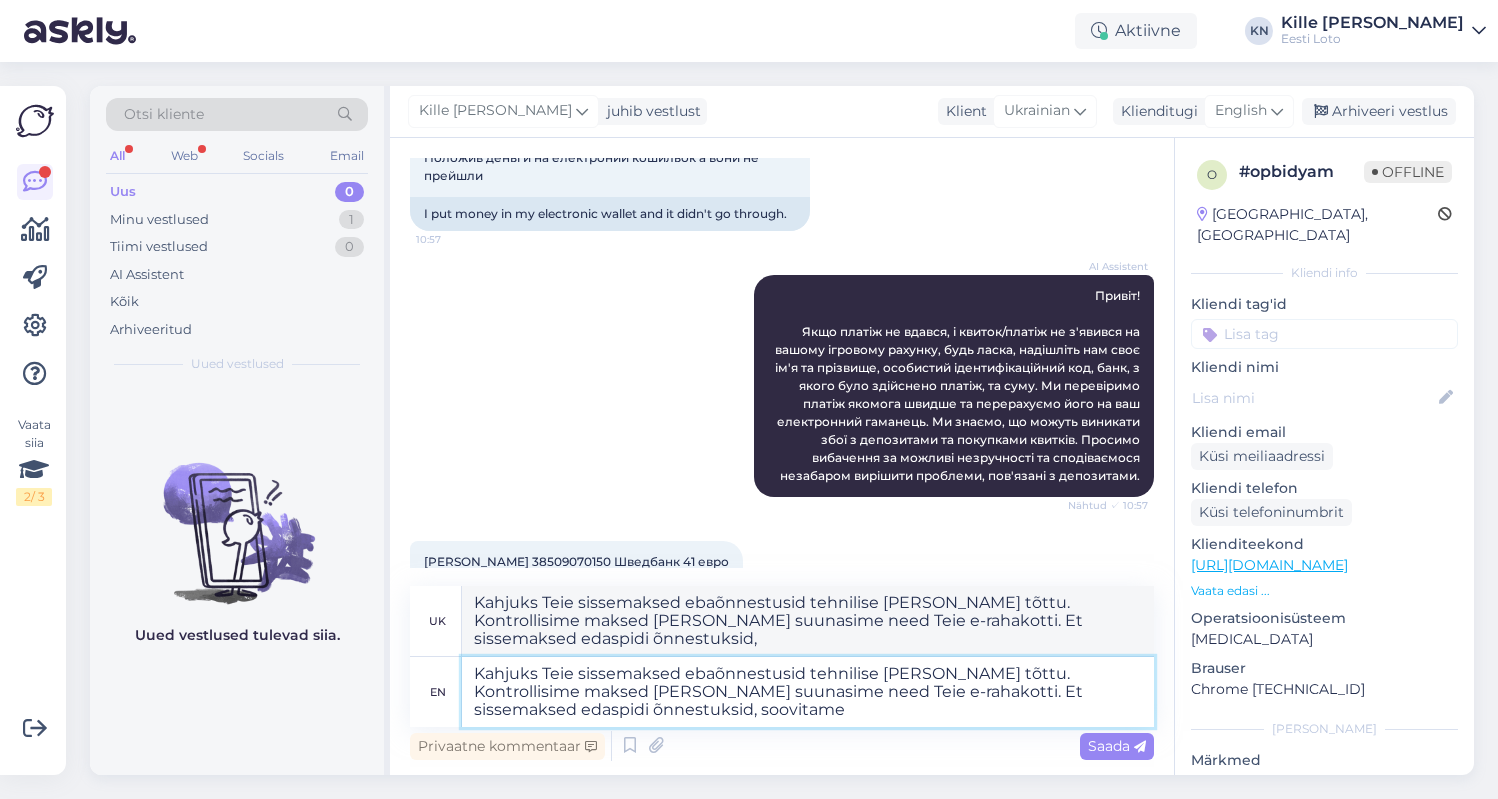type on "Kahjuks Teie sissemaksed ebaõnnestusid tehnilise [PERSON_NAME] tõttu. Kontrollisime maksed [PERSON_NAME] suunasime need Teie e-rahakotti. Et sissemaksed edaspidi õnnestuksid, soovitame T" 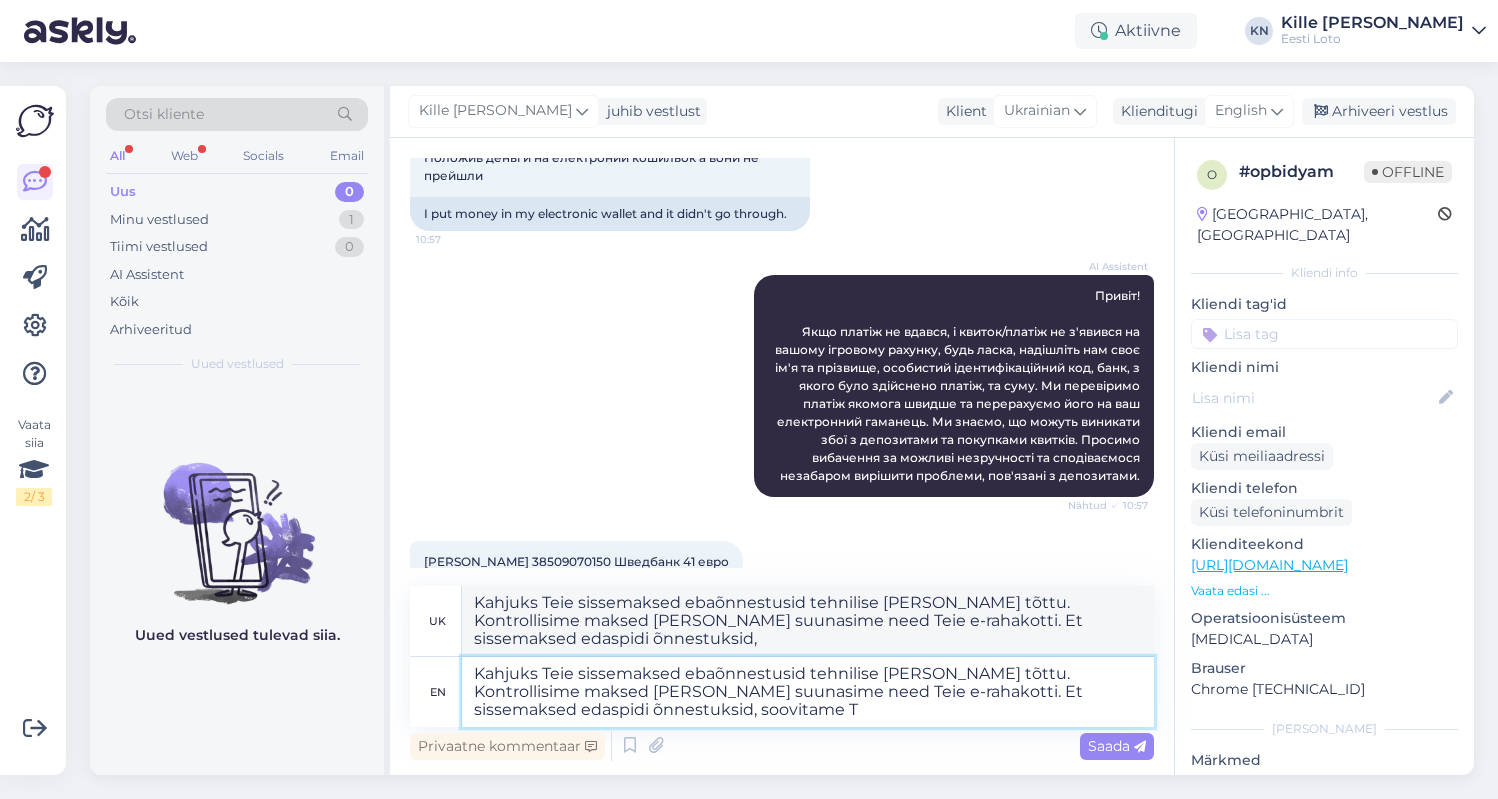 type on "Kahjuks Teie sissemaksed ebaõnnestusid tehnilise [PERSON_NAME] tõttu. Kontrollisime maksed [PERSON_NAME] suunasime need Teie e-rahakotti. Et sissemaksed edaspidi õnnestuksid, soovitame" 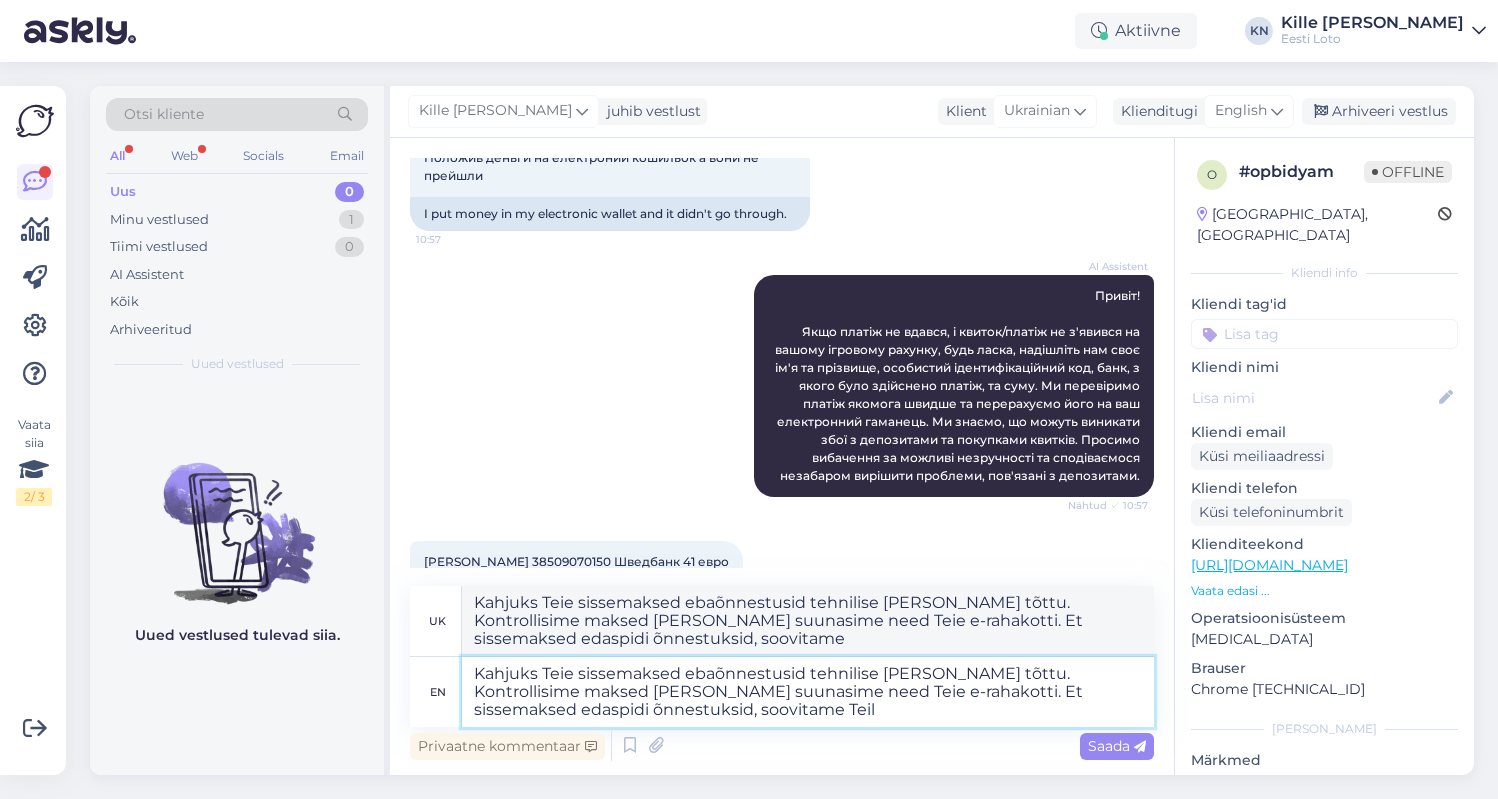 type on "Kahjuks Teie sissemaksed ebaõnnestusid tehnilise [PERSON_NAME] tõttu. Kontrollisime maksed [PERSON_NAME] suunasime need Teie e-rahakotti. Et sissemaksed edaspidi õnnestuksid, soovitame Teil" 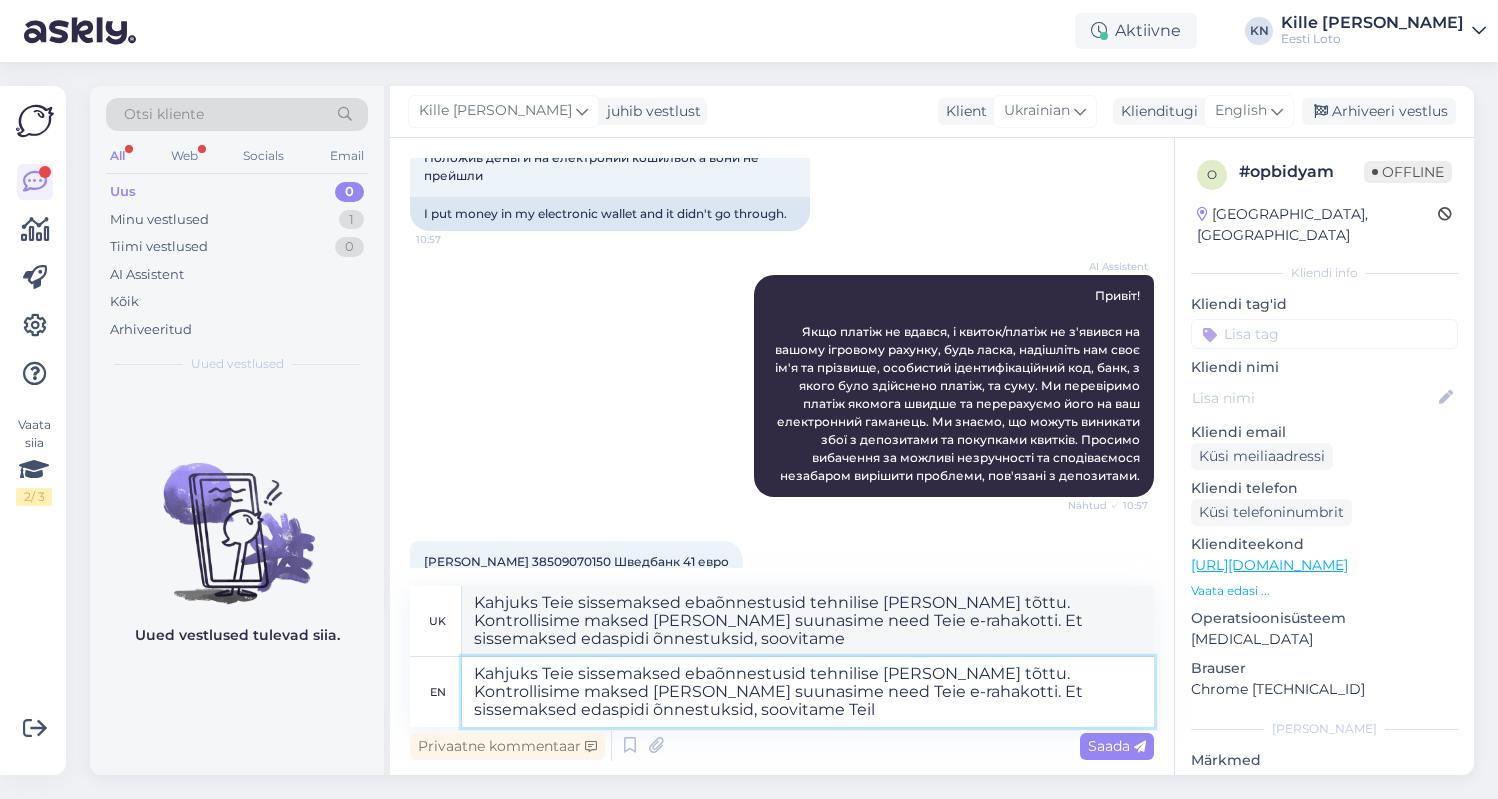 type on "Kahjuks Teie sissemaksed ebaõnnestusid tehnilise [PERSON_NAME] tõttu. Kontrollisime maksed [PERSON_NAME] suunasime need Teie e-rahakotti. Et sissemaksed edaspidi õnnestuksid, soovitame Teil" 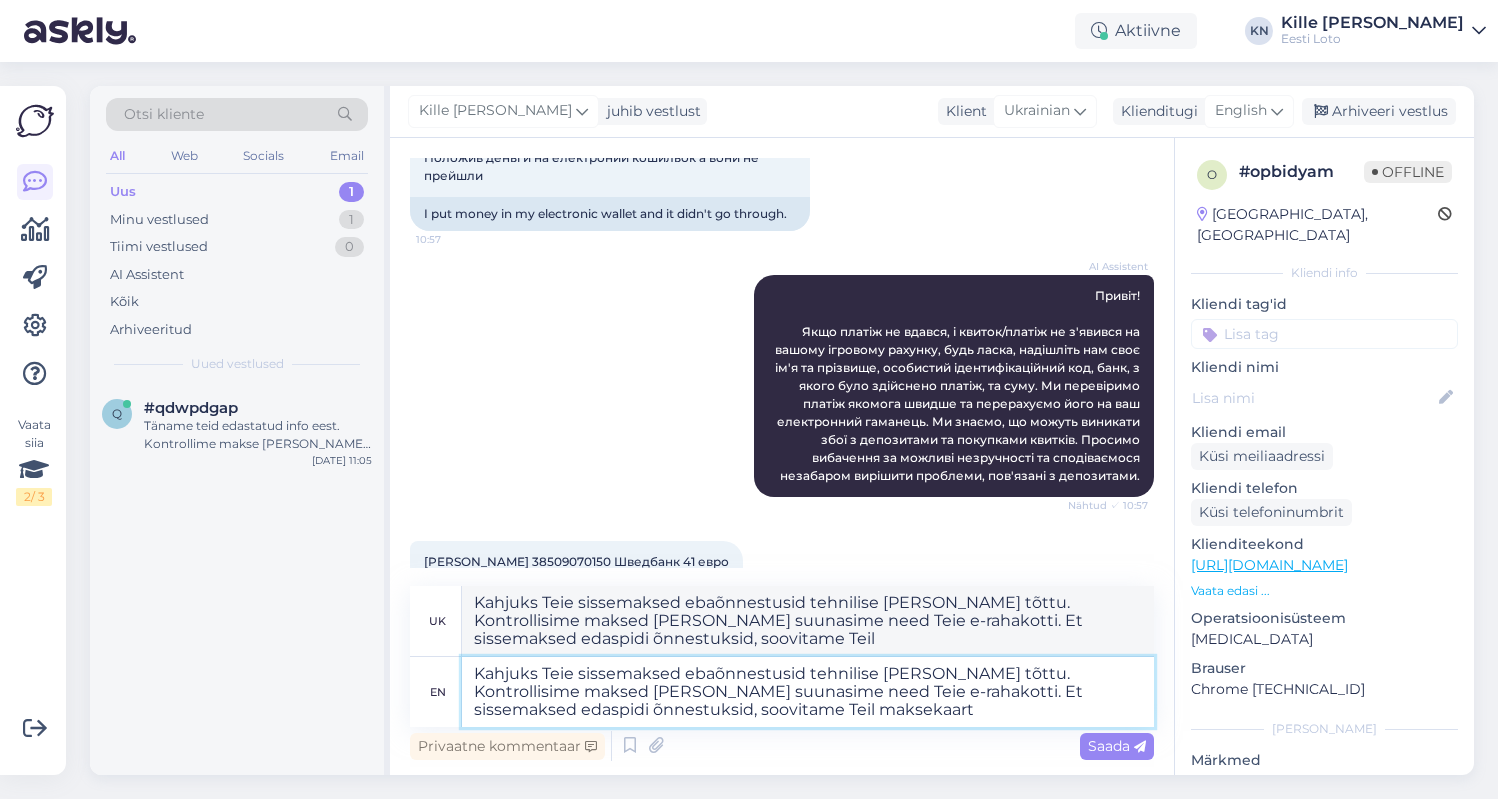 type on "Kahjuks Teie sissemaksed ebaõnnestusid tehnilise [PERSON_NAME] tõttu. Kontrollisime maksed [PERSON_NAME] suunasime need Teie e-rahakotti. Et sissemaksed edaspidi õnnestuksid, soovitame Teil maksekaart m" 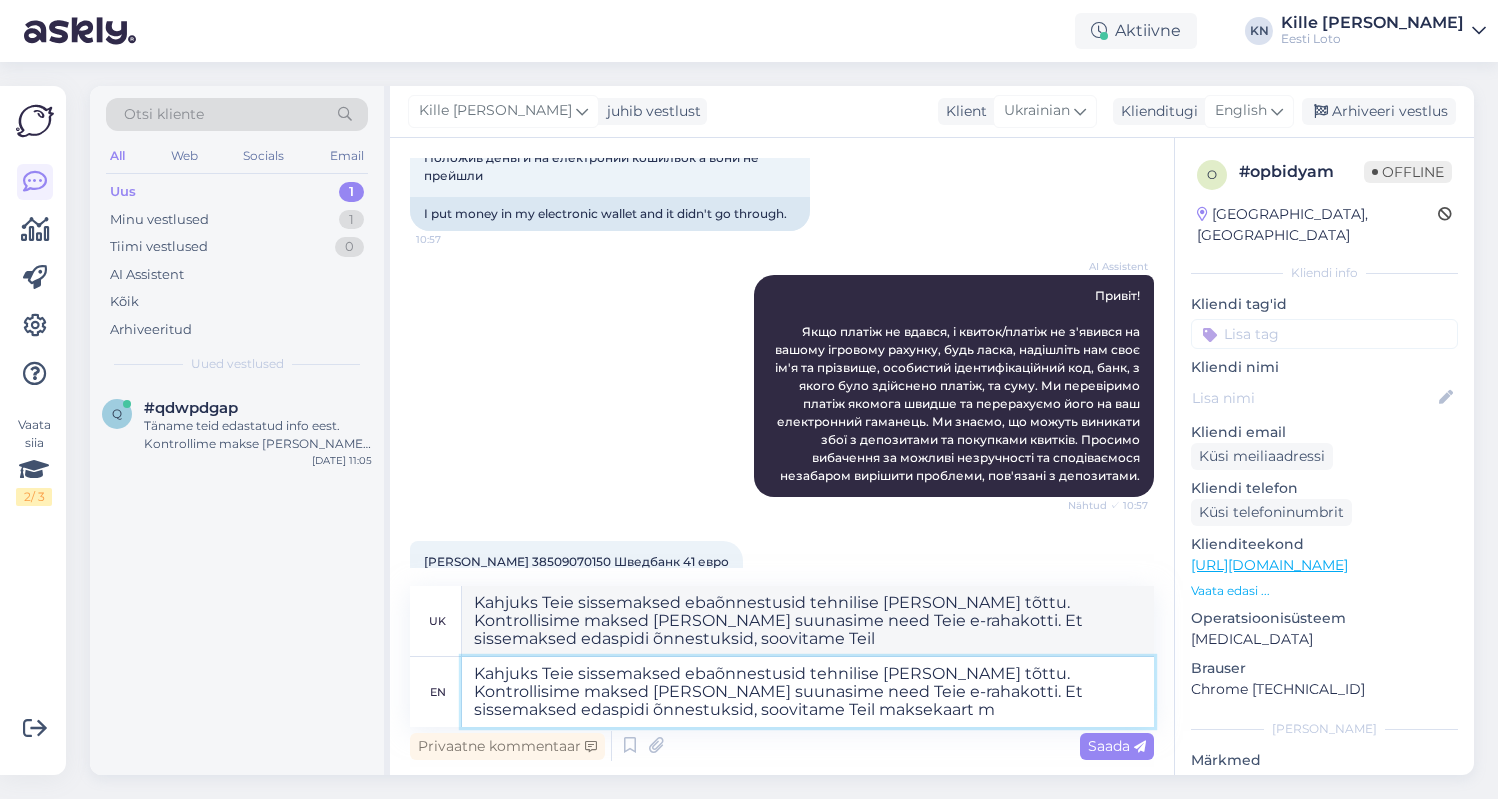 type on "Kahjuks Teie sissemaksed ebaõnnestusid tehnilise [PERSON_NAME] tõttu. Kontrollisime maksed [PERSON_NAME] suunasime need Teie e-rahakotti. Et sissemaksed edaspidi õnnestuksid, soovitame Teil maksekaart" 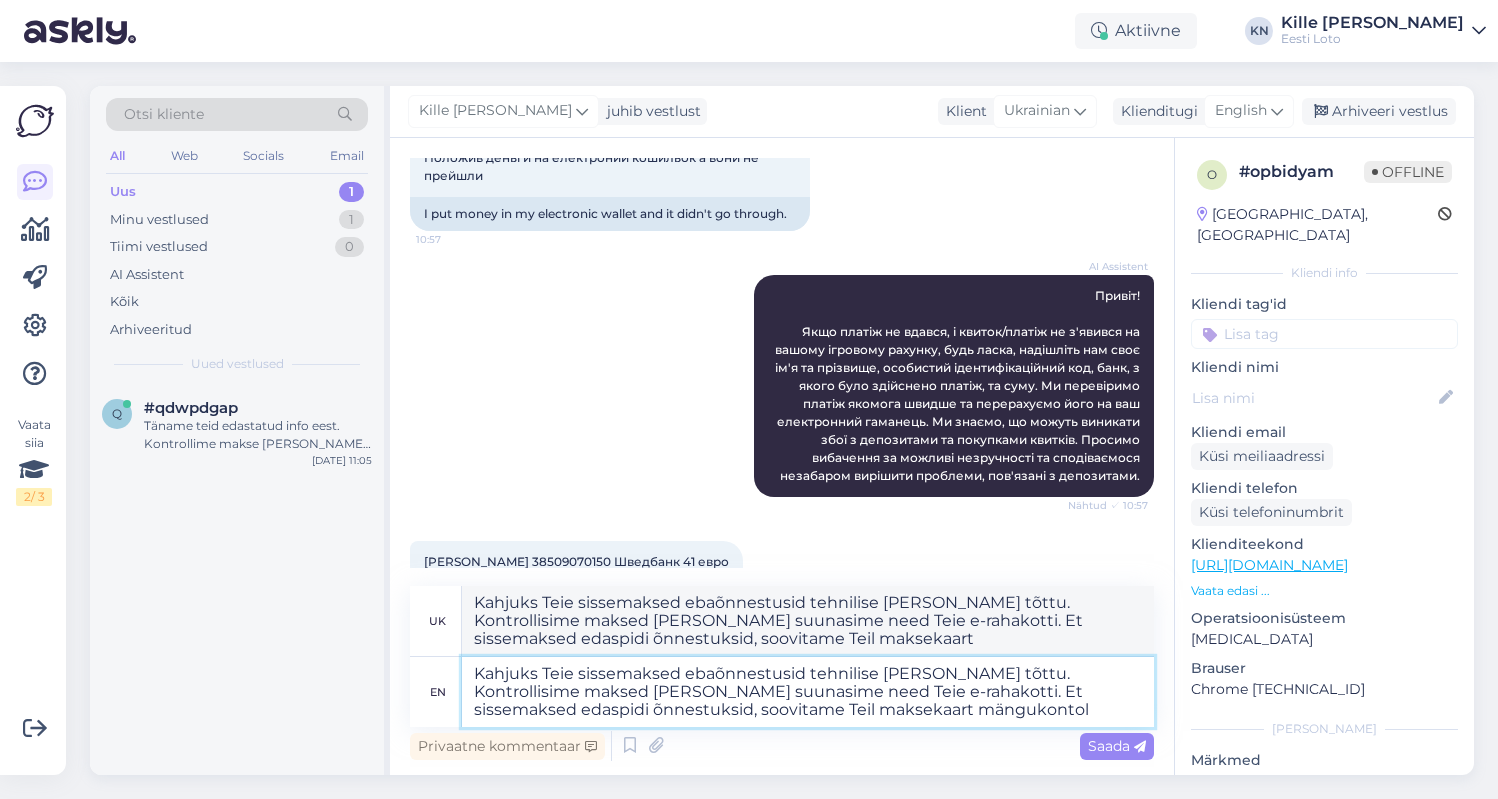 type on "Kahjuks Teie sissemaksed ebaõnnestusid tehnilise [PERSON_NAME] tõttu. Kontrollisime maksed [PERSON_NAME] suunasime need Teie e-rahakotti. Et sissemaksed edaspidi õnnestuksid, soovitame Teil maksekaart mängukontol" 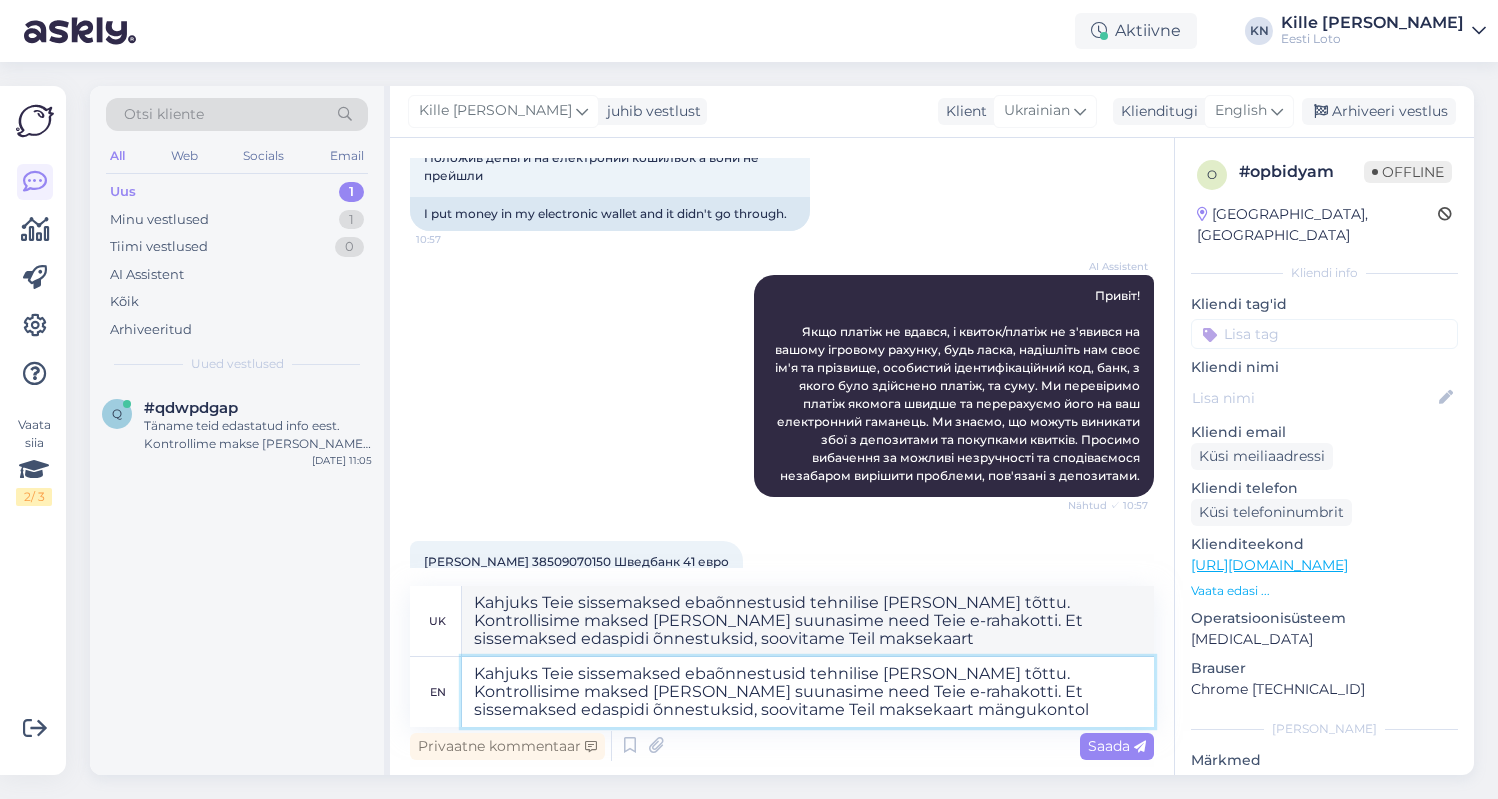 type on "Kahjuks Teie sissemaksed ebaõnnestusid tehnilise [PERSON_NAME] tõttu. Kontrollisime maksed [PERSON_NAME] suunasime need Teie e-rahakotti. Et sissemaksed edaspidi õnnestuksid, soovitame Teil maksekaart mängukontol" 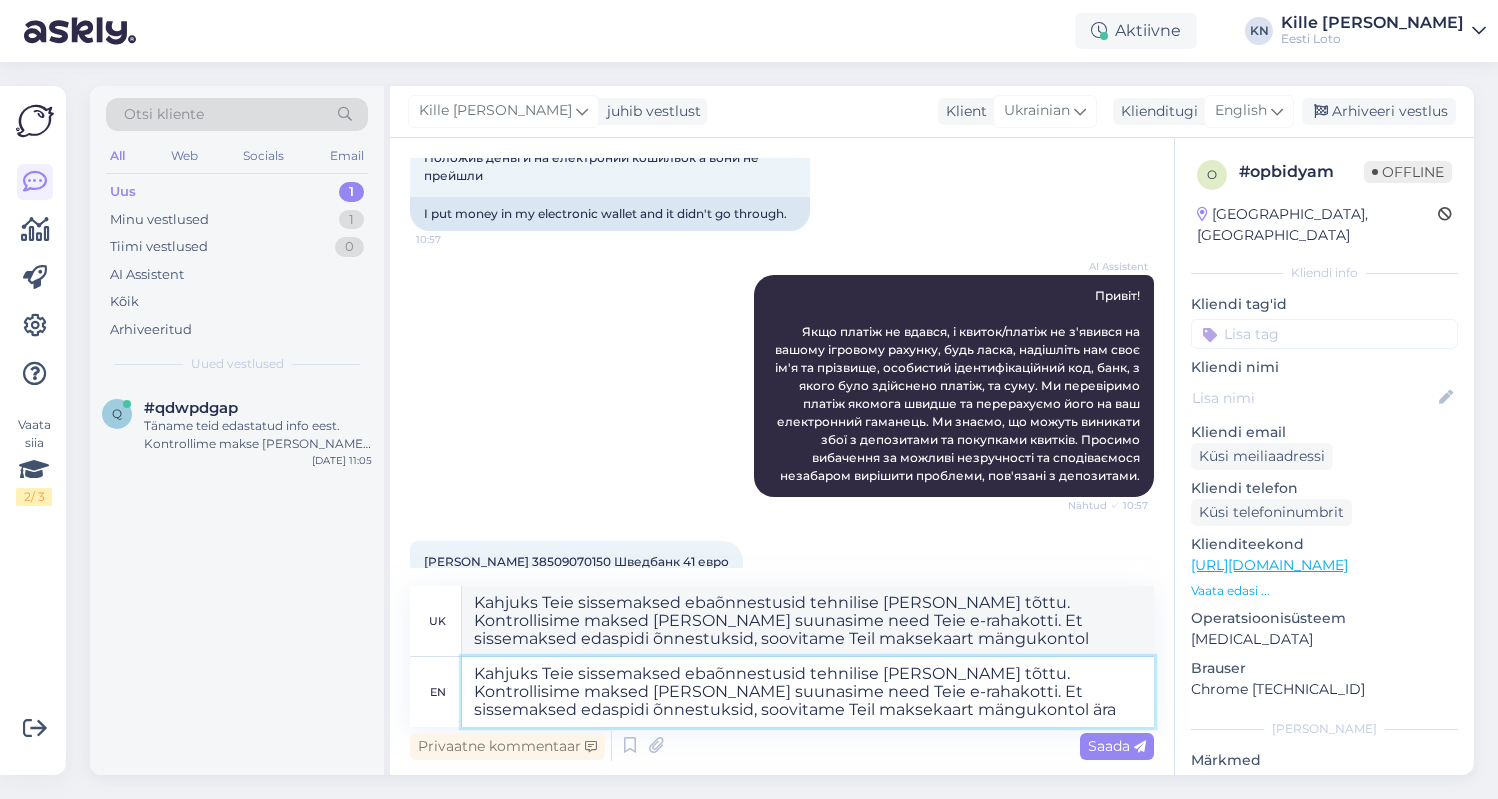 type on "Kahjuks Teie sissemaksed ebaõnnestusid tehnilise [PERSON_NAME] tõttu. Kontrollisime maksed [PERSON_NAME] suunasime need Teie e-rahakotti. Et sissemaksed edaspidi õnnestuksid, soovitame Teil maksekaart mängukontol ära k" 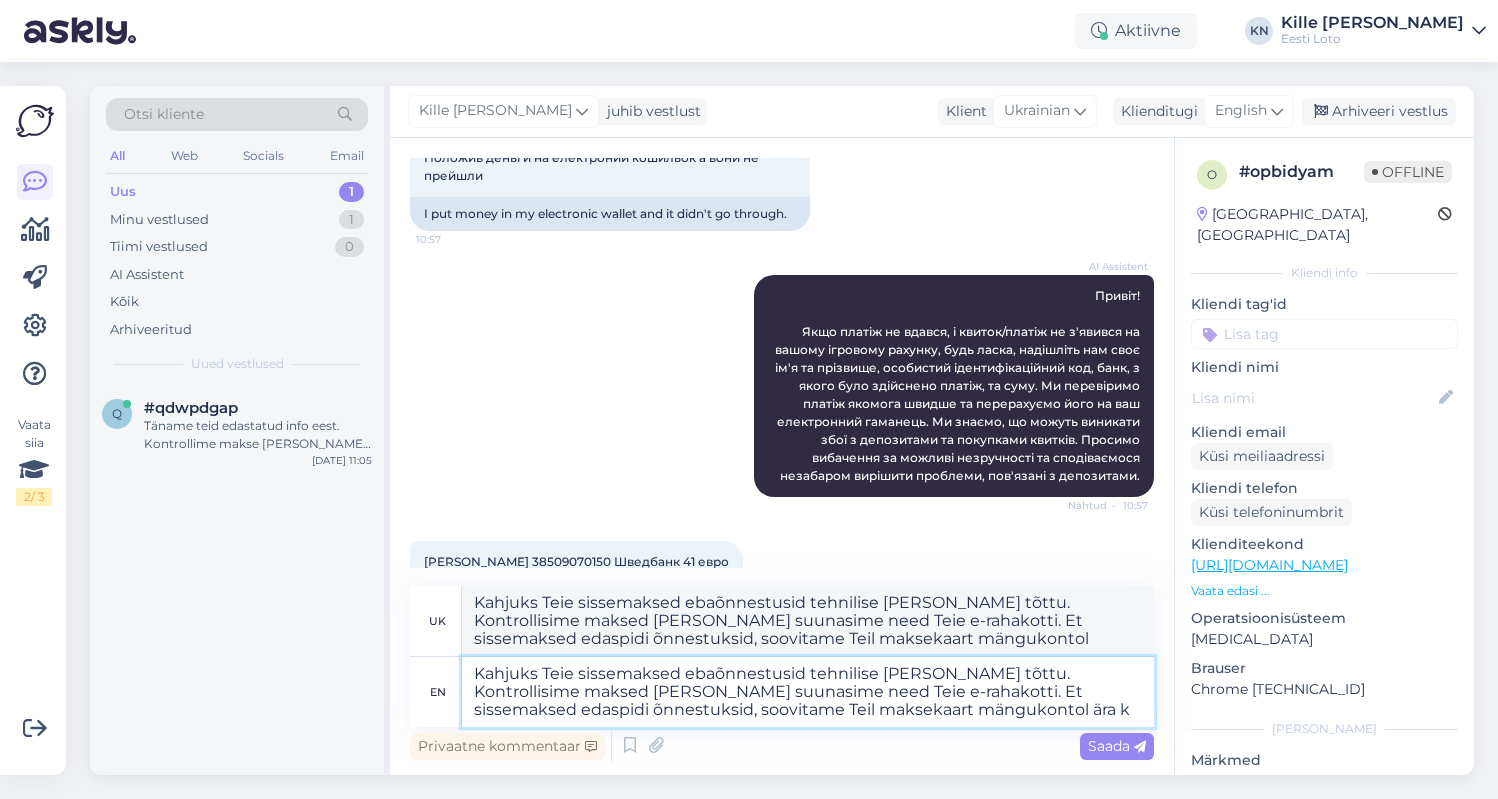 type on "Kahjuks Teie sissemaksed ebaõnnestusid tehnilise [PERSON_NAME] tõttu. Kontrollisime maksed [PERSON_NAME] suunasime need Teie e-rahakotti. Et sissemaksed edaspidi õnnestuksid, soovitame Teil maksekaart mängukontol ära" 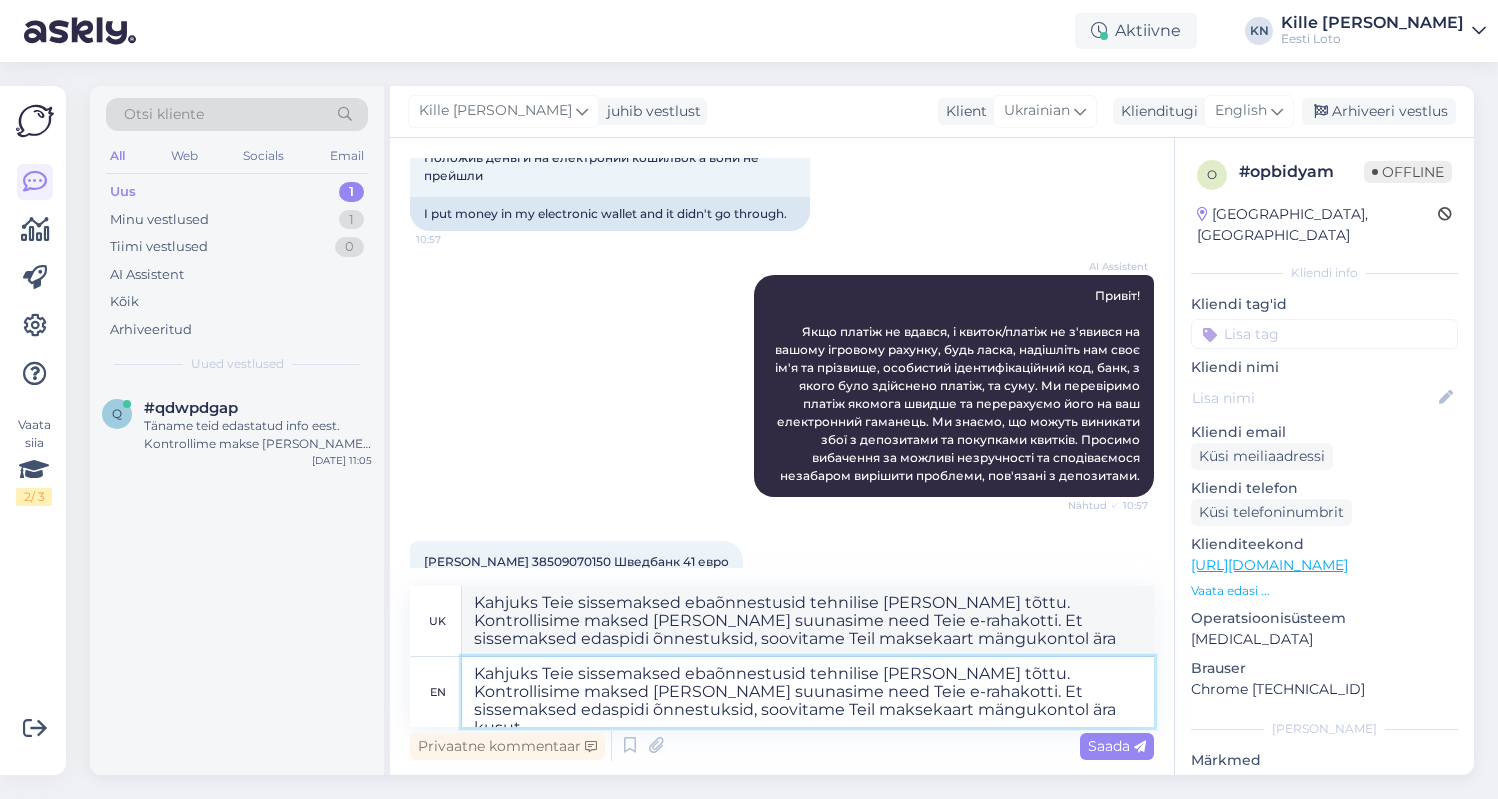 type on "Kahjuks Teie sissemaksed ebaõnnestusid tehnilise [PERSON_NAME] tõttu. Kontrollisime maksed [PERSON_NAME] suunasime need Teie e-rahakotti. Et sissemaksed edaspidi õnnestuksid, soovitame Teil maksekaart mängukontol ära kusu" 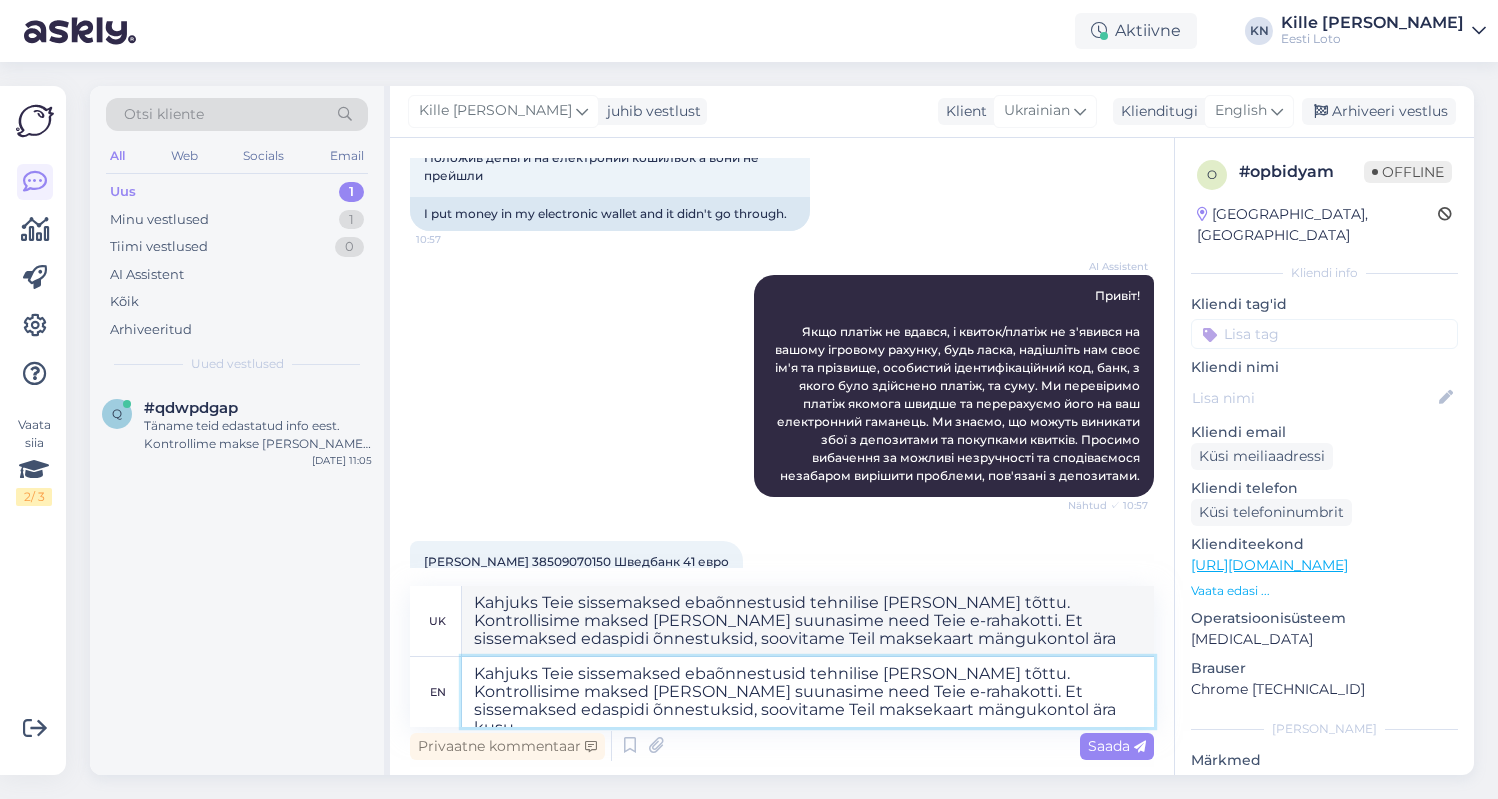type on "Kahjuks Teie sissemaksed ebaõnnestusid tehnilise [PERSON_NAME] tõttu. Kontrollisime maksed [PERSON_NAME] suunasime need Teie e-rahakotti. Et sissemaksed edaspidi õnnestuksid, soovitame Teil maksekaart mängukontol ära kusut" 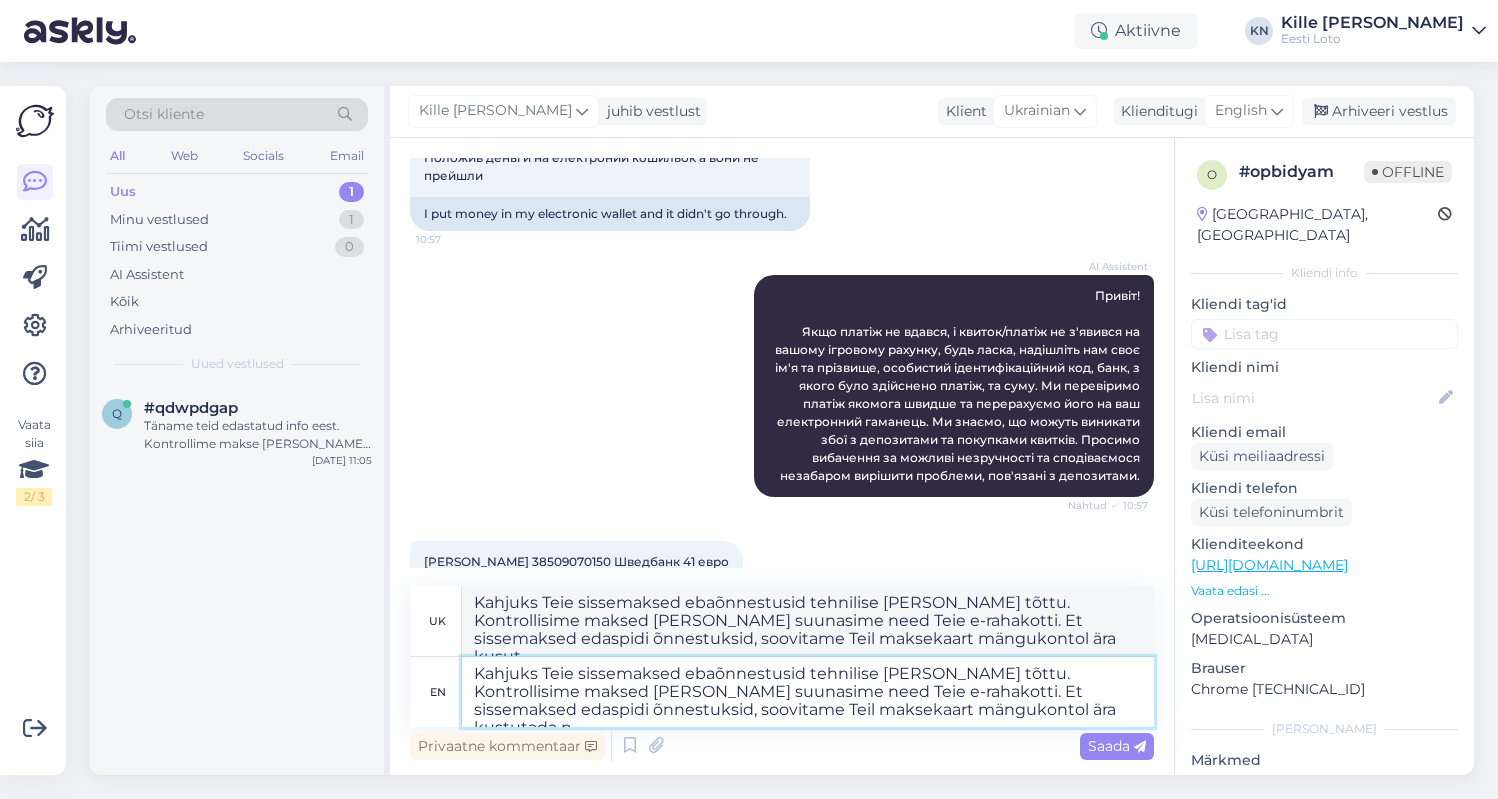 type on "Kahjuks Teie sissemaksed ebaõnnestusid tehnilise [PERSON_NAME] tõttu. Kontrollisime maksed [PERSON_NAME] suunasime need Teie e-rahakotti. Et sissemaksed edaspidi õnnestuksid, soovitame Teil maksekaart mängukontol ära kustutada ni" 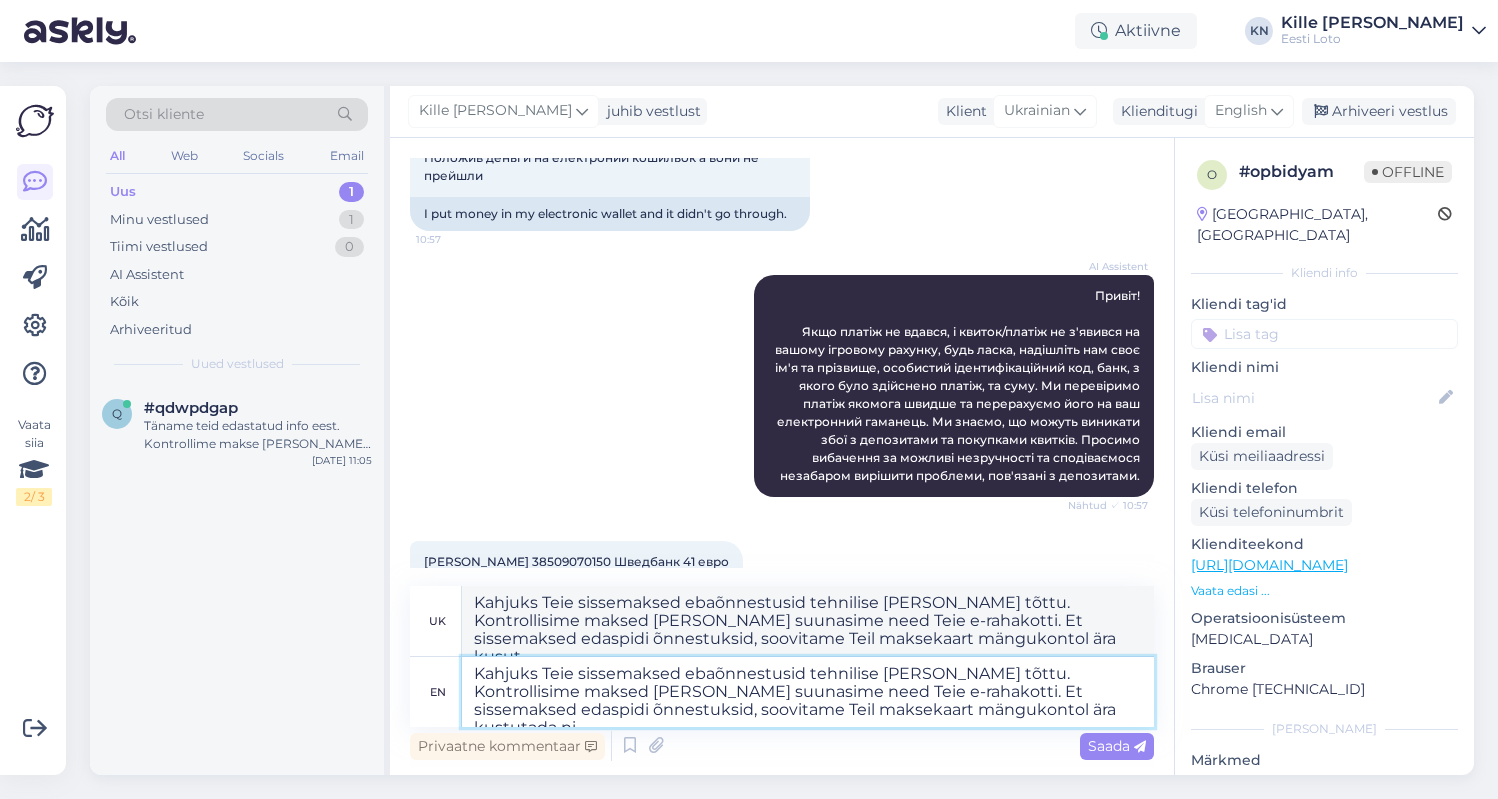 type on "Kahjuks Teie sissemaksed ebaõnnestusid tehnilise [PERSON_NAME] tõttu. Kontrollisime maksed [PERSON_NAME] suunasime need Teie e-rahakotti. Et sissemaksed edaspidi õnnestuksid, soovitame Teil maksekaart mängukontol ära kustutada" 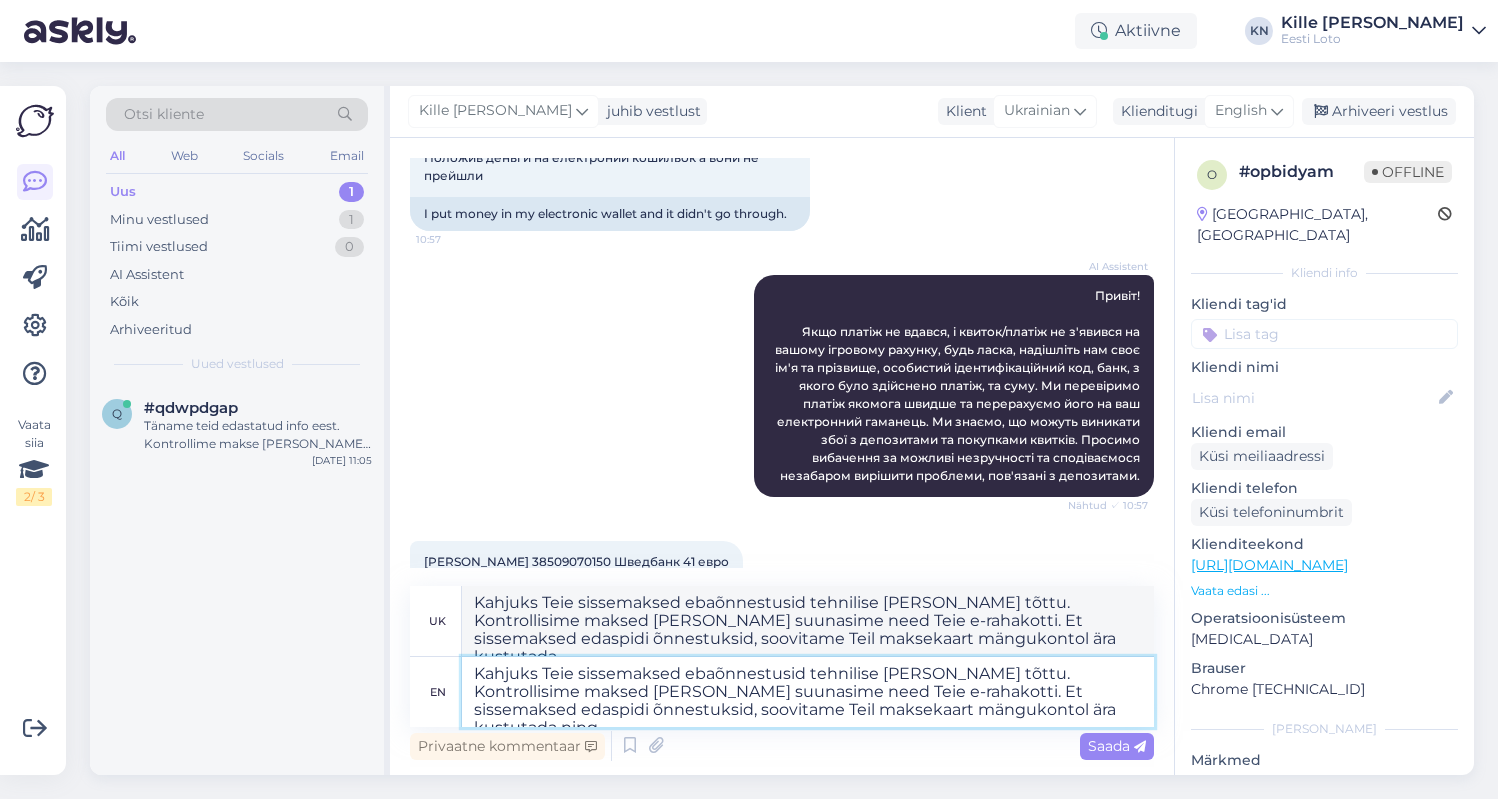 type on "Kahjuks Teie sissemaksed ebaõnnestusid tehnilise [PERSON_NAME] tõttu. Kontrollisime maksed [PERSON_NAME] suunasime need Teie e-rahakotti. Et sissemaksed edaspidi õnnestuksid, soovitame Teil maksekaart mängukontol ära kustutada ning s" 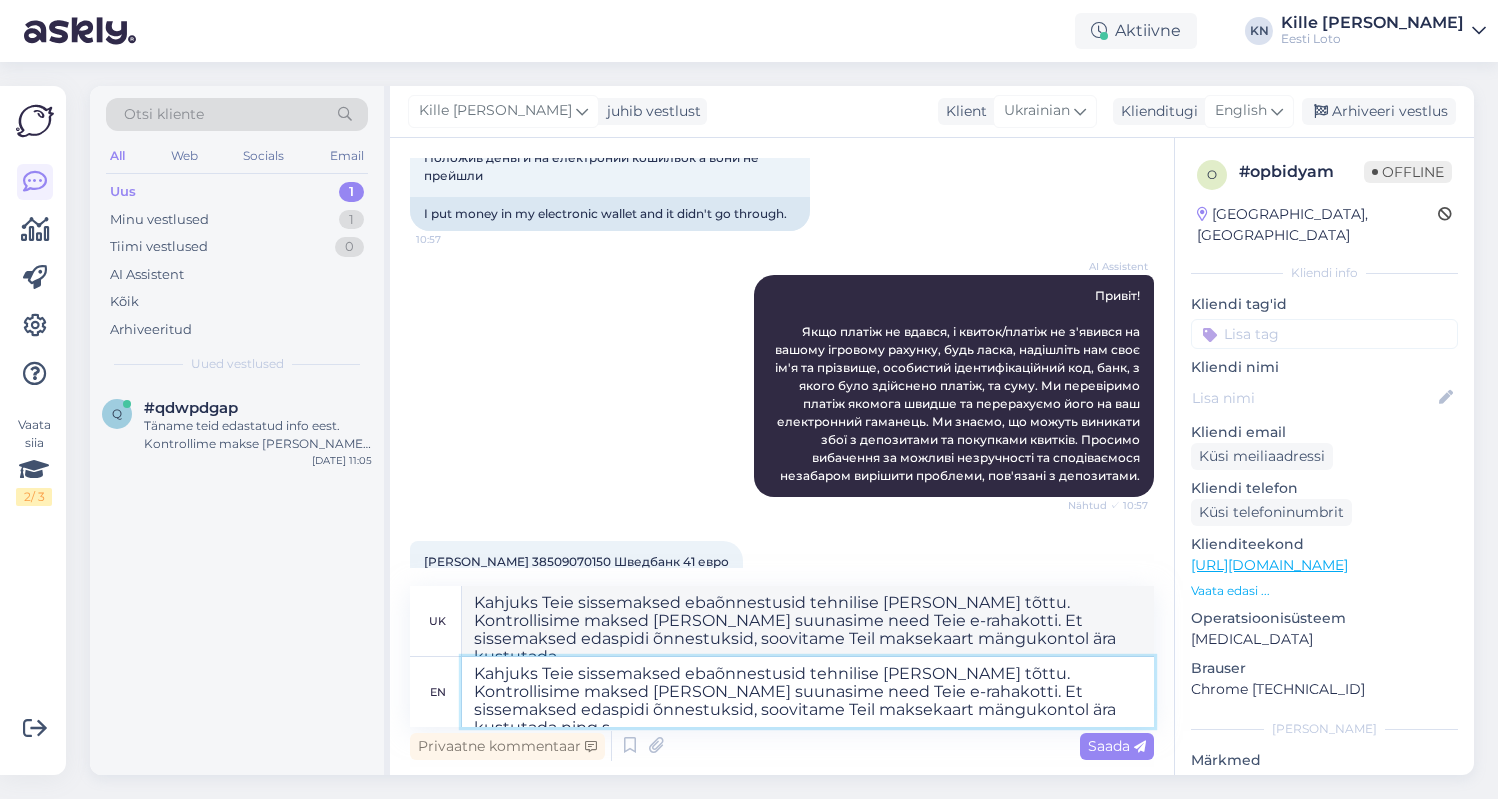type on "Kahjuks Teie sissemaksed ebaõnnestusid tehnilise [PERSON_NAME] tõttu. Kontrollisime maksed [PERSON_NAME] suunasime need Teie e-rahakotti. Et sissemaksed edaspidi õnnestuksid, soovitame Teil maksekaart mängukontol ära kustutada ning" 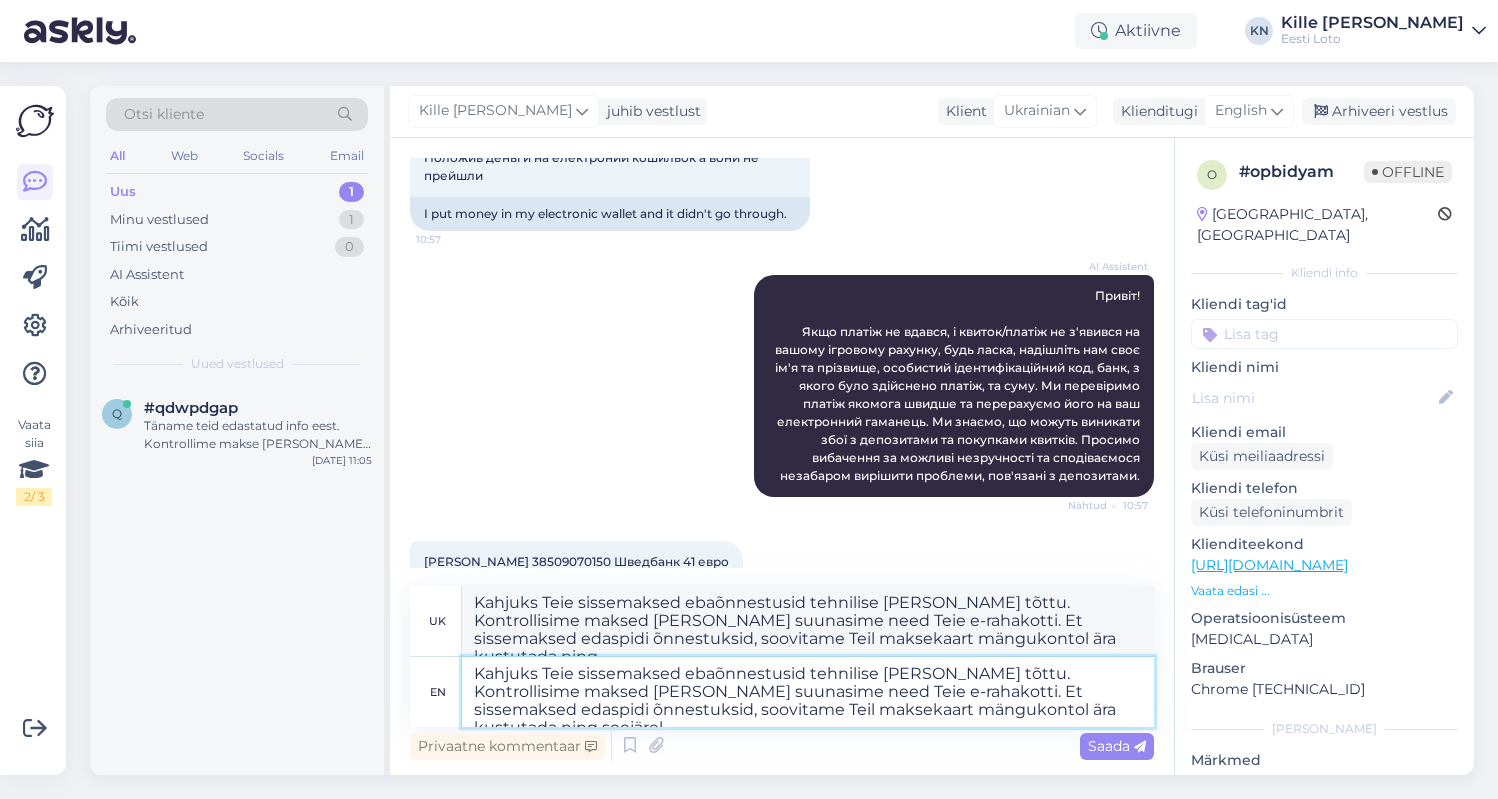 type on "Kahjuks Teie sissemaksed ebaõnnestusid tehnilise [PERSON_NAME] tõttu. Kontrollisime maksed [PERSON_NAME] suunasime need Teie e-rahakotti. Et sissemaksed edaspidi õnnestuksid, soovitame Teil maksekaart mängukontol ära kustutada ning seejärel u" 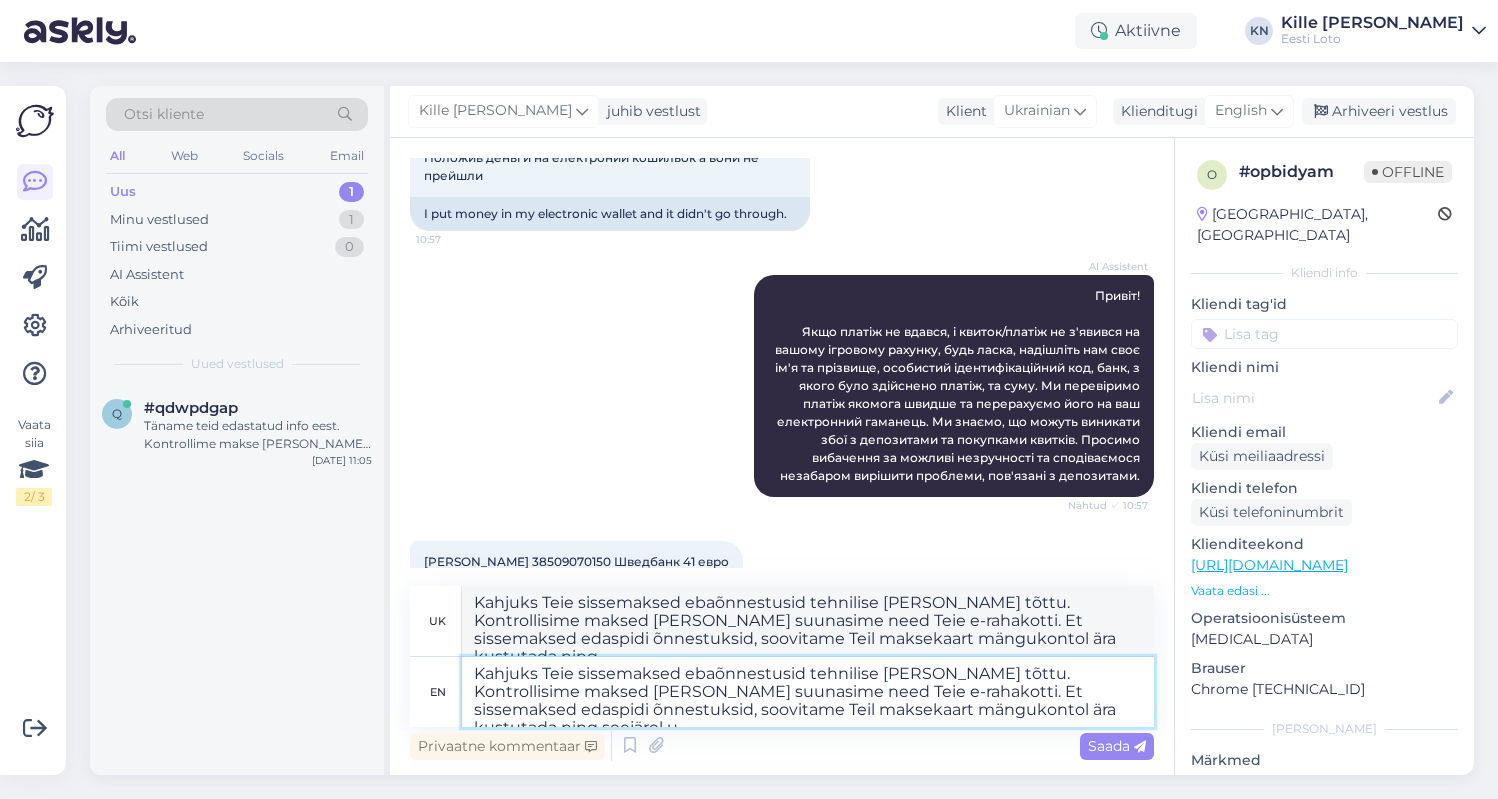 type on "Kahjuks Teie sissemaksed ebaõnnestusid tehnilise [PERSON_NAME] tõttu. Kontrollisime maksed [PERSON_NAME] suunasime need Teie e-rahakotti. Et sissemaksed edaspidi õnnestuksid, soovitame Teil maksekaart mängukontol ära kustutada ning seeärel" 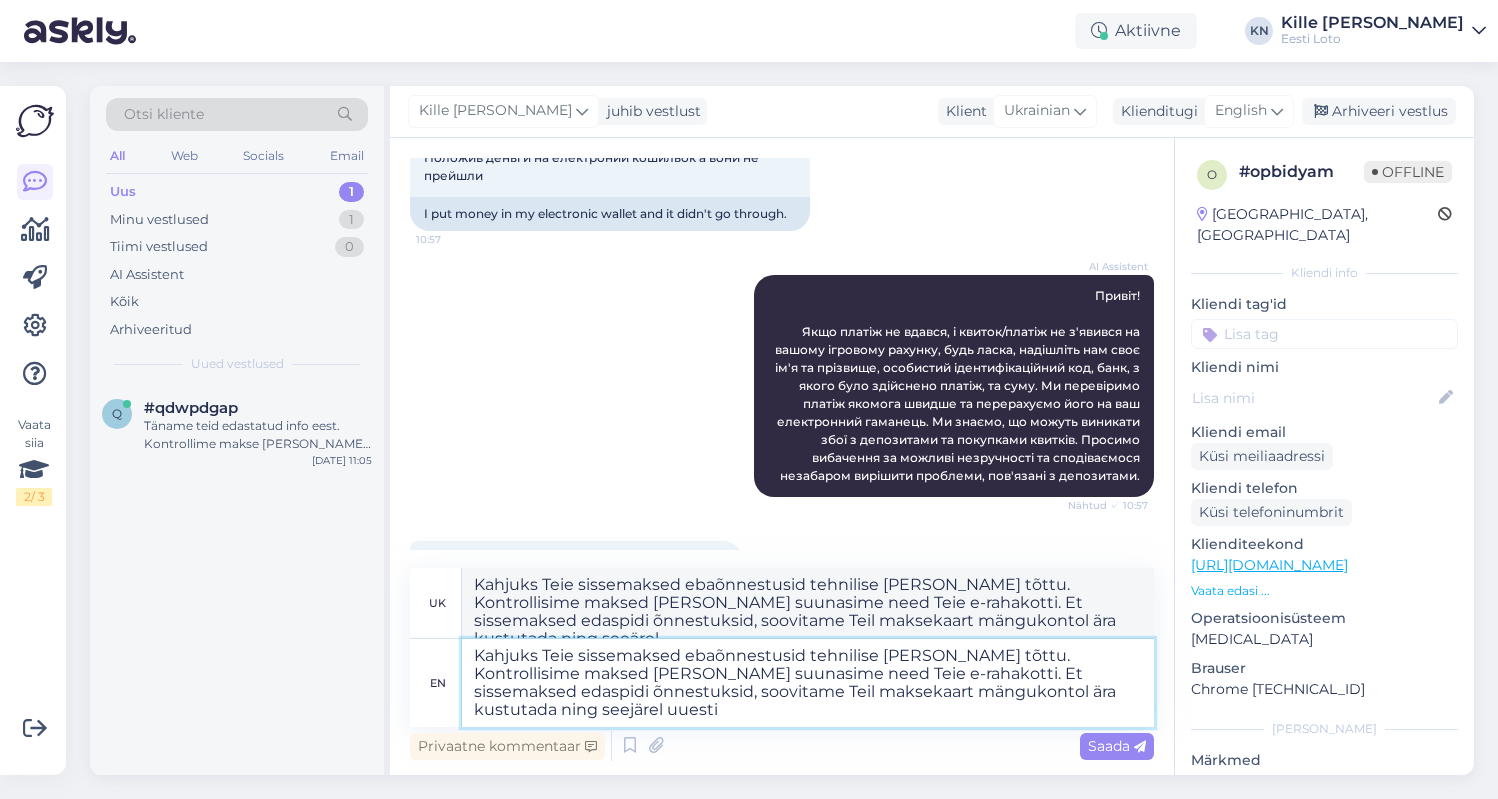 type on "Kahjuks Teie sissemaksed ebaõnnestusid tehnilise [PERSON_NAME] tõttu. Kontrollisime maksed [PERSON_NAME] suunasime need Teie e-rahakotti. Et sissemaksed edaspidi õnnestuksid, soovitame Teil maksekaart mängukontol ära kustutada ning seejärel uuesti" 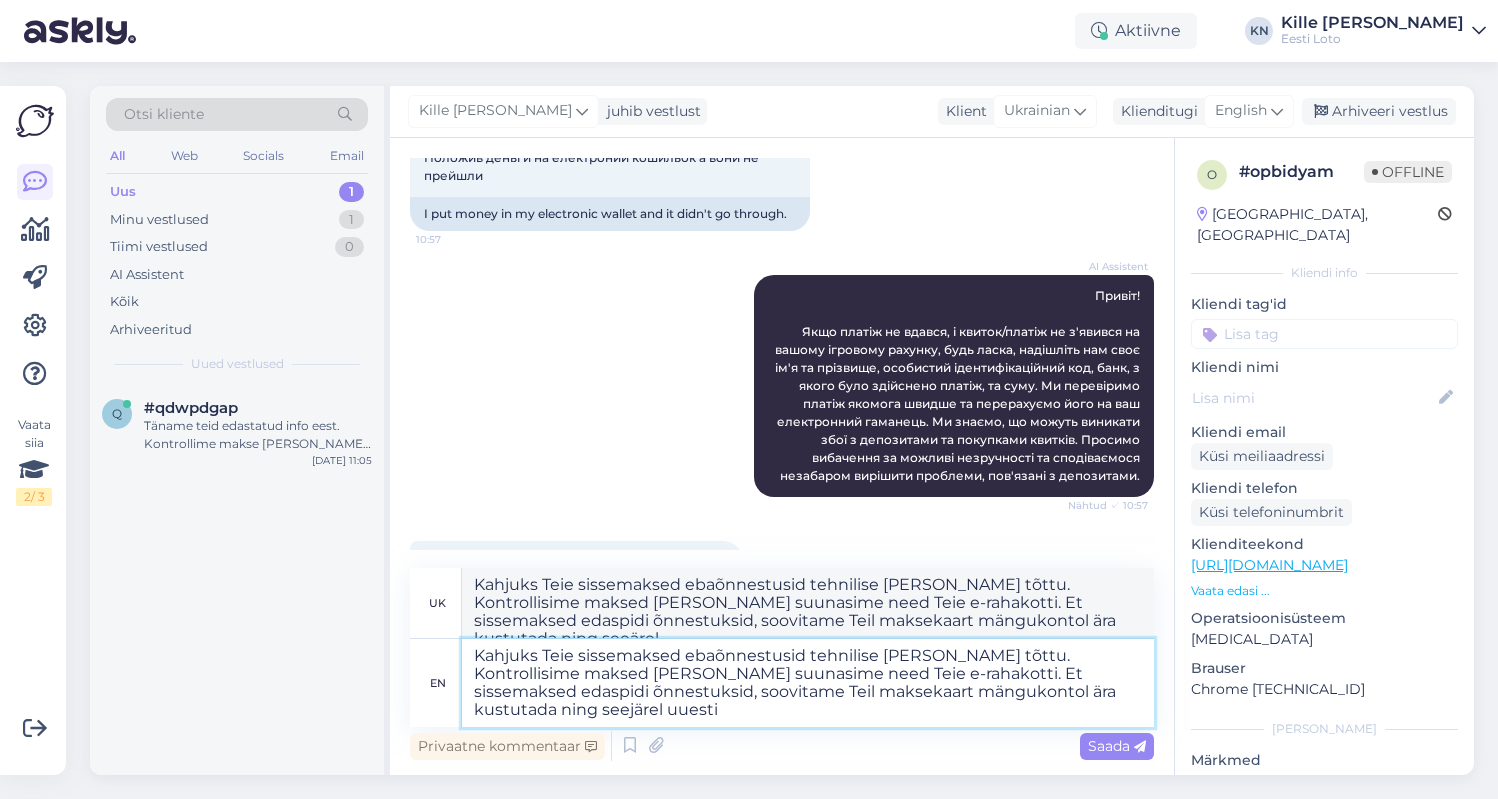 type on "Kahjuks Teie sissemaksed ebaõnnestusid tehnilise [PERSON_NAME] tõttu. Kontrollisime maksed [PERSON_NAME] suunasime need Teie e-rahakotti. Et sissemaksed edaspidi õnnestuksid, soovitame Teil maksekaart mängukontol ära kustutada ning seeärel uuest" 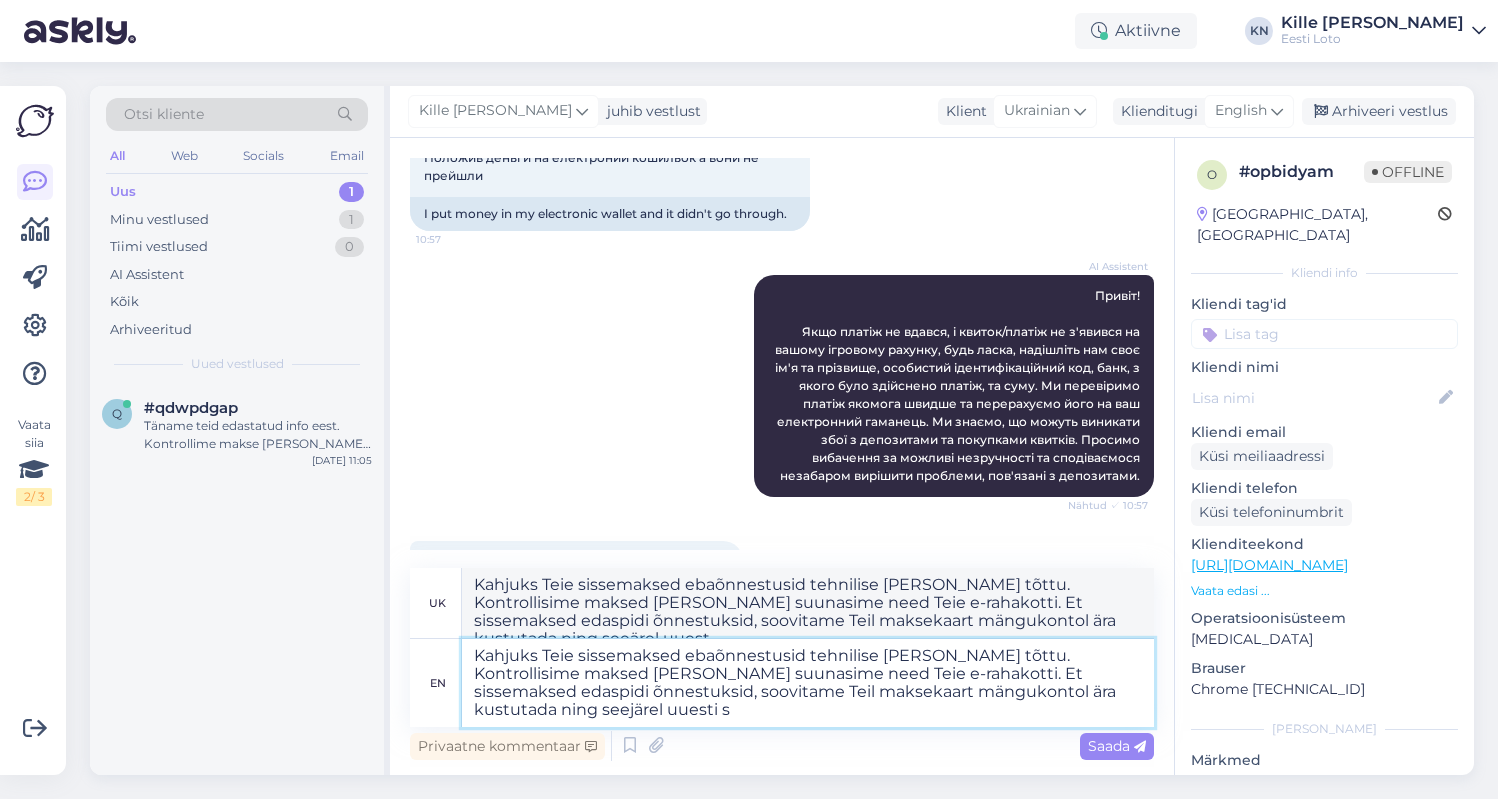 type on "Kahjuks Teie sissemaksed ebaõnnestusid tehnilise [PERSON_NAME] tõttu. Kontrollisime maksed [PERSON_NAME] suunasime need Teie e-rahakotti. Et sissemaksed edaspidi õnnestuksid, soovitame Teil maksekaart mängukontol ära kustutada ning seejärel uuesti si" 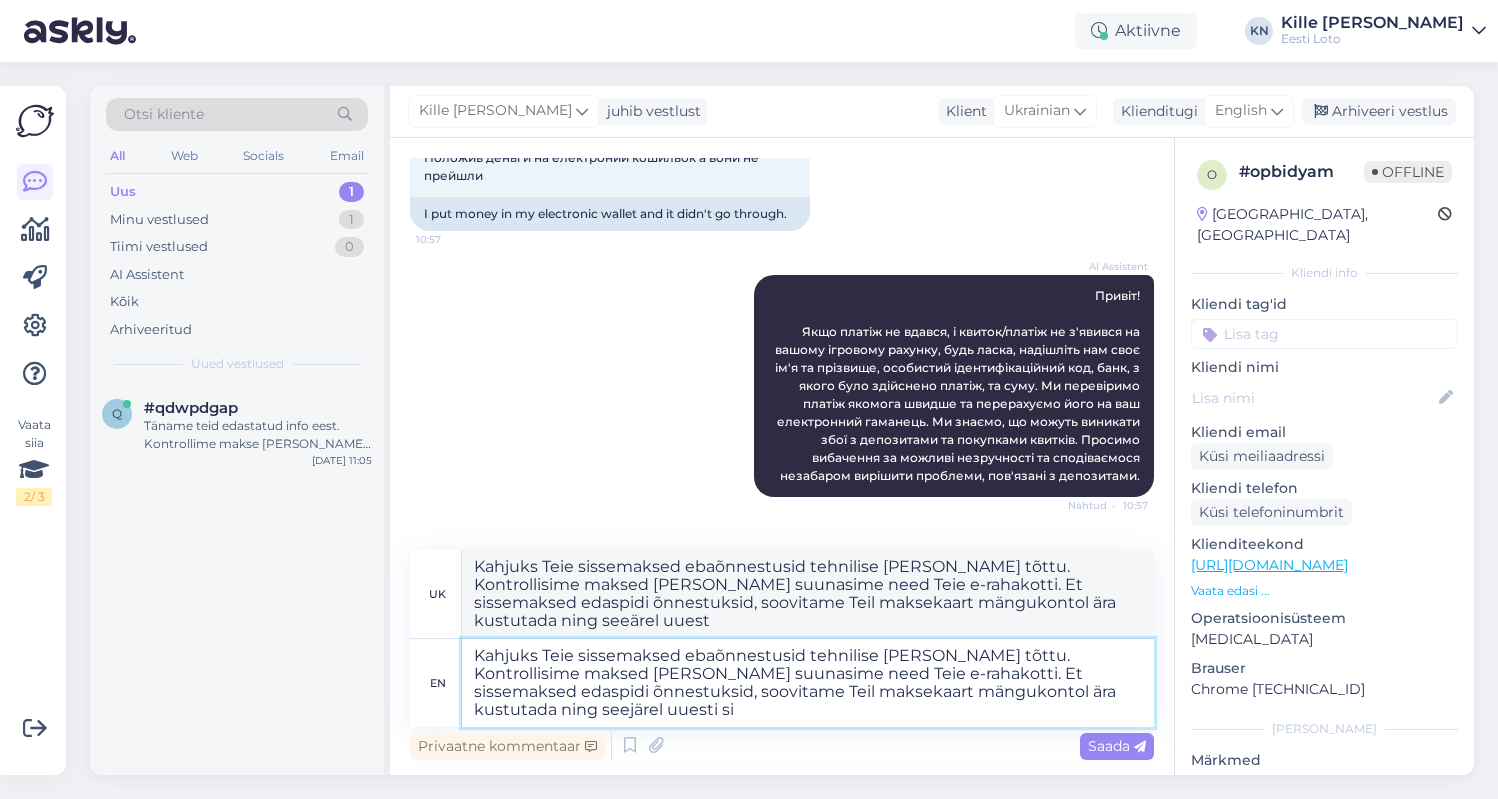 type on "Kahjuks Teie sissemaksed ebaõnnestusid tehnilise [PERSON_NAME] tõttu. Kontrollisime maksed [PERSON_NAME] suunasime need Teie e-rahakotti. Et sissemaksed edaspidi õnnestuksid, soovitame Teil maksekaart mängukontol ära kustutada ning seejärel uuesti" 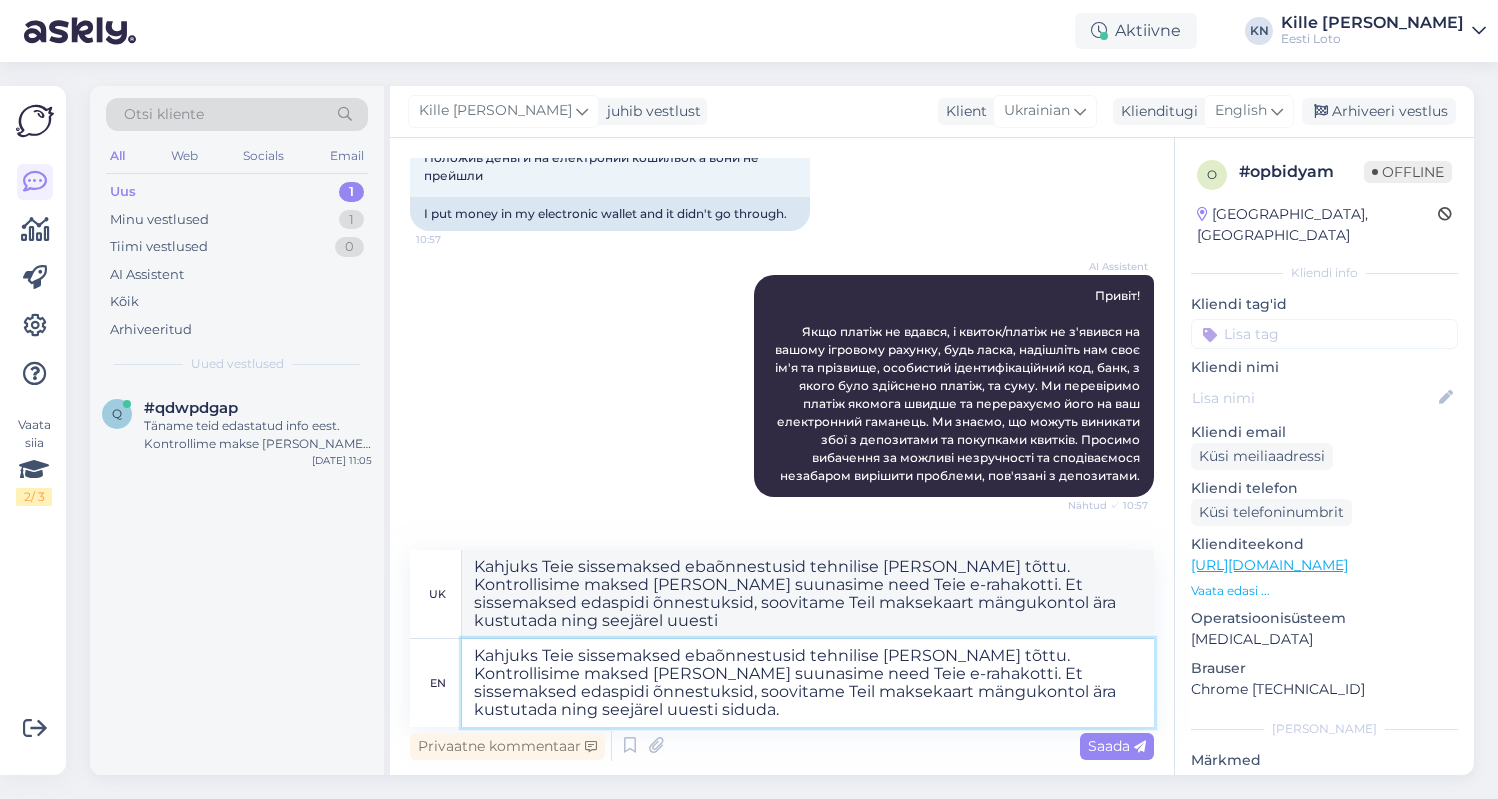 type on "Kahjuks Teie sissemaksed ebaõnnestusid tehnilise [PERSON_NAME] tõttu. Kontrollisime maksed [PERSON_NAME] suunasime need Teie e-rahakotti. Et sissemaksed edaspidi õnnestuksid, soovitame Teil maksekaart mängukontol ära kustutada ning seejärel uuesti siduda." 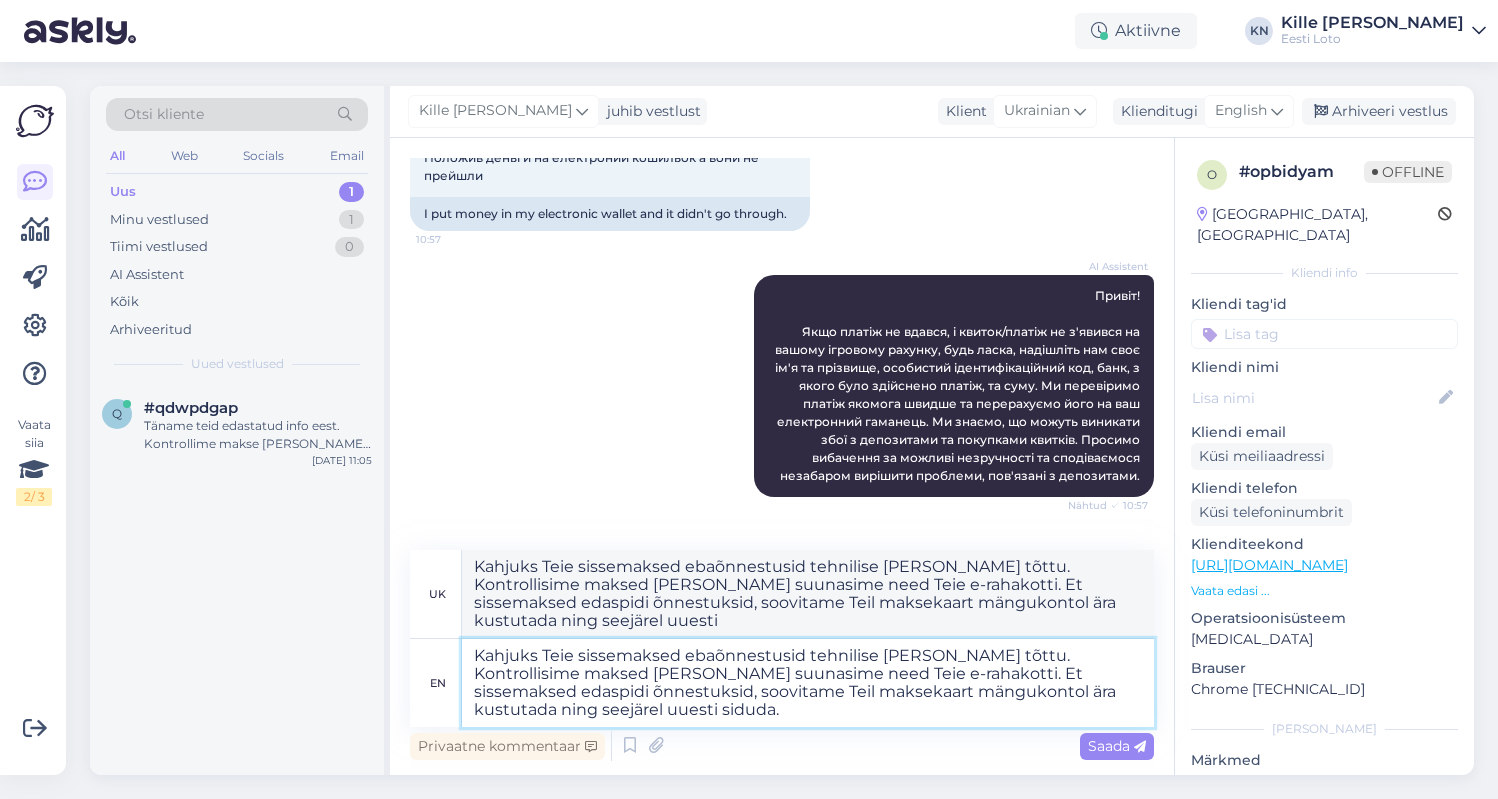 type on "Kahjuks Teie sissemaksed ebaõnnestusid tehnilise [PERSON_NAME] tõttu. Kontrollisime maksed [PERSON_NAME] suunasime need Teie e-rahakotti. Et sissemaksed edaspidi õnnestuksid, soovitame Teil maksekaart mängukontol ära kustutada ning seeärel uuesti siduda." 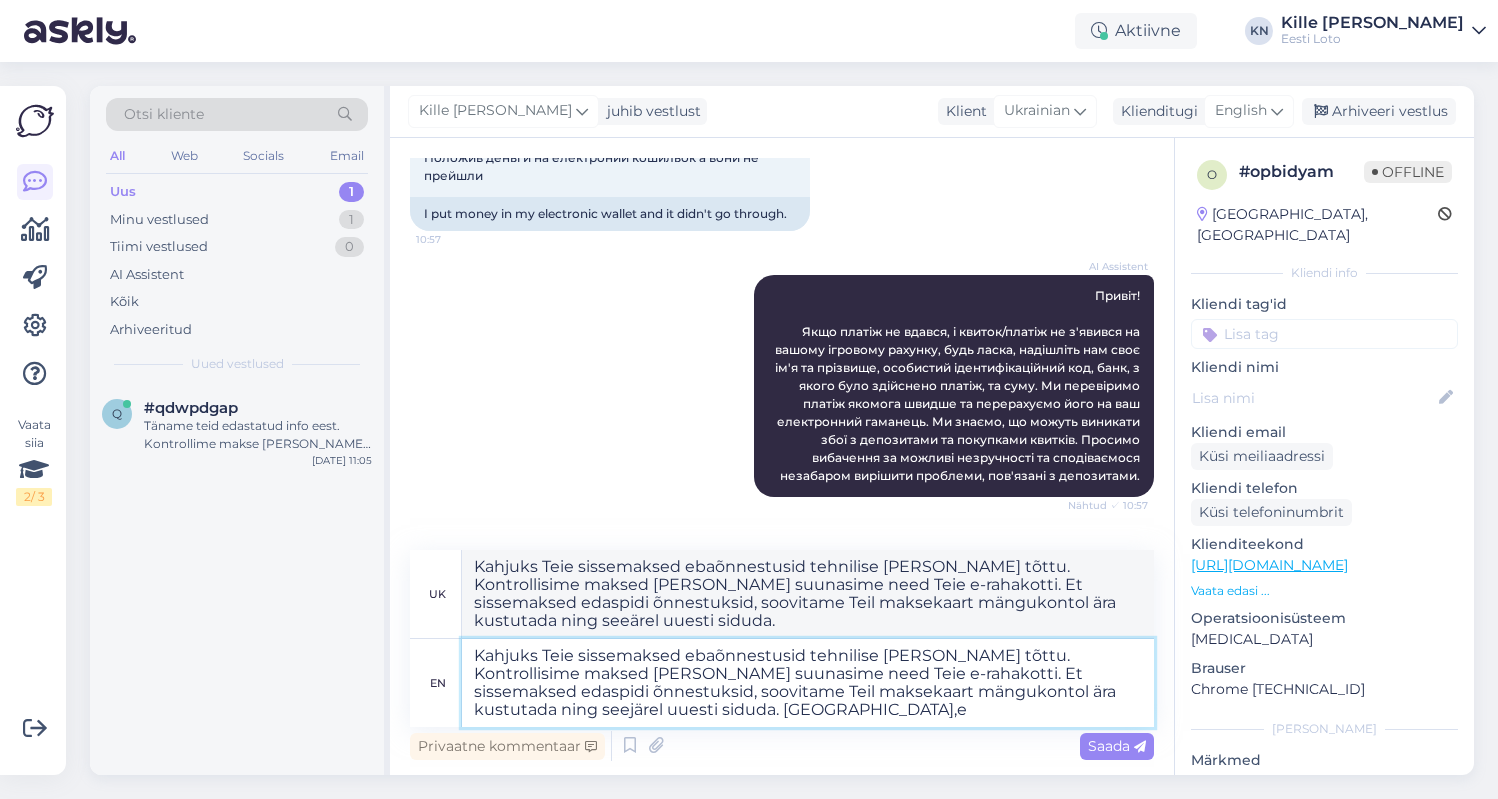 type on "Kahjuks Teie sissemaksed ebaõnnestusid tehnilise [PERSON_NAME] tõttu. Kontrollisime maksed [PERSON_NAME] suunasime need Teie e-rahakotti. Et sissemaksed edaspidi õnnestuksid, soovitame Teil maksekaart mängukontol ära kustutada ning seejärel uuesti siduda. Vabamda,e t" 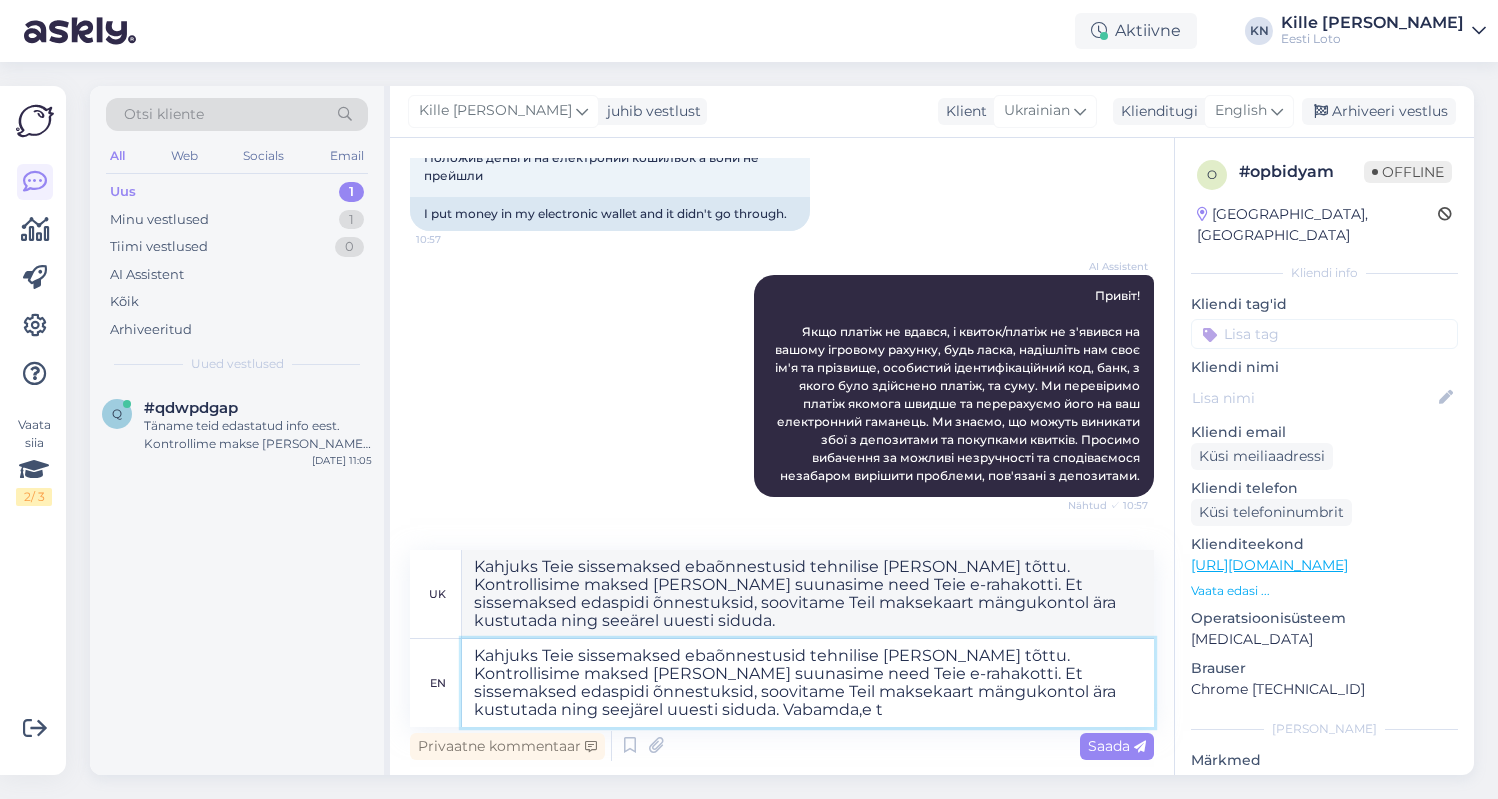 type on "Kahjuks Teie sissemaksed ebaõnnestusid tehnilise [PERSON_NAME] tõttu. Kontrollisime maksed [PERSON_NAME] suunasime need Teie e-rahakotti. Et sissemaksed edaspidi õnnestuksid, soovitame Teil maksekaart mängukontol ära kustutada ning seeärel uuesti siduda. [GEOGRAPHIC_DATA],e" 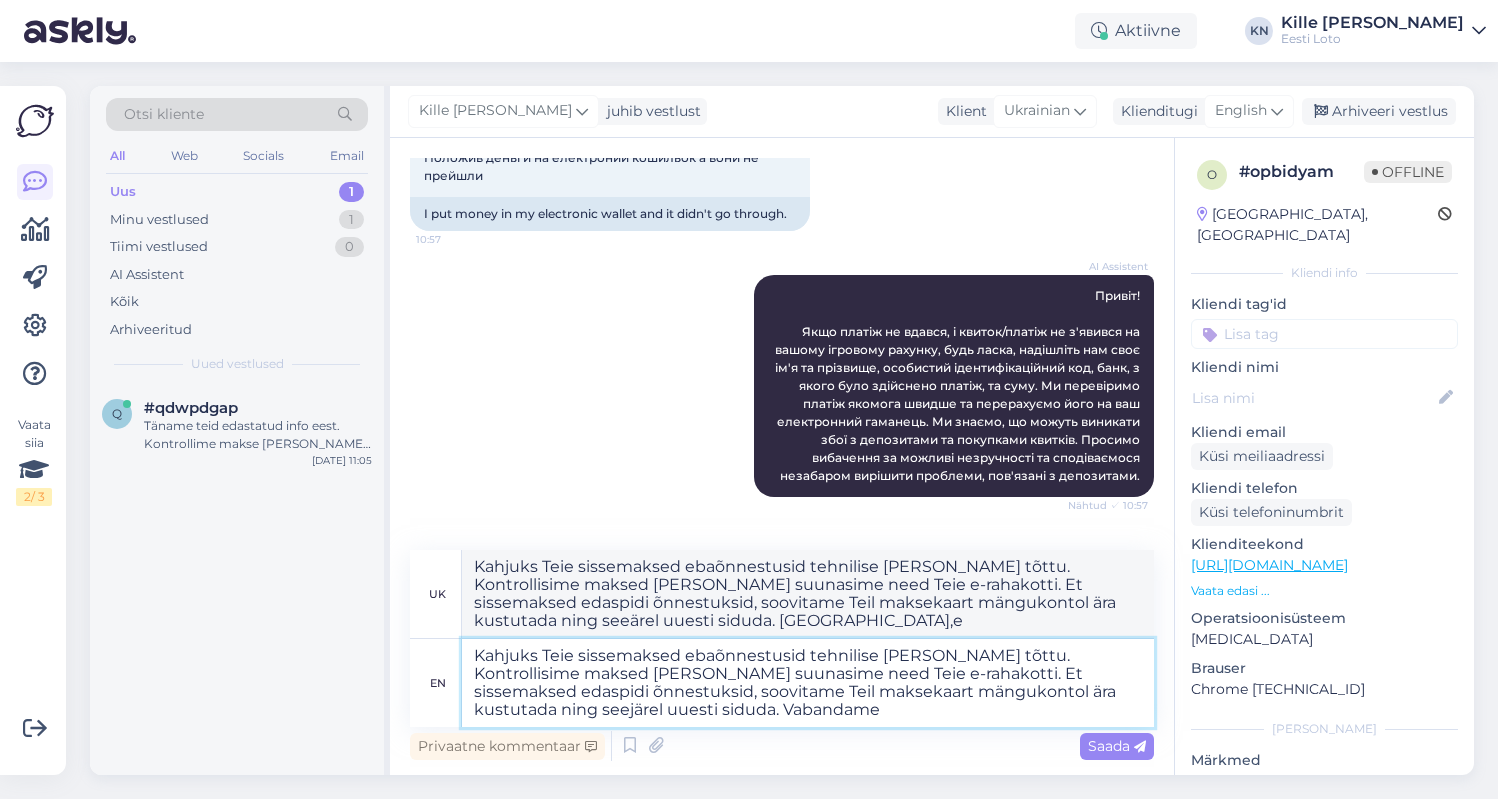 type on "Kahjuks Teie sissemaksed ebaõnnestusid tehnilise [PERSON_NAME] tõttu. Kontrollisime maksed [PERSON_NAME] suunasime need Teie e-rahakotti. Et sissemaksed edaspidi õnnestuksid, soovitame Teil maksekaart mängukontol ära kustutada ning seejärel uuesti siduda. Vabandame t" 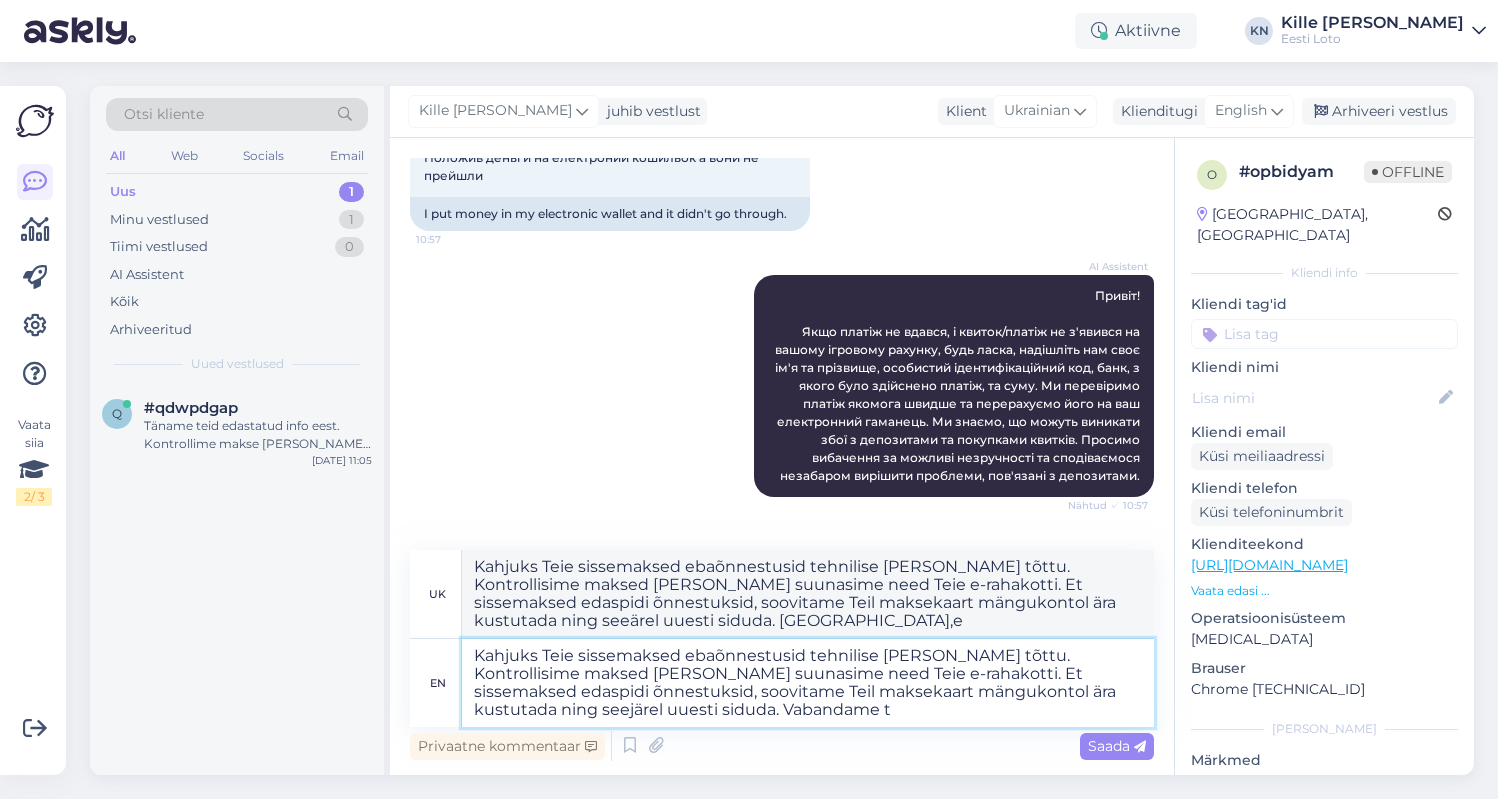 type on "Kahjuks Teie sissemaksed ebaõnnestusid tehnilise [PERSON_NAME] tõttu. Kontrollisime maksed [PERSON_NAME] suunasime need Teie e-rahakotti. Et sissemaksed edaspidi õnnestuksid, soovitame Teil maksekaart mängukontol ära kustutada ning seeärel uuesti siduda. [GEOGRAPHIC_DATA]" 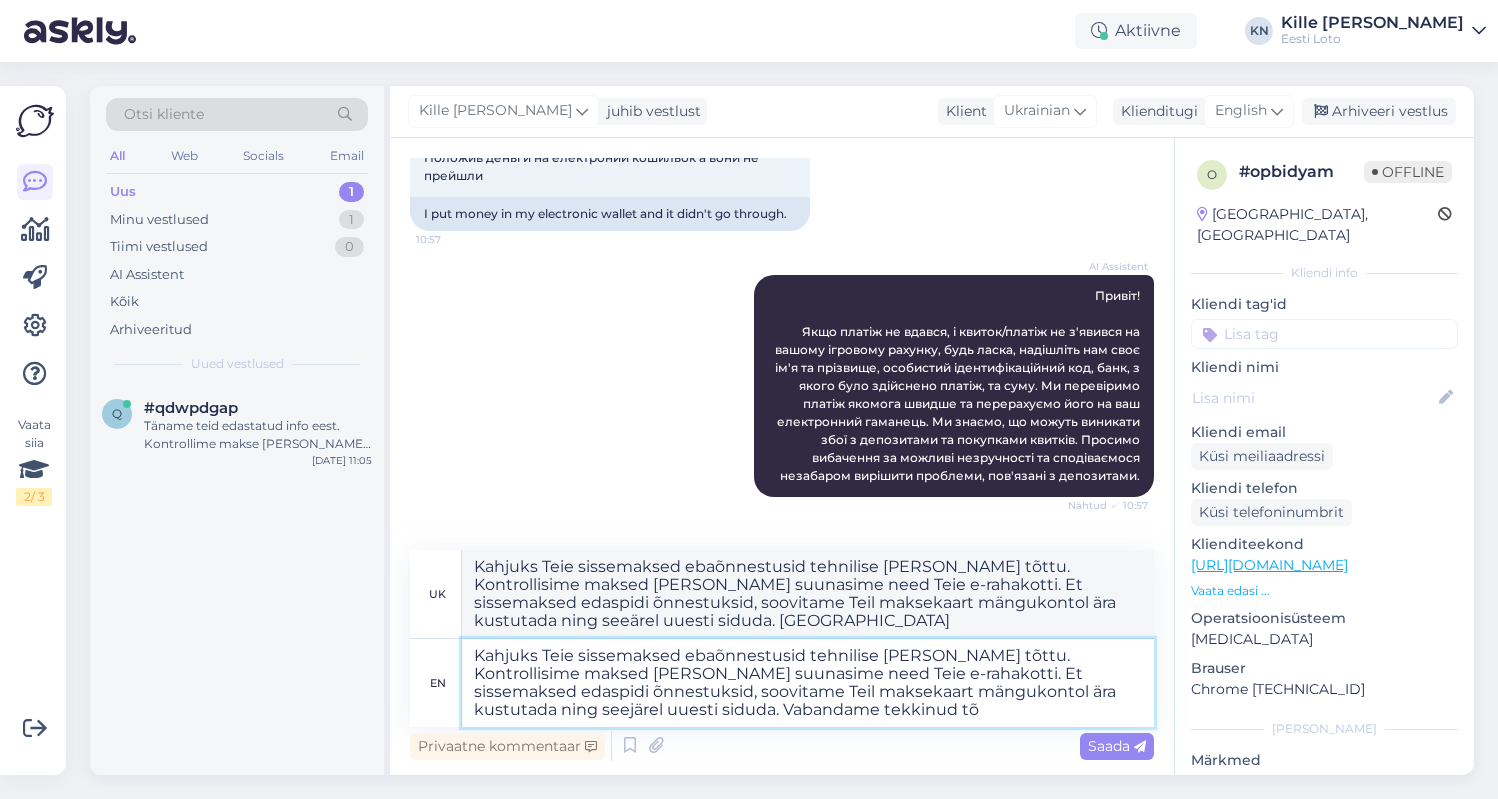 type on "Kahjuks Teie sissemaksed ebaõnnestusid tehnilise [PERSON_NAME] tõttu. Kontrollisime maksed [PERSON_NAME] suunasime need Teie e-rahakotti. Et sissemaksed edaspidi õnnestuksid, soovitame Teil maksekaart mängukontol ära kustutada ning seejärel uuesti siduda. Vabandame tekkinud tõr" 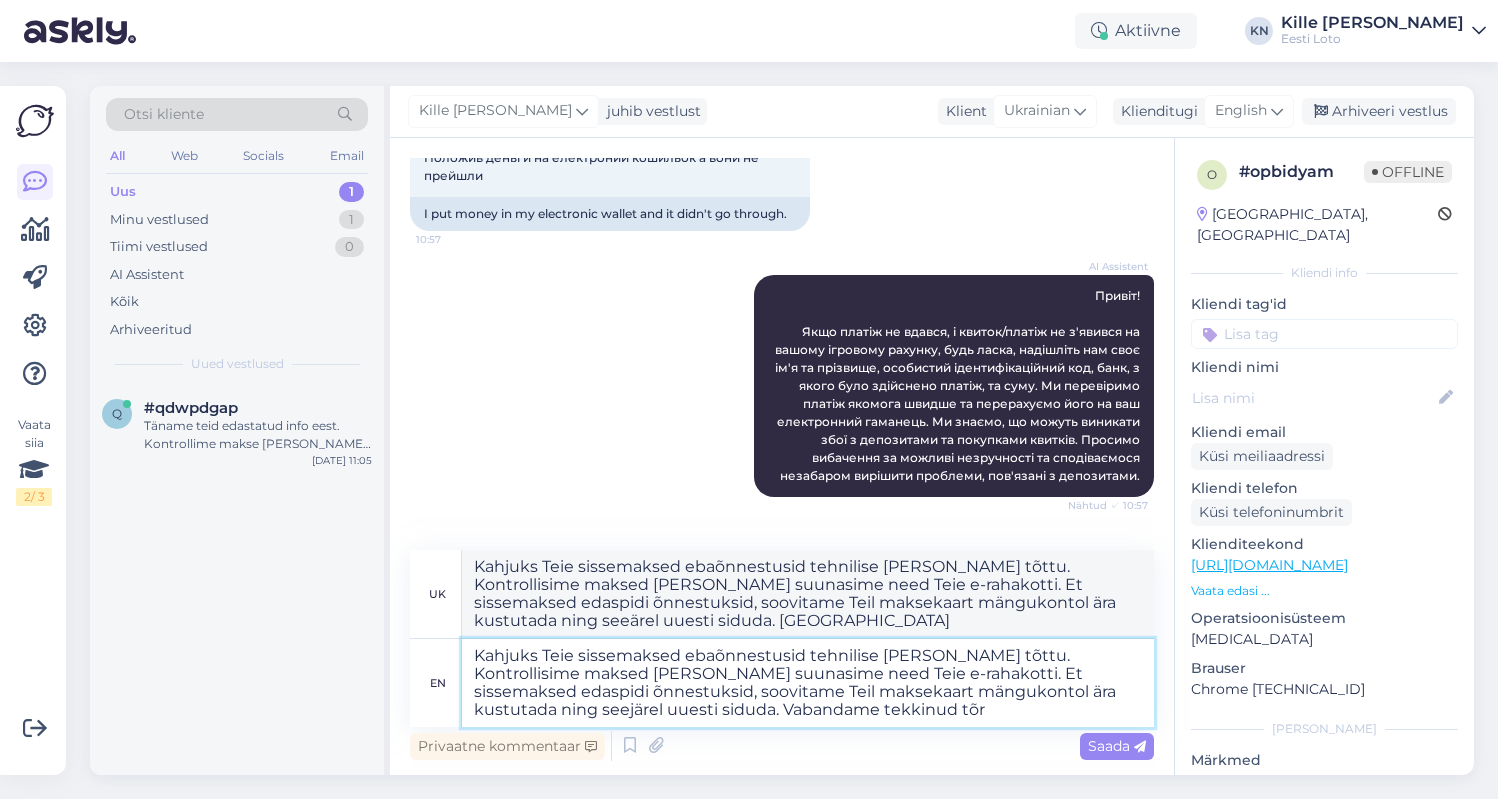 type on "Kahjuks Teie sissemaksed ebaõnnestusid tehnilise [PERSON_NAME] tõttu. Kontrollisime maksed [PERSON_NAME] suunasime need Teie e-rahakotti. Et sissemaksed edaspidi õnnestuksid, soovitame Teil maksekaart mängukontol ära kustutada ning seeärel uuesti siduda. Vabandame tekkinud" 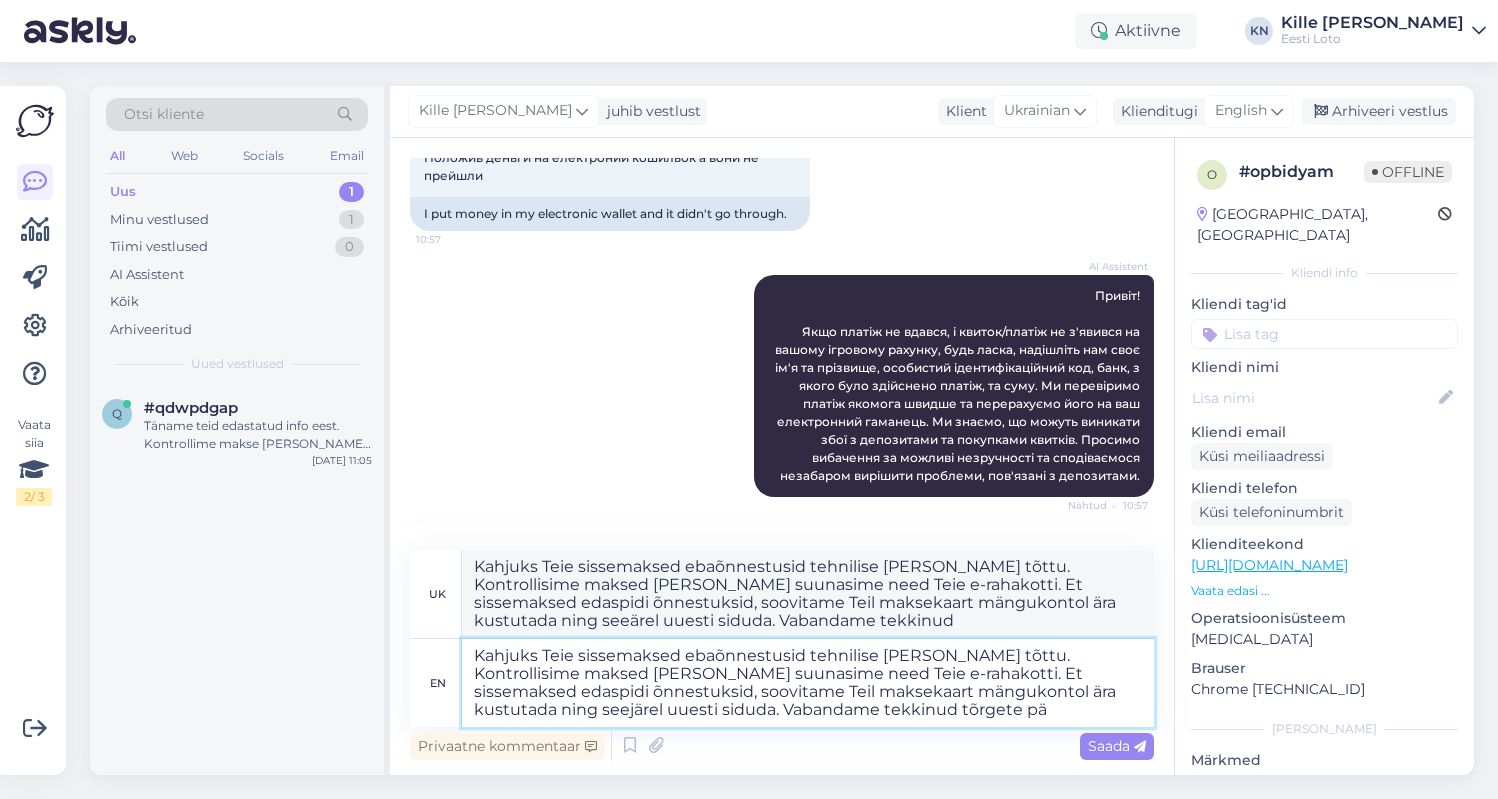 type on "Kahjuks Teie sissemaksed ebaõnnestusid tehnilise [PERSON_NAME] tõttu. Kontrollisime maksed [PERSON_NAME] suunasime need Teie e-rahakotti. Et sissemaksed edaspidi õnnestuksid, soovitame Teil maksekaart mängukontol ära kustutada ning seejärel uuesti siduda. Vabandame tekkinud tõrgete pär" 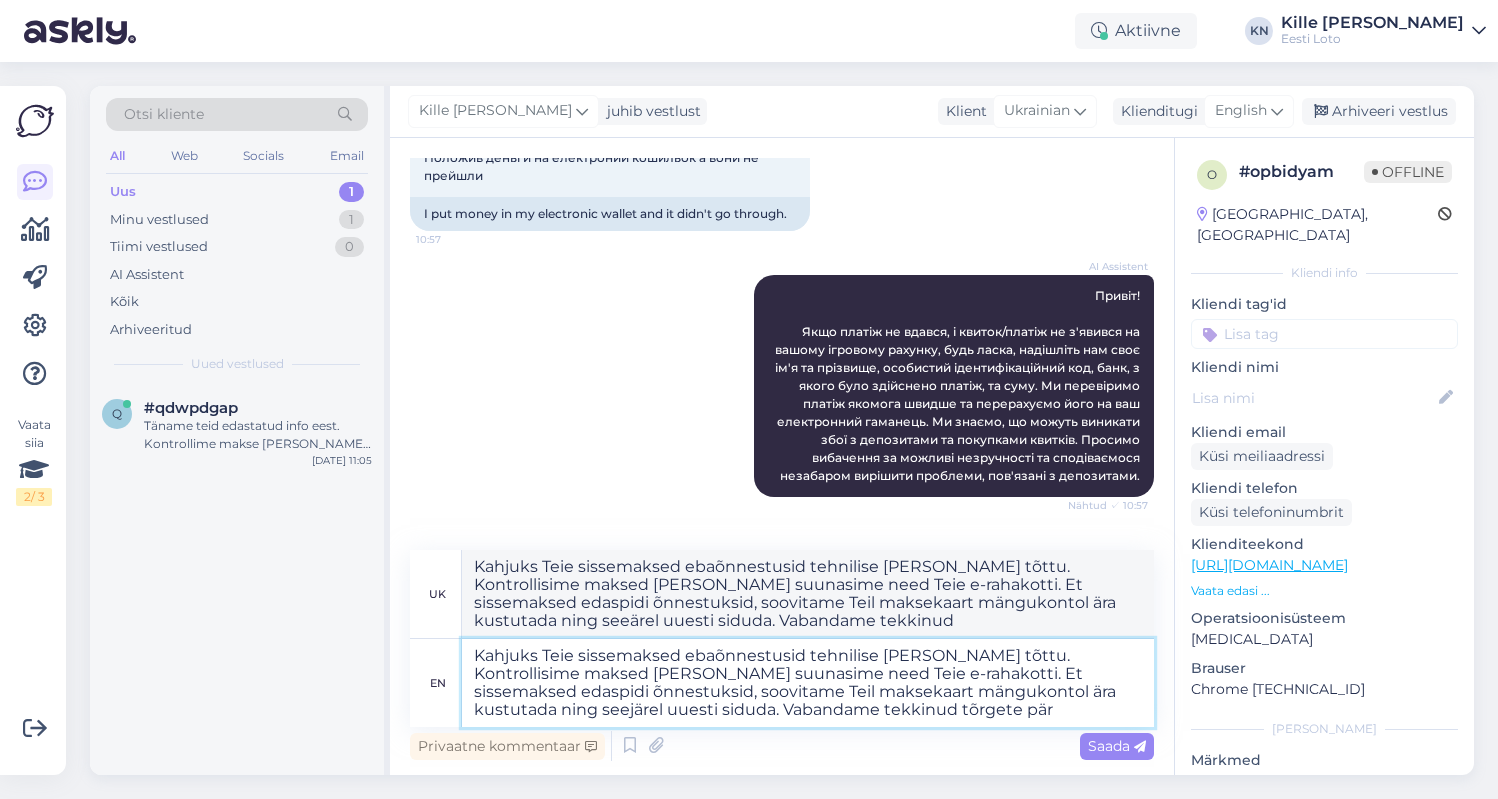 type on "Kahjuks Teie sissemaksed ebaõnnestusid tehnilise [PERSON_NAME] tõttu. Kontrollisime maksed [PERSON_NAME] suunasime need Teie e-rahakotti. Et sissemaksed edaspidi õnnestuksid, soovitame Teil maksekaart mängukontol ära kustutada ning seeärel uuesti siduda. Vabandame tekkinud tõrgete" 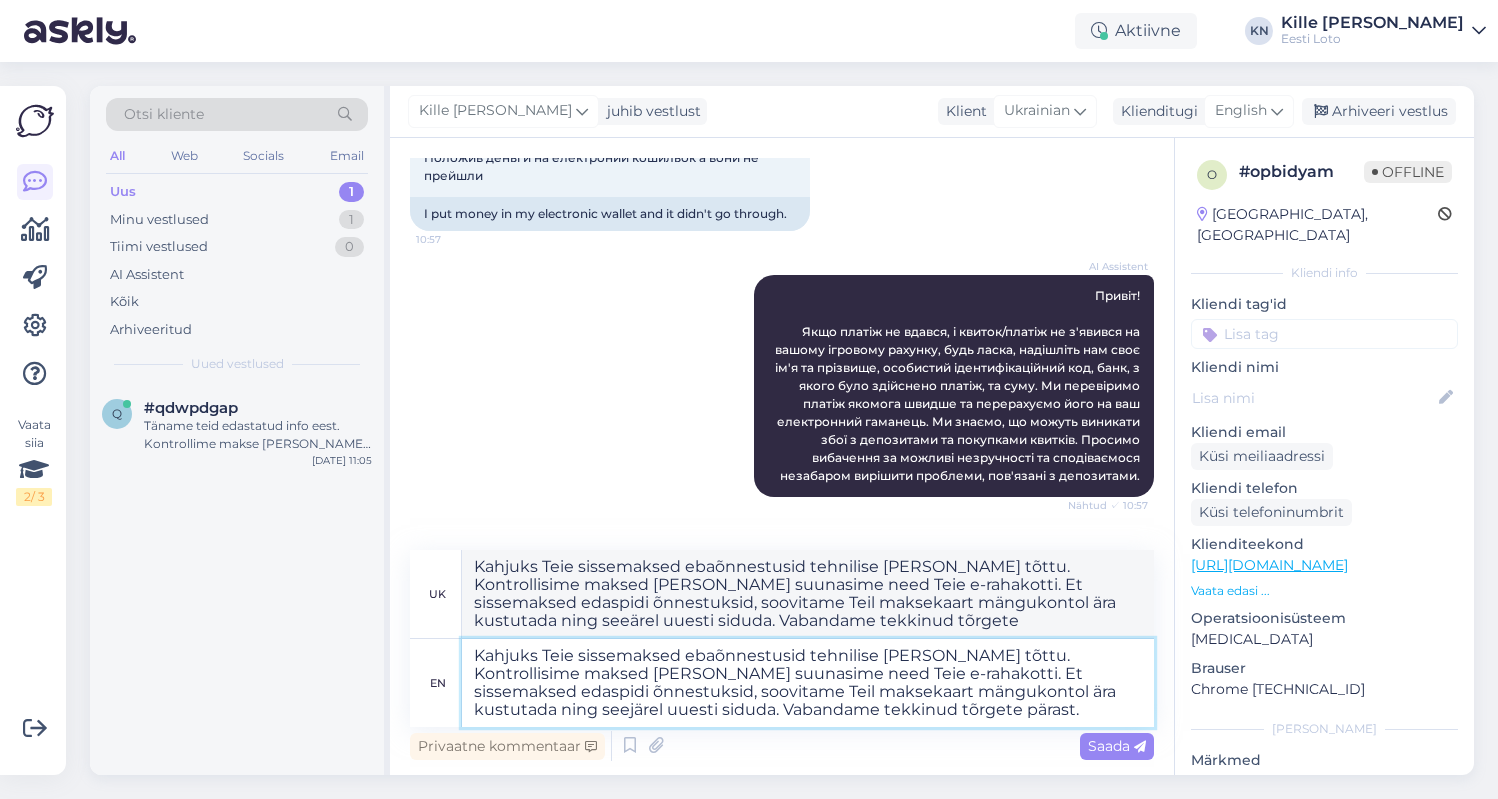 type on "Kahjuks Teie sissemaksed ebaõnnestusid tehnilise [PERSON_NAME] tõttu. Kontrollisime maksed [PERSON_NAME] suunasime need Teie e-rahakotti. Et sissemaksed edaspidi õnnestuksid, soovitame Teil maksekaart mängukontol ära kustutada ning seejärel uuesti siduda. Vabandame tekkinud tõrgete pärast." 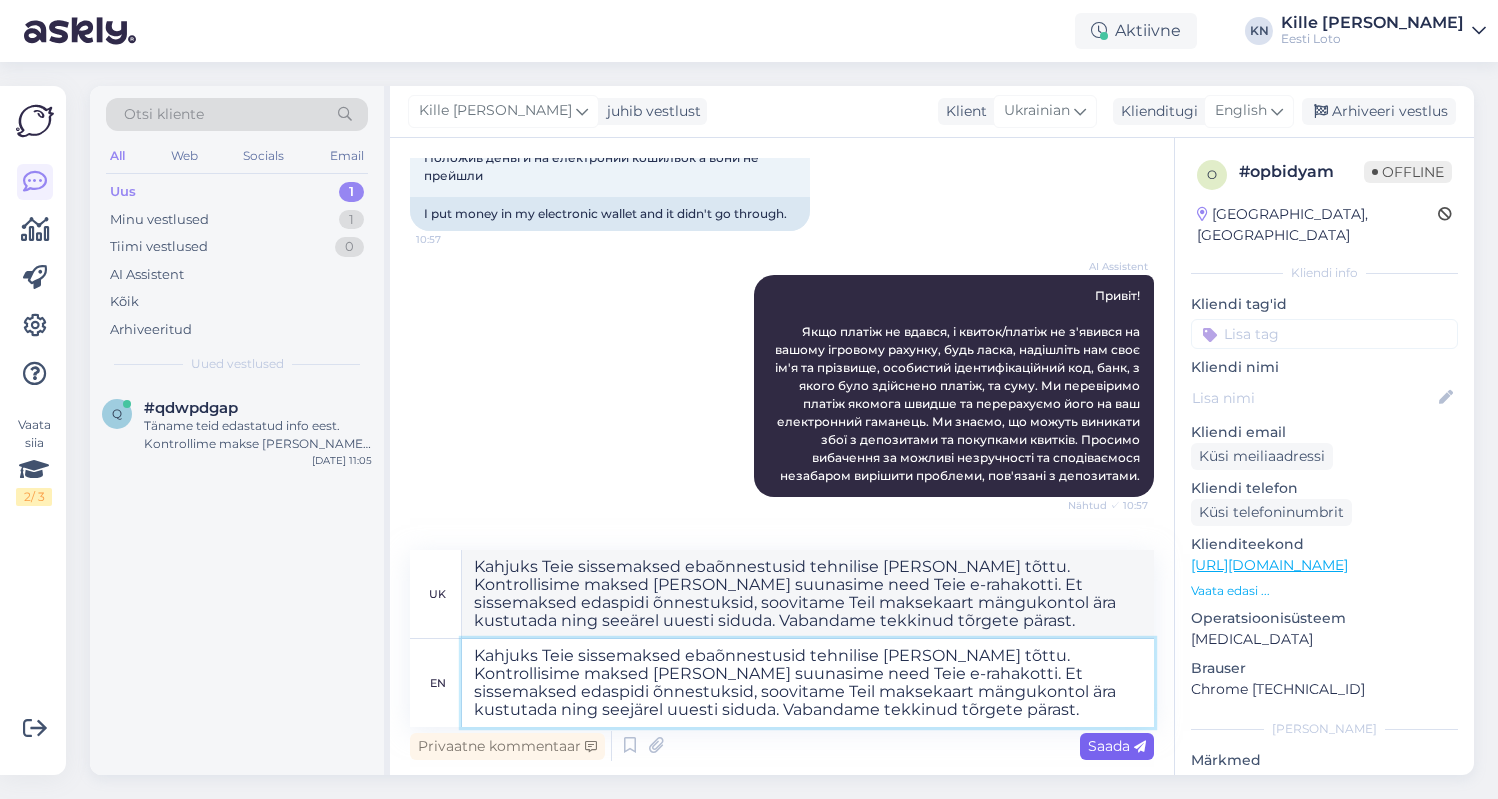 type on "Kahjuks Teie sissemaksed ebaõnnestusid tehnilise [PERSON_NAME] tõttu. Kontrollisime maksed [PERSON_NAME] suunasime need Teie e-rahakotti. Et sissemaksed edaspidi õnnestuksid, soovitame Teil maksekaart mängukontol ära kustutada ning seejärel uuesti siduda. Vabandame tekkinud tõrgete pärast." 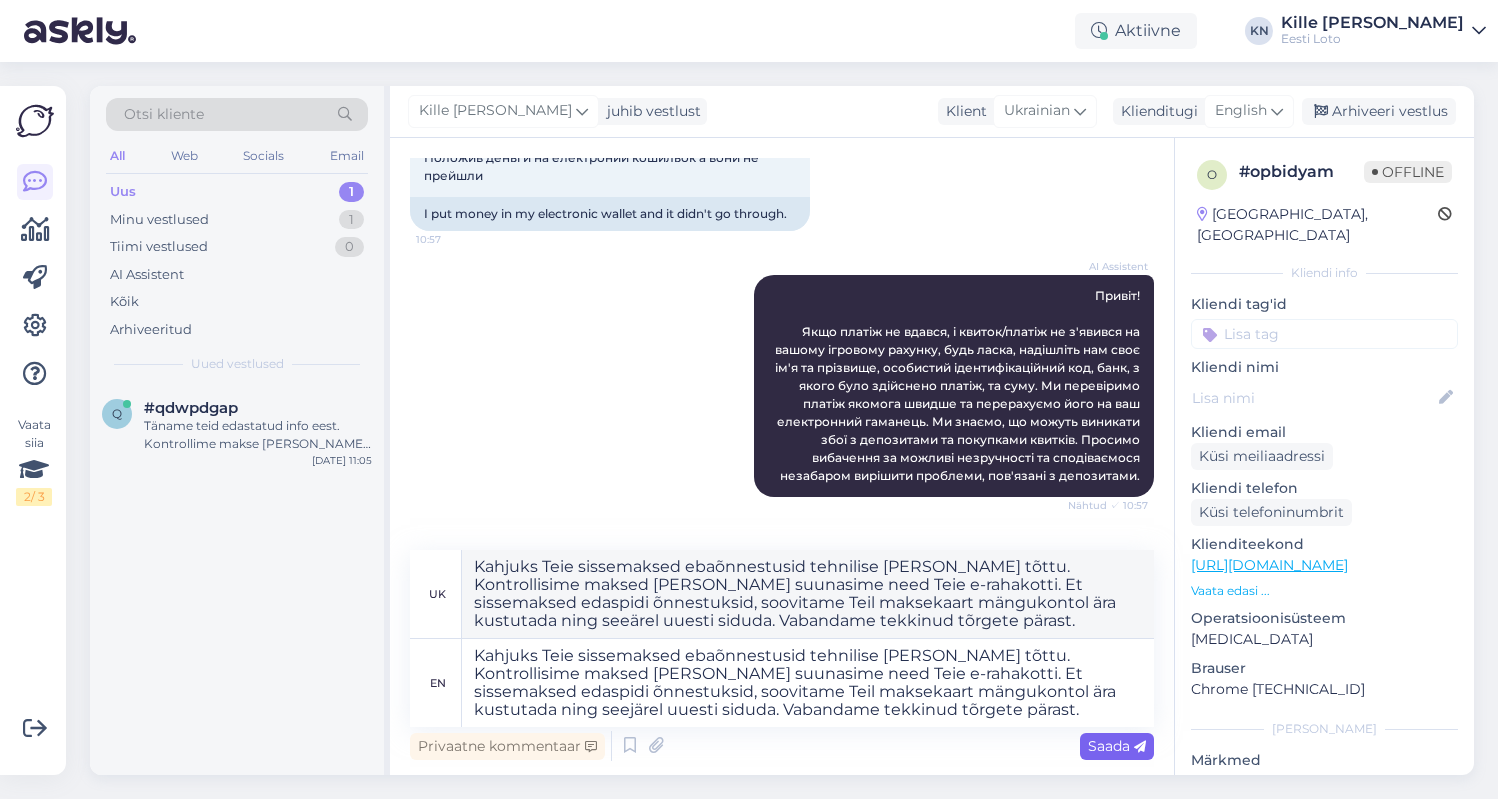 click on "Saada" at bounding box center [1117, 746] 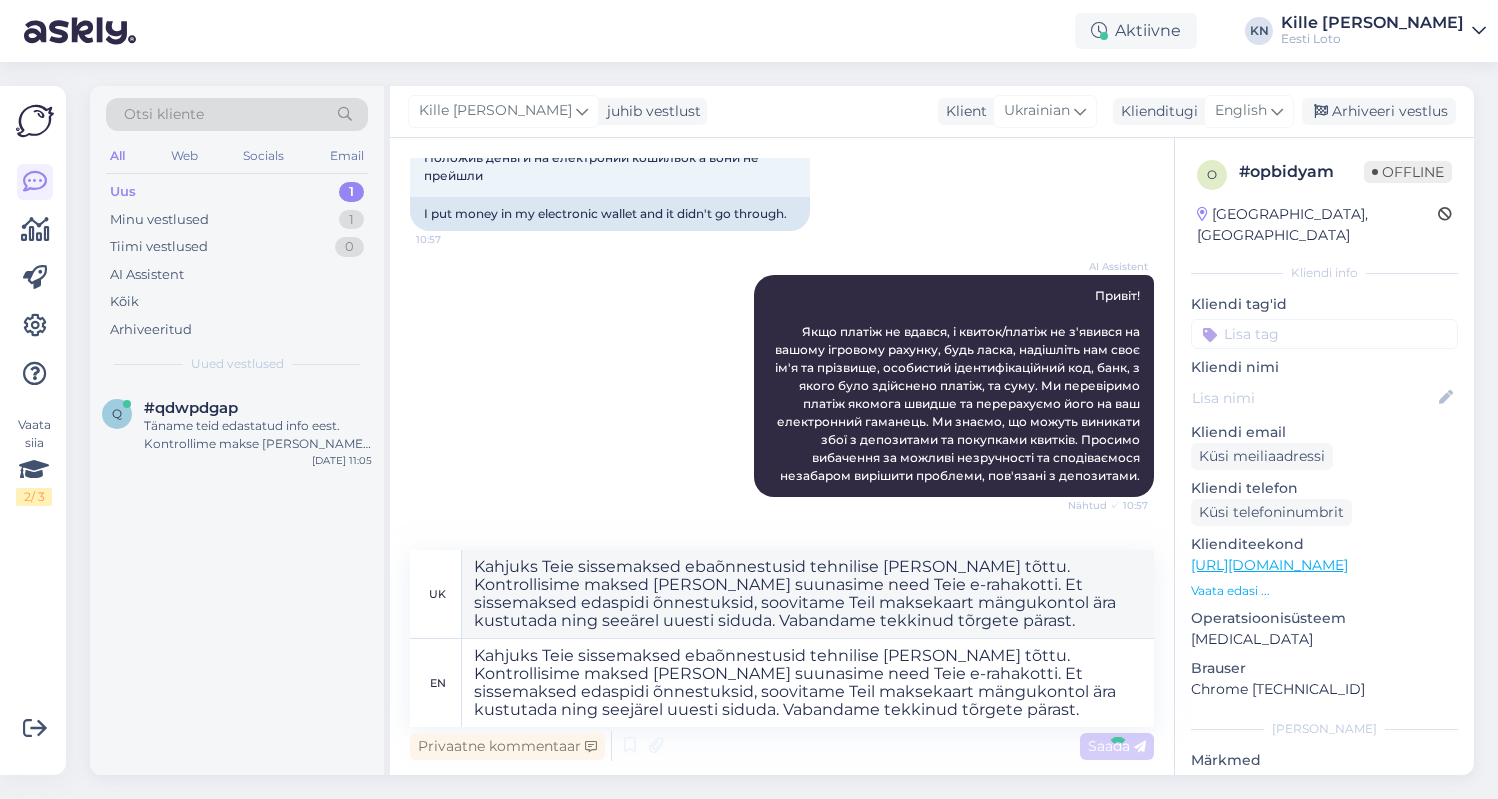 type 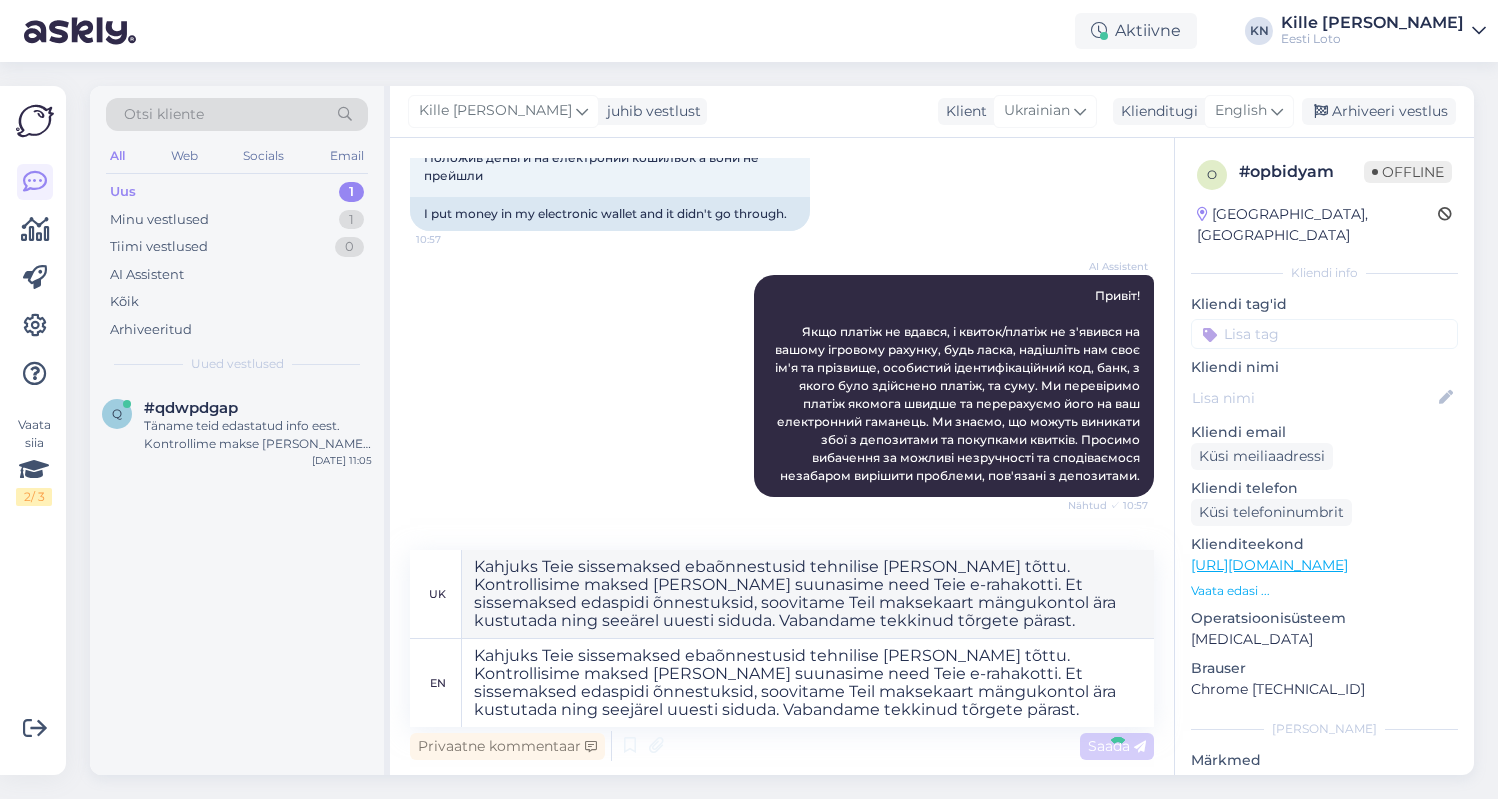 type 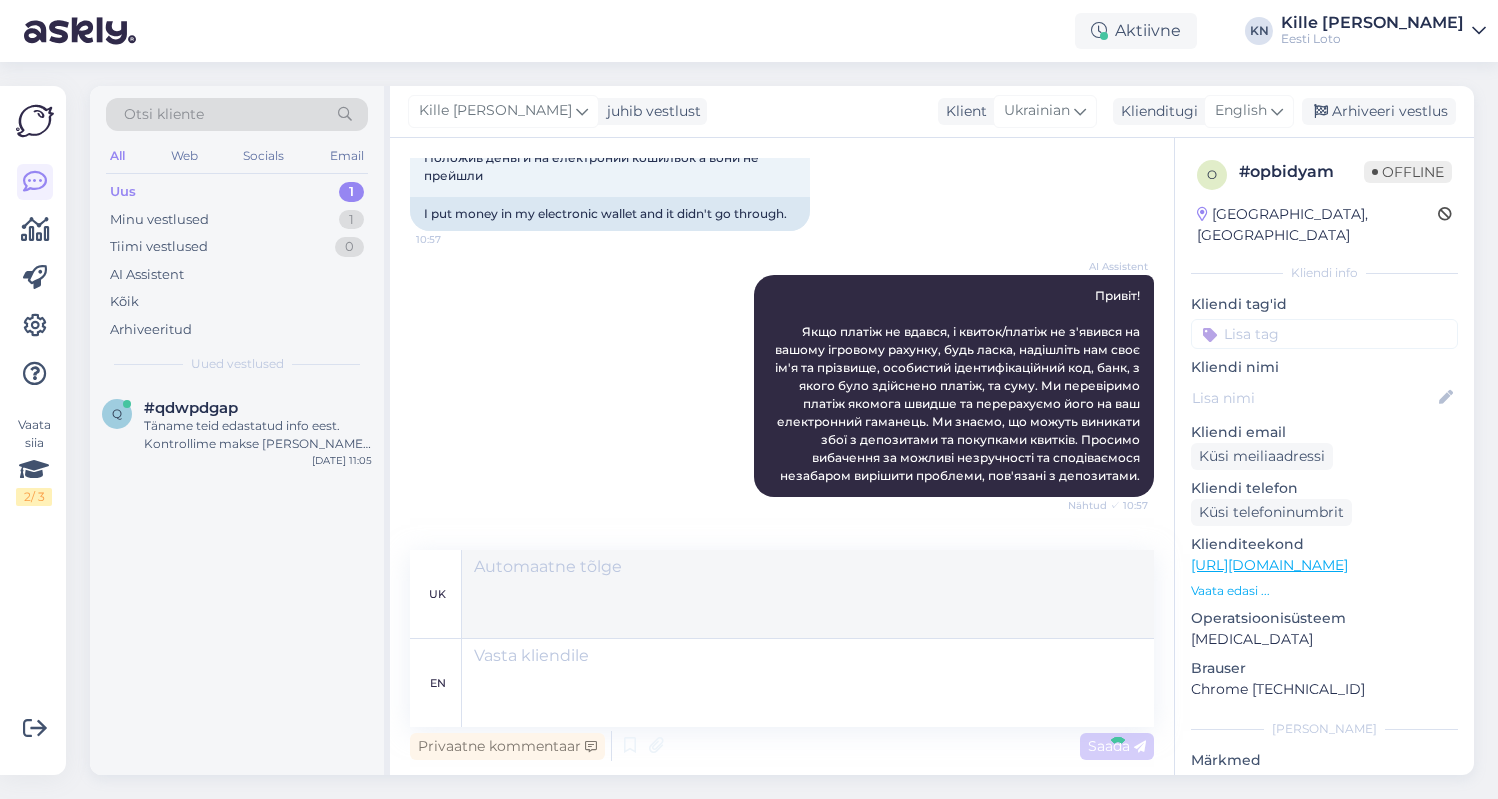 scroll, scrollTop: 391, scrollLeft: 0, axis: vertical 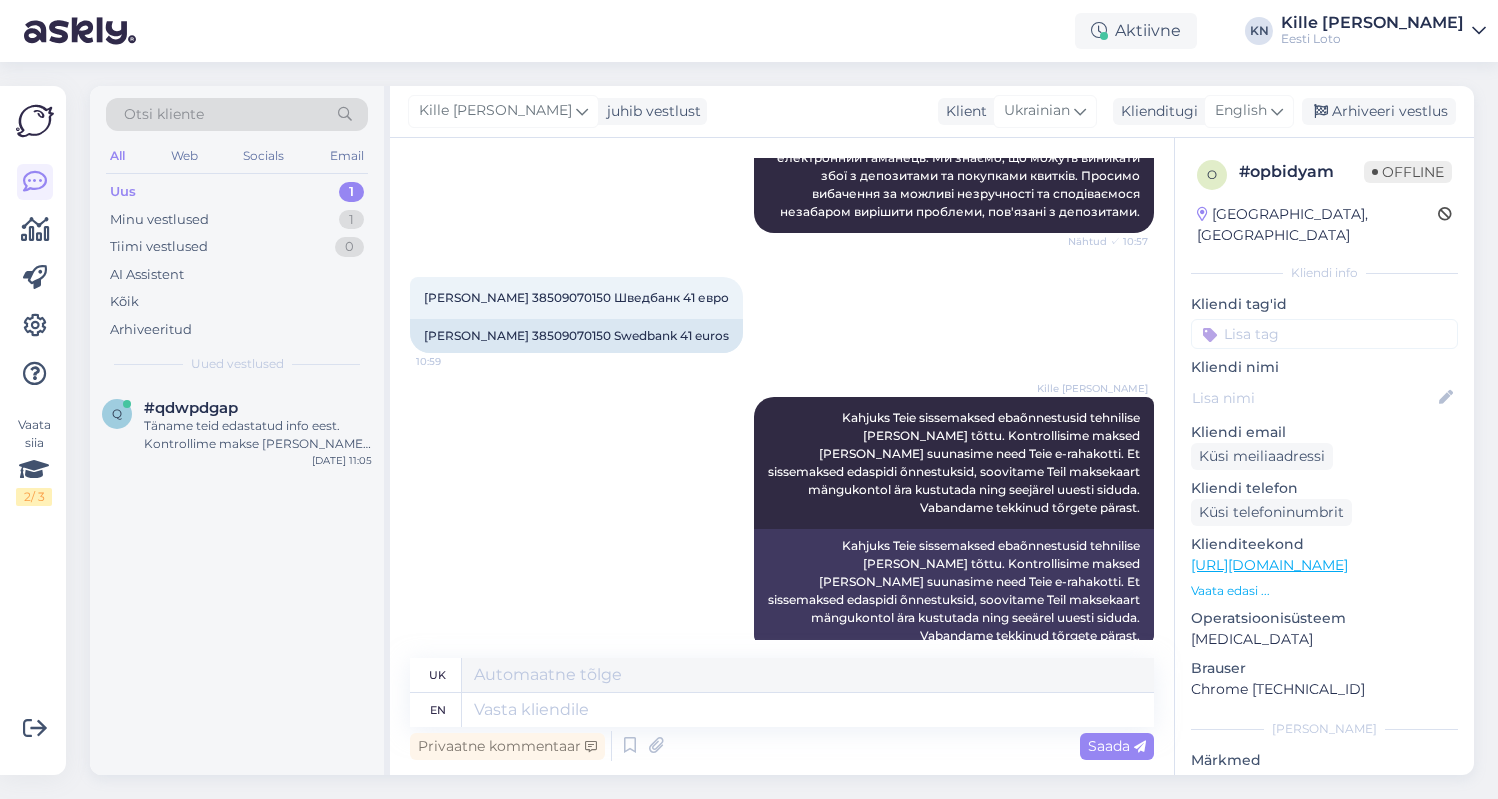 click at bounding box center (1324, 334) 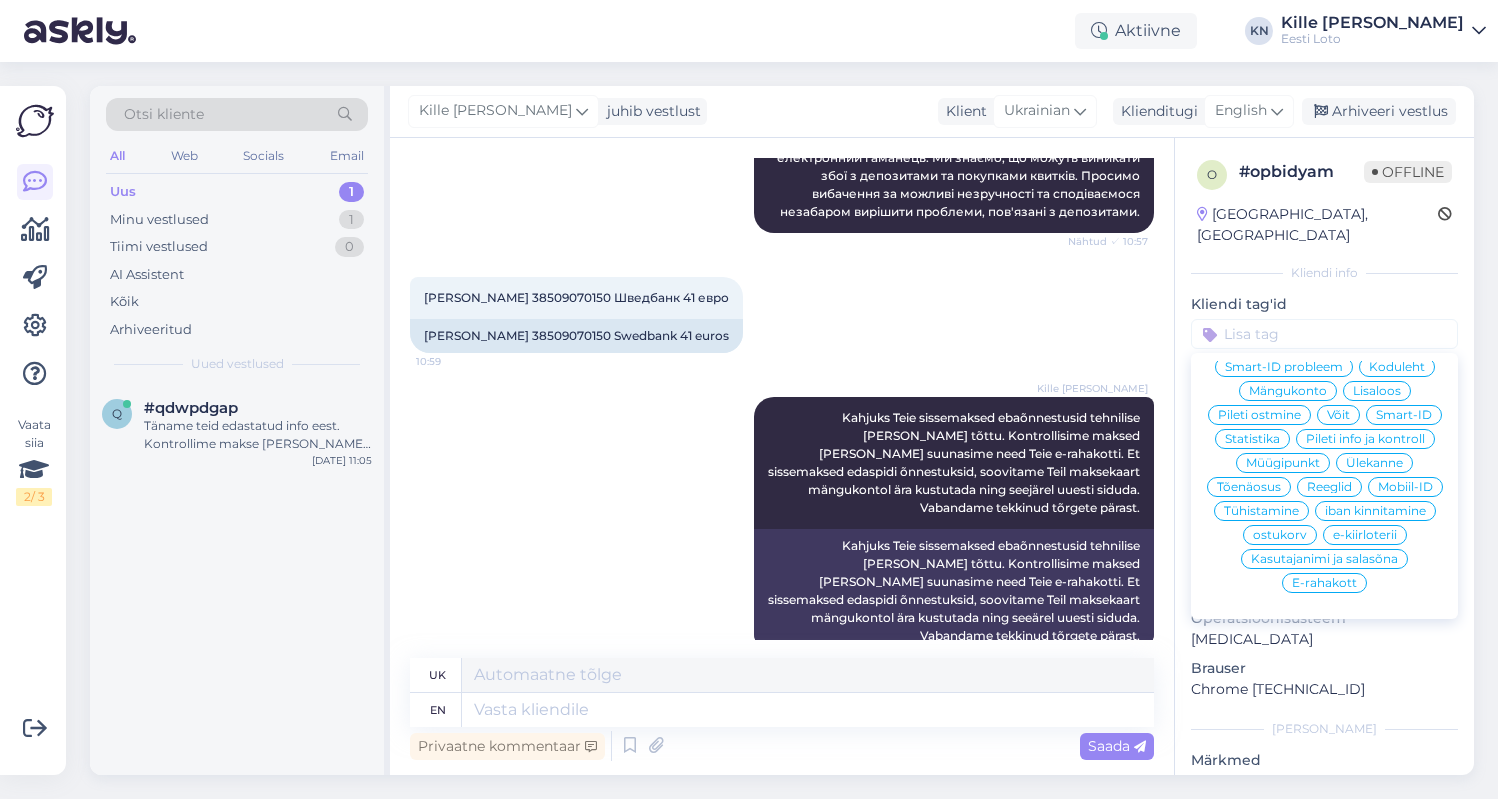click on "E-rahakott" at bounding box center [1324, 583] 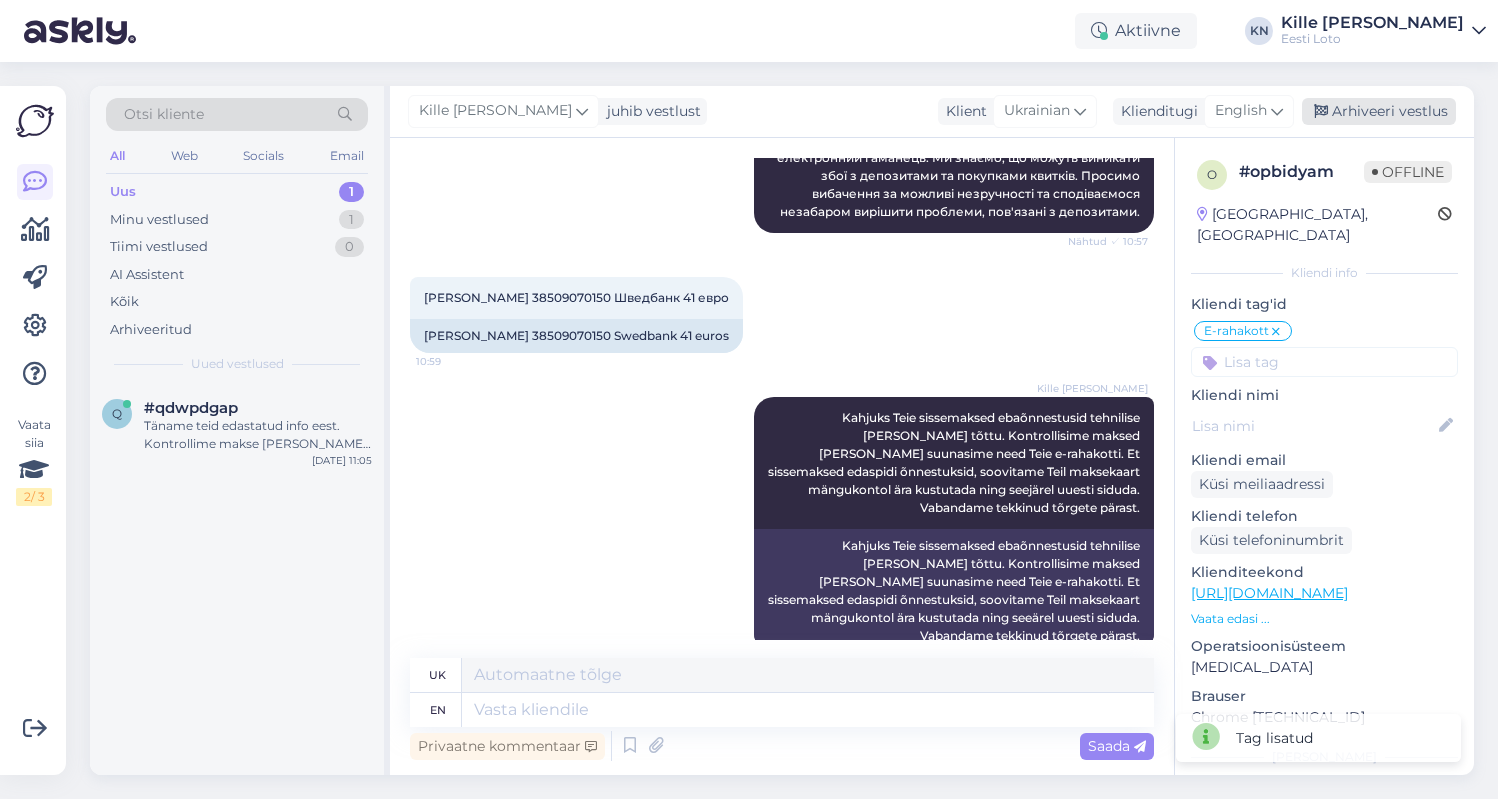 click on "Arhiveeri vestlus" at bounding box center (1379, 111) 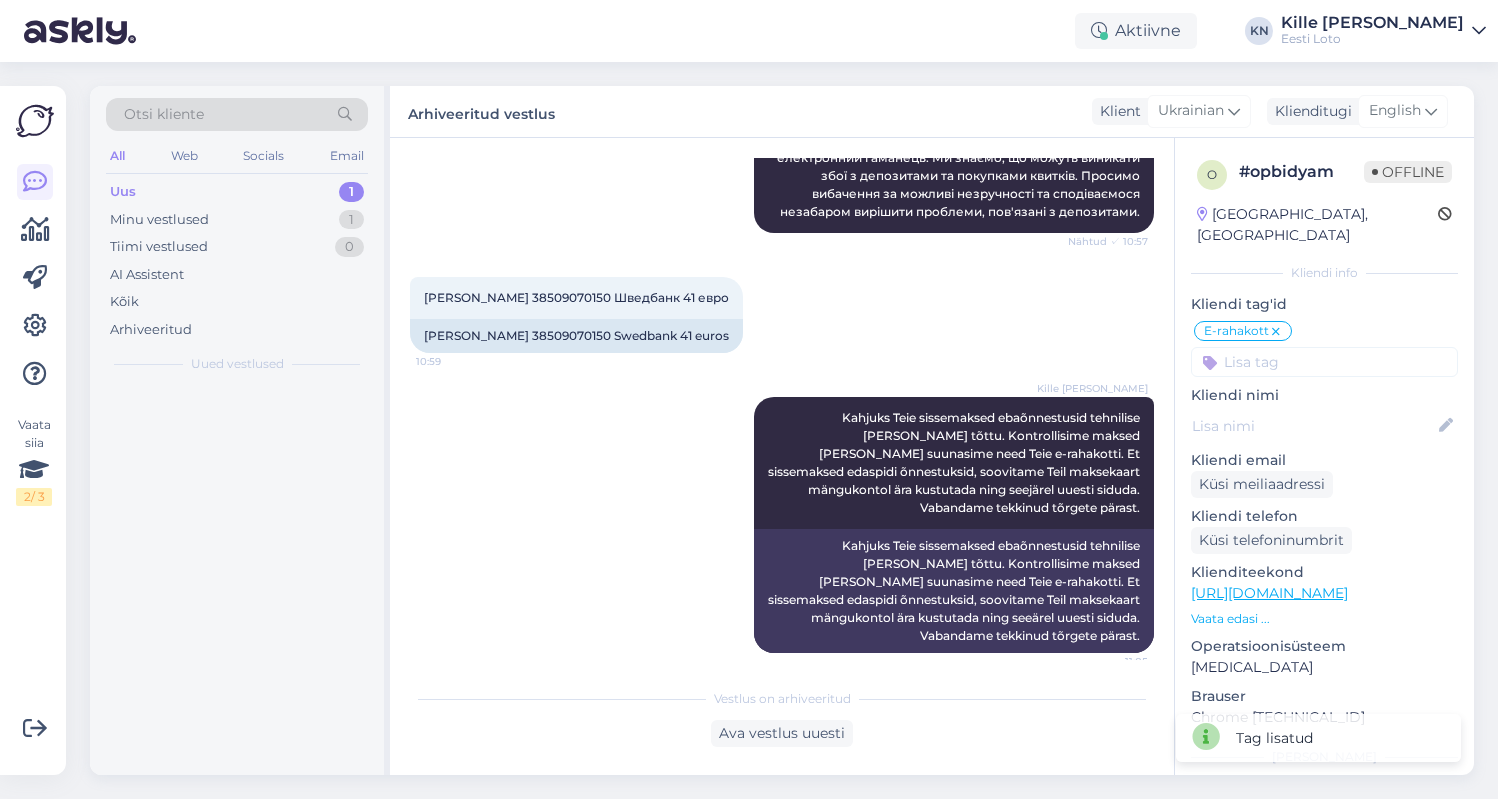 scroll, scrollTop: 371, scrollLeft: 0, axis: vertical 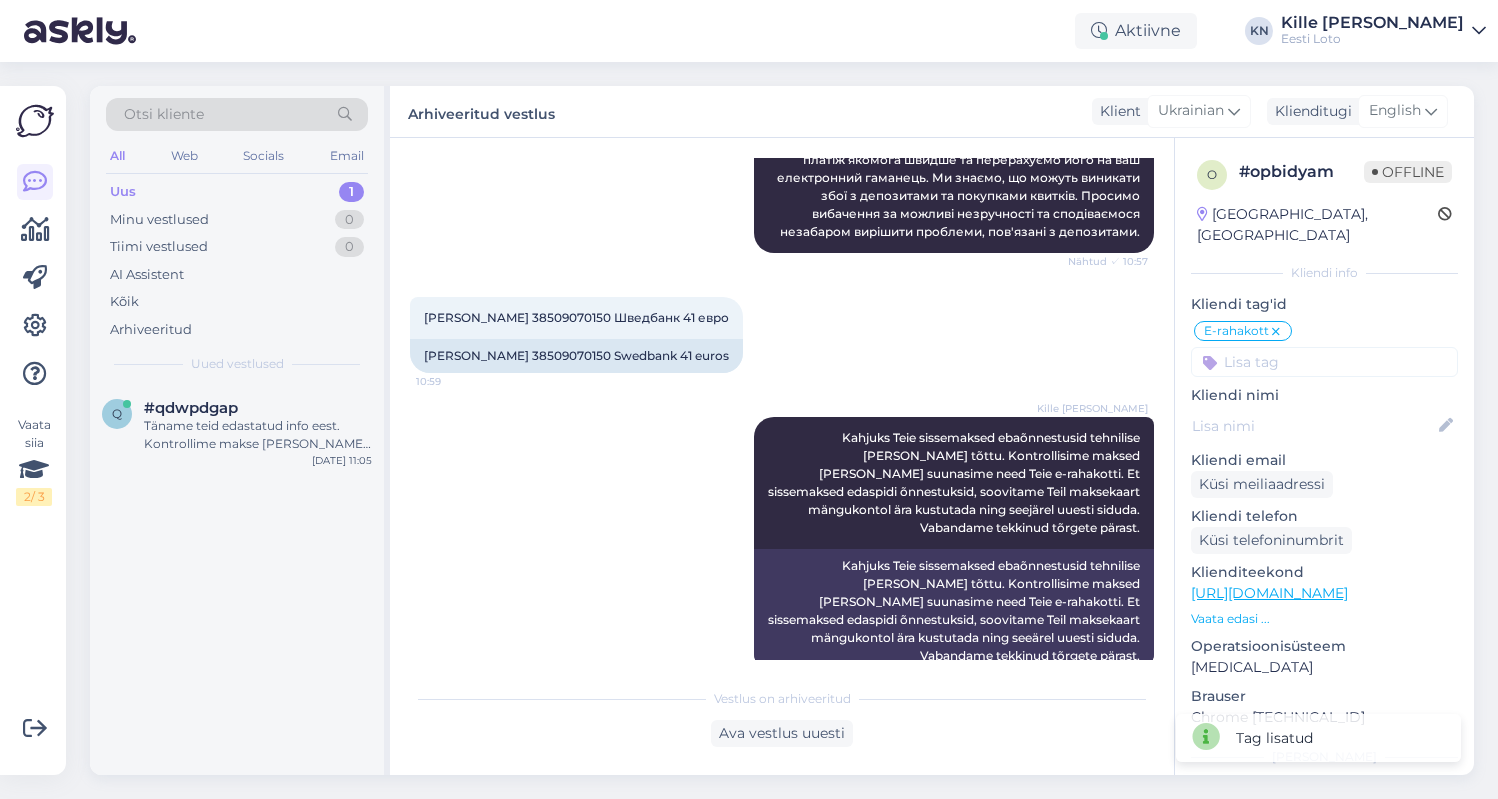 click on "Otsi kliente All Web Socials  Email Uus 1 Minu vestlused 0 Tiimi vestlused 0 AI Assistent Kõik Arhiveeritud Uued vestlused" at bounding box center [237, 235] 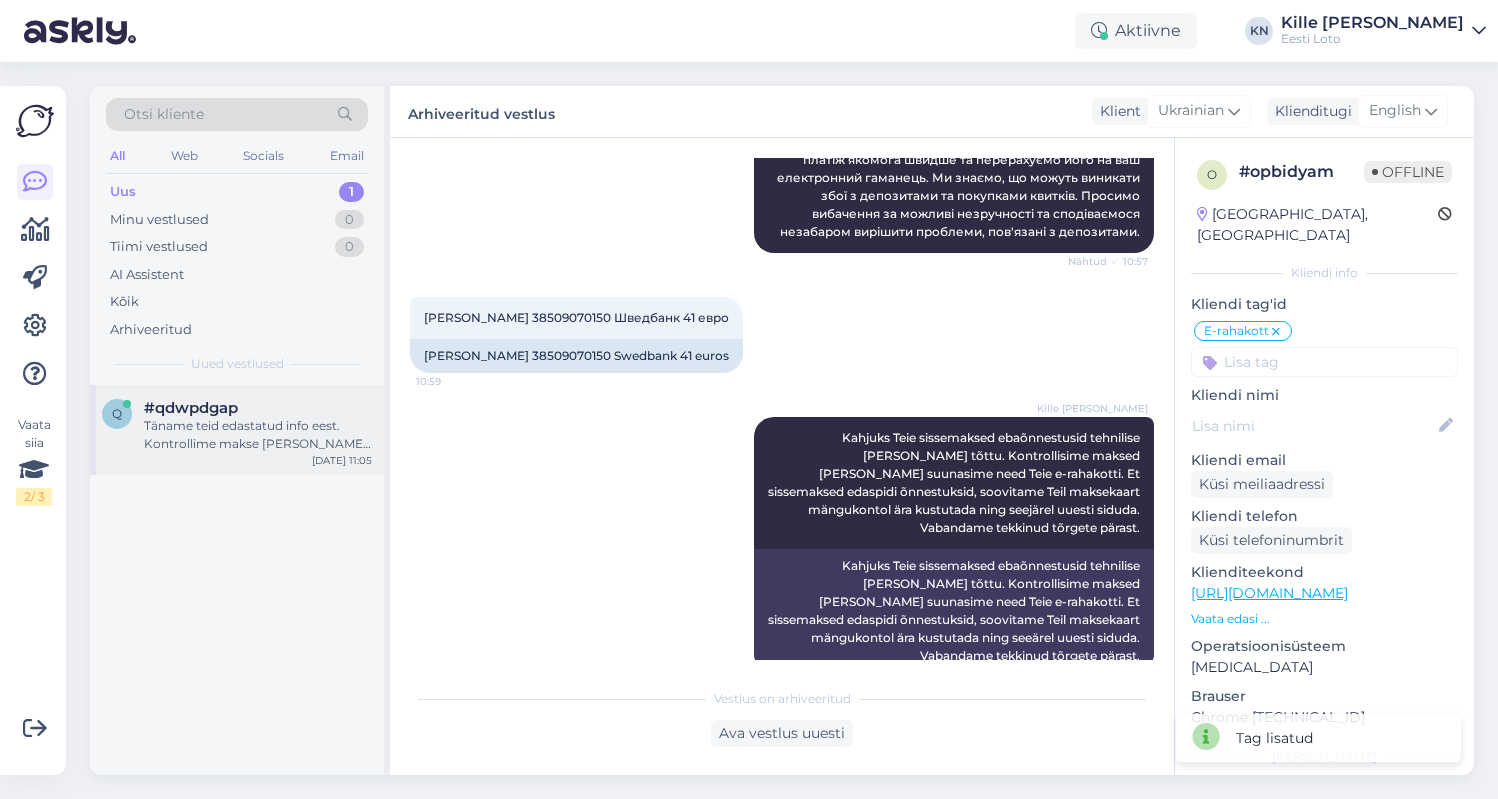 click on "#qdwpdgap" at bounding box center [258, 408] 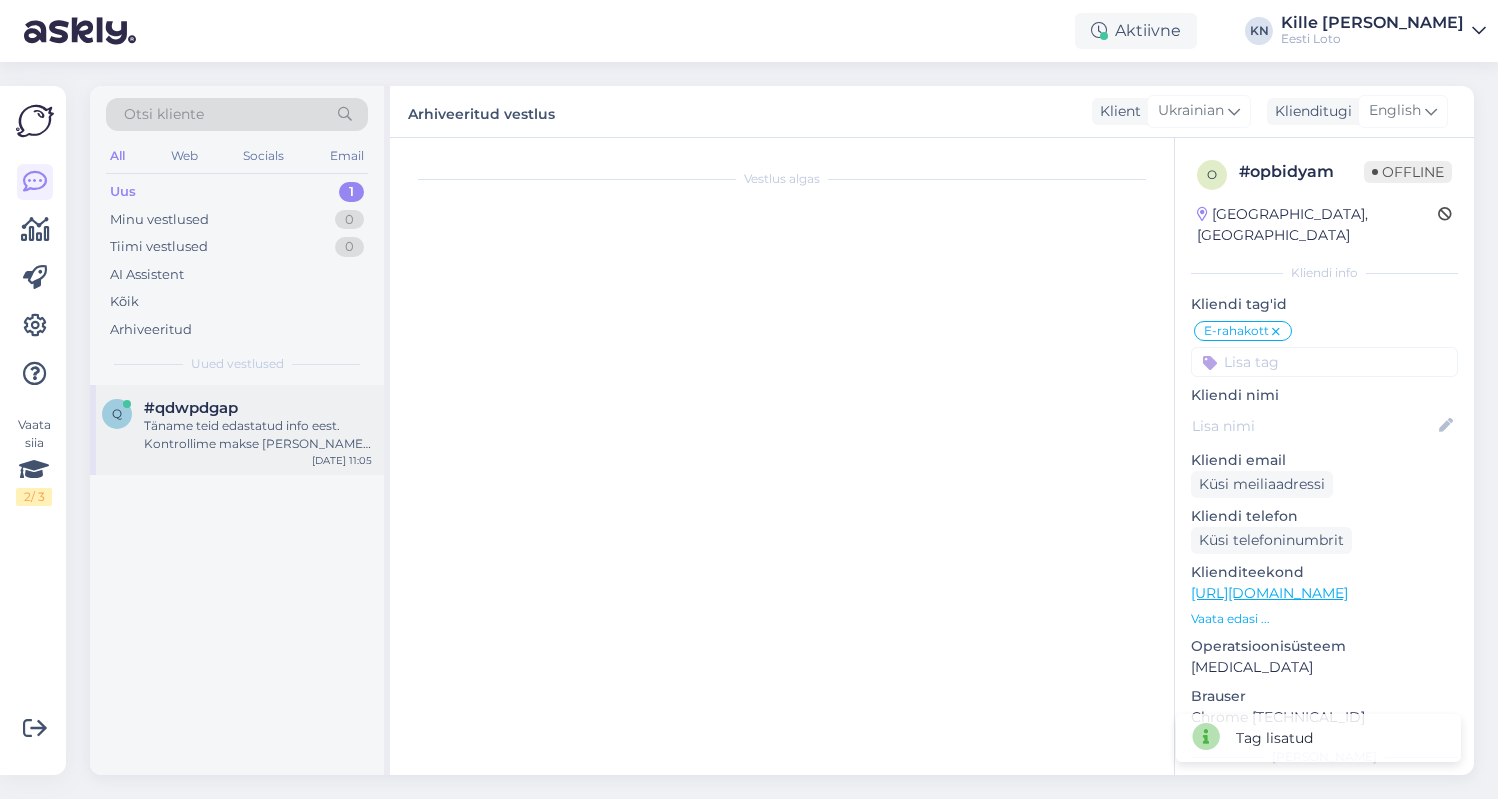 scroll, scrollTop: 351, scrollLeft: 0, axis: vertical 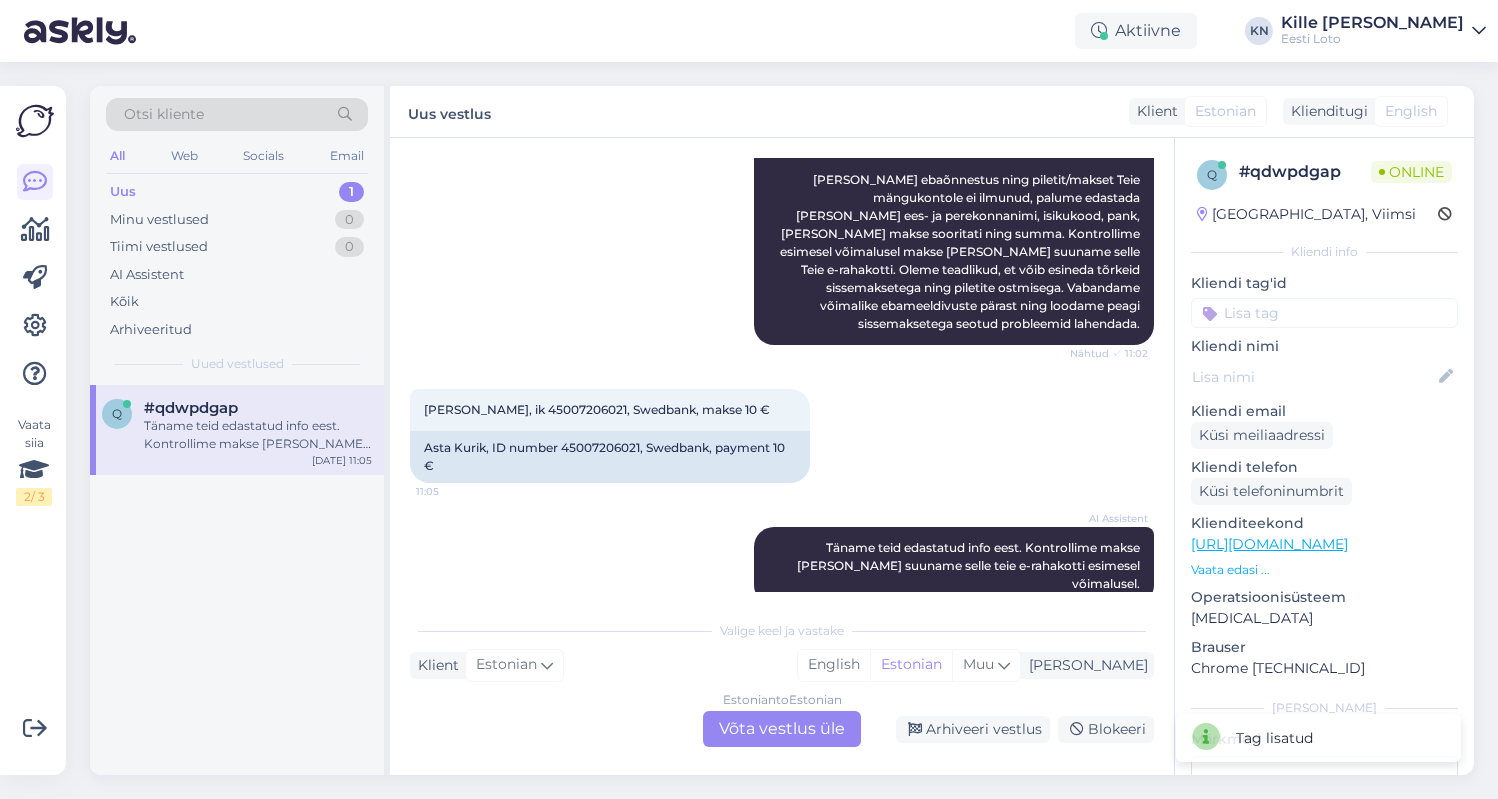 click on "Vestlus algas [DATE] [PERSON_NAME] 10:42 tegin [DEMOGRAPHIC_DATA] ülekande summas 10€ oma kontole Eesti Lotos. Raha kontole aga ei jõudnud, kuid minu kontolt Swedbankis läks raha maha. 11:02  [DATE] at 10:42 I made a transfer of €10 to my account at [GEOGRAPHIC_DATA] in [GEOGRAPHIC_DATA]. However, the money did not reach the account, but the money was deducted from my account at [GEOGRAPHIC_DATA]. AI Assistent Tere!
[PERSON_NAME] ebaõnnestus ning piletit/makset Teie mängukontole ei ilmunud, palume edastada [PERSON_NAME] ees- ja perekonnanimi, isikukood, pank, [PERSON_NAME] makse sooritati ning summa. Kontrollime esimesel võimalusel makse [PERSON_NAME] suuname selle Teie e-rahakotti. Oleme teadlikud, et võib esineda tõrkeid sissemaksetega ning piletite ostmisega. Vabandame võimalike ebameeldivuste pärast ning loodame peagi sissemaksetega seotud probleemid lahendada. Nähtud ✓ 11:02  [PERSON_NAME], ik 45007206021, Swedbank, makse 10 € 11:05  Asta Kurik, ID number 45007206021, Swedbank, payment 10 € AI Assistent 11:05  Valige [PERSON_NAME] vastake Mina" at bounding box center (782, 456) 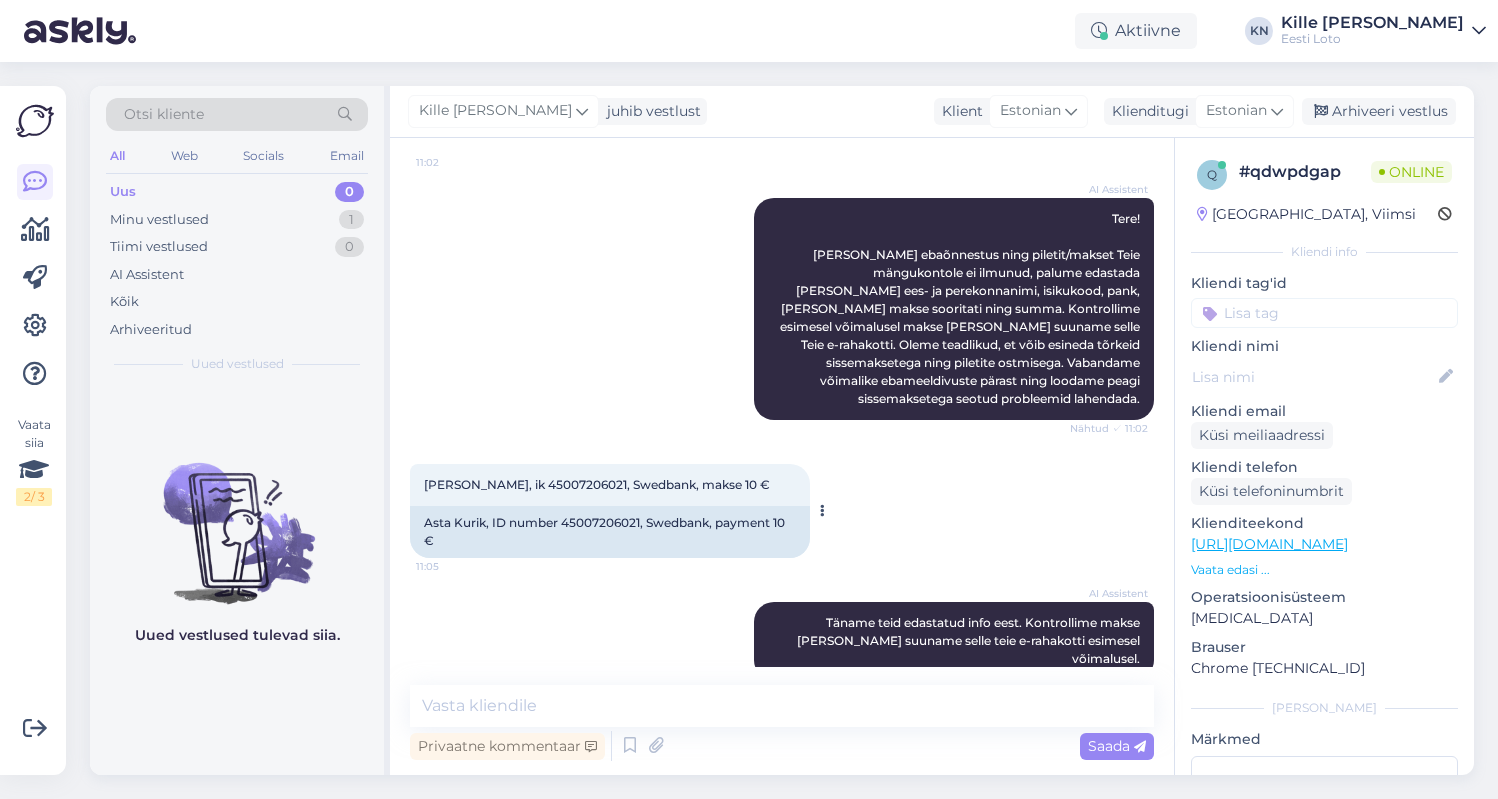 click on "Asta Kurik, ID number 45007206021, Swedbank, payment 10 €" at bounding box center [610, 532] 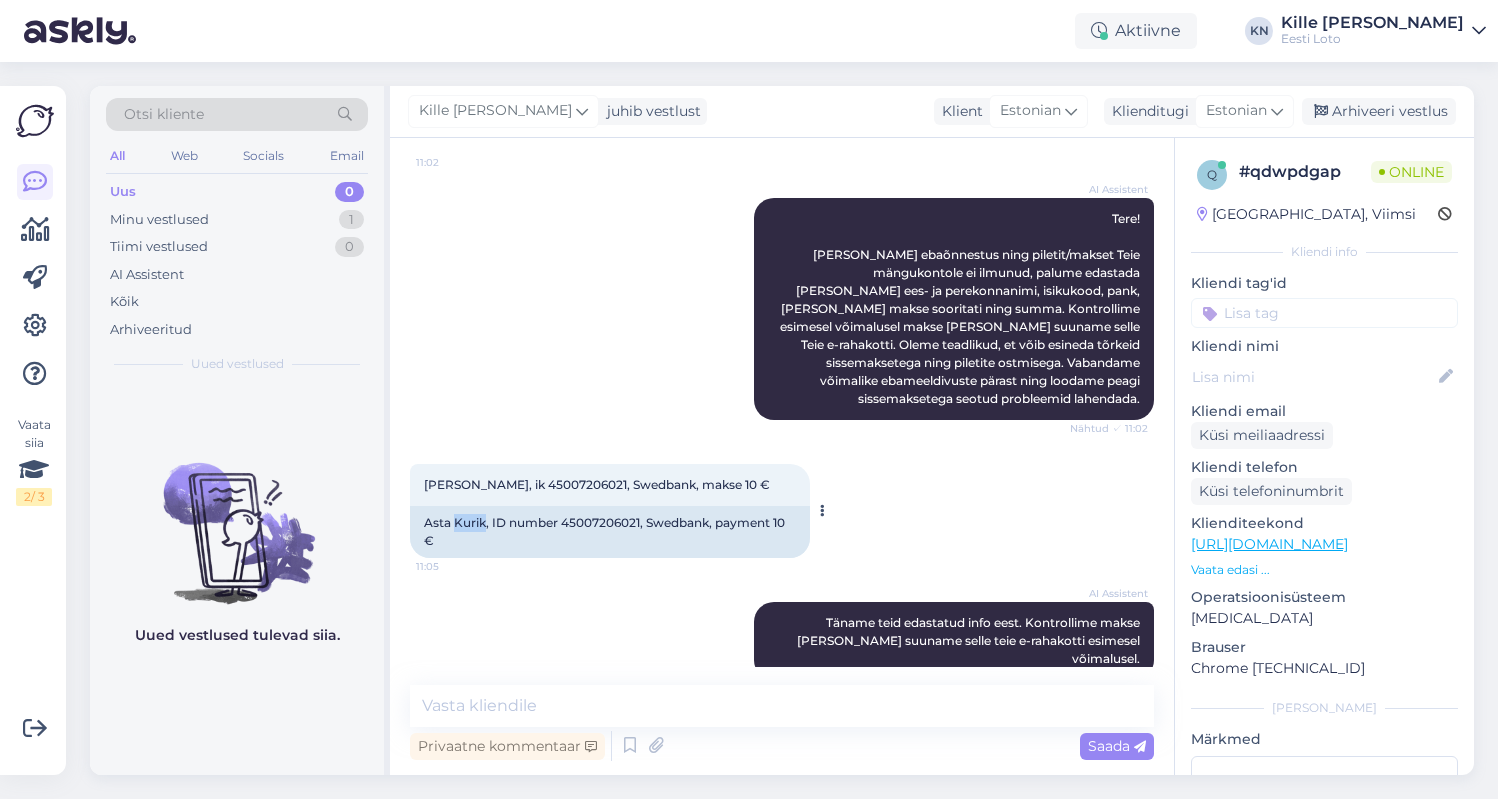 click on "Asta Kurik, ID number 45007206021, Swedbank, payment 10 €" at bounding box center [610, 532] 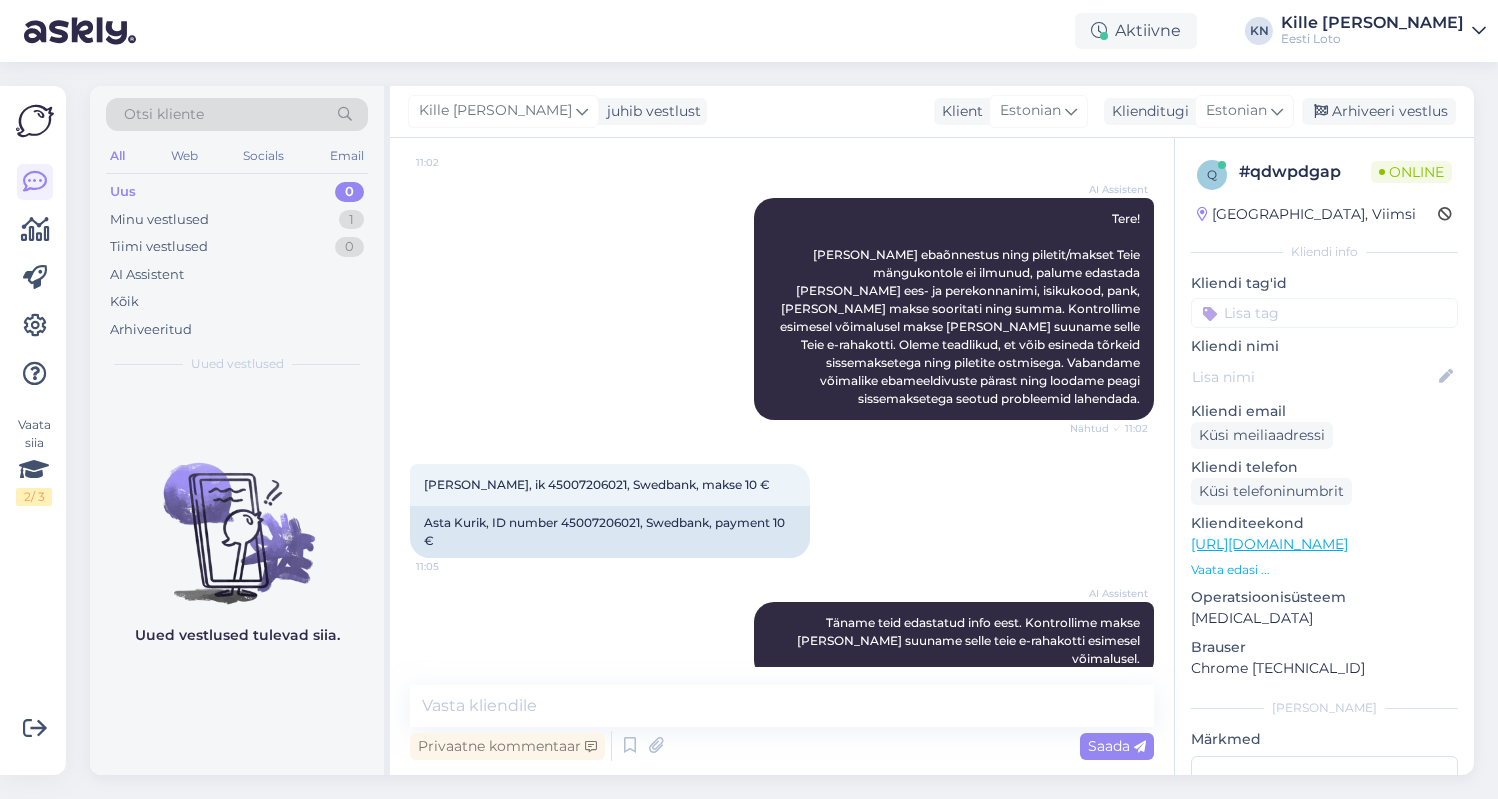 click at bounding box center (1324, 313) 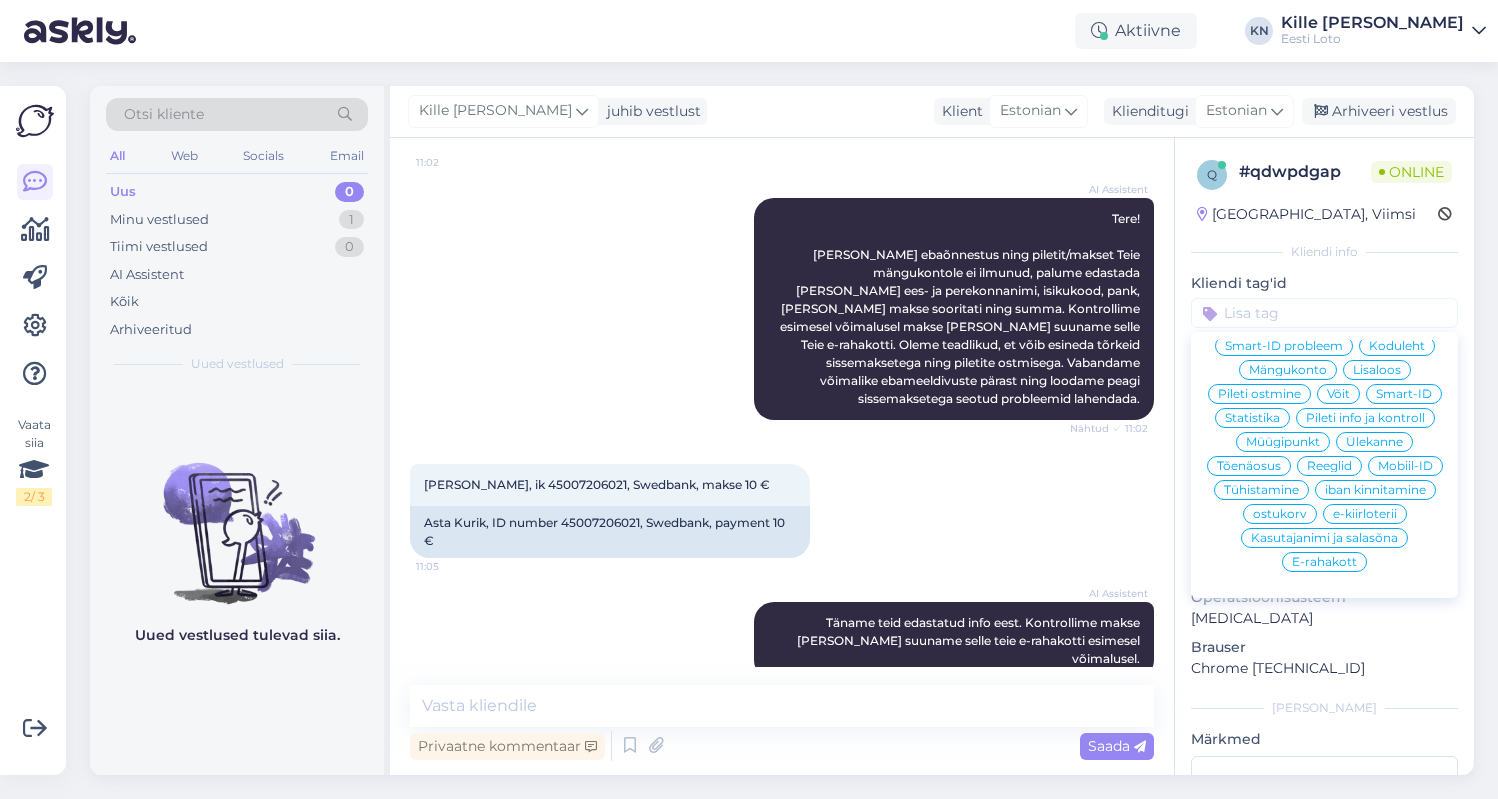 click on "E-rahakott" at bounding box center (1324, 562) 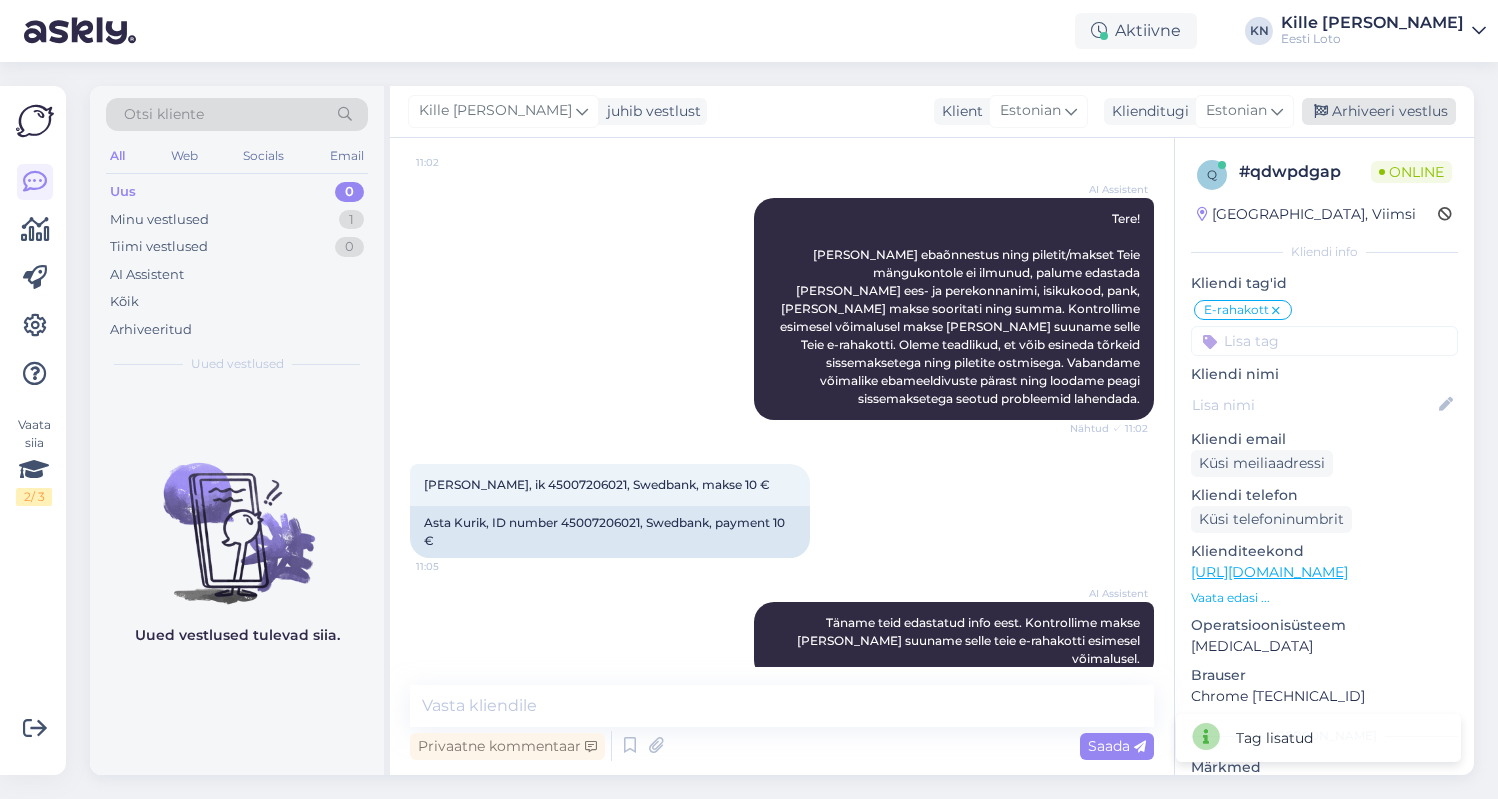click on "Arhiveeri vestlus" at bounding box center [1379, 111] 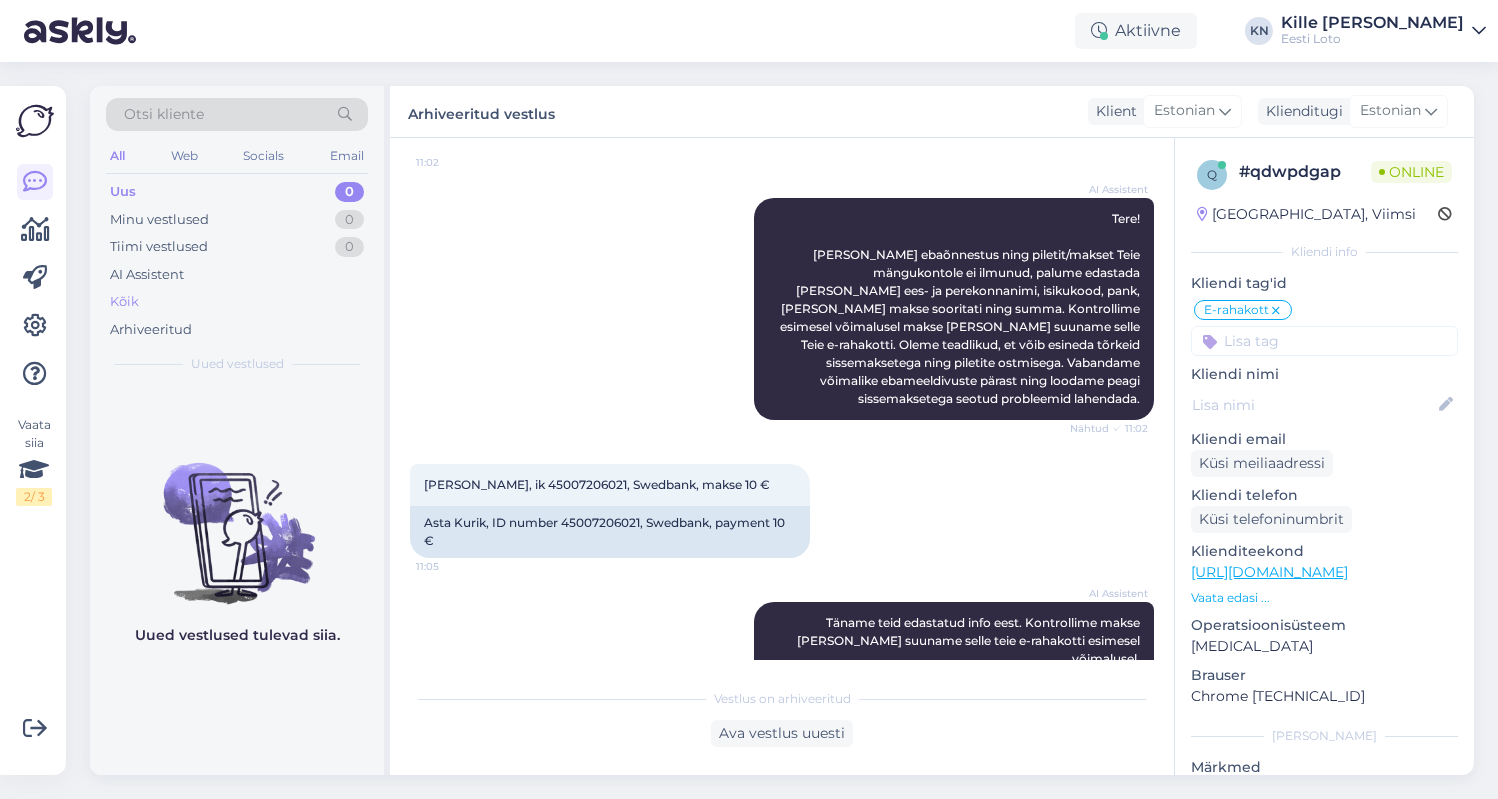 click on "Kõik" at bounding box center (237, 302) 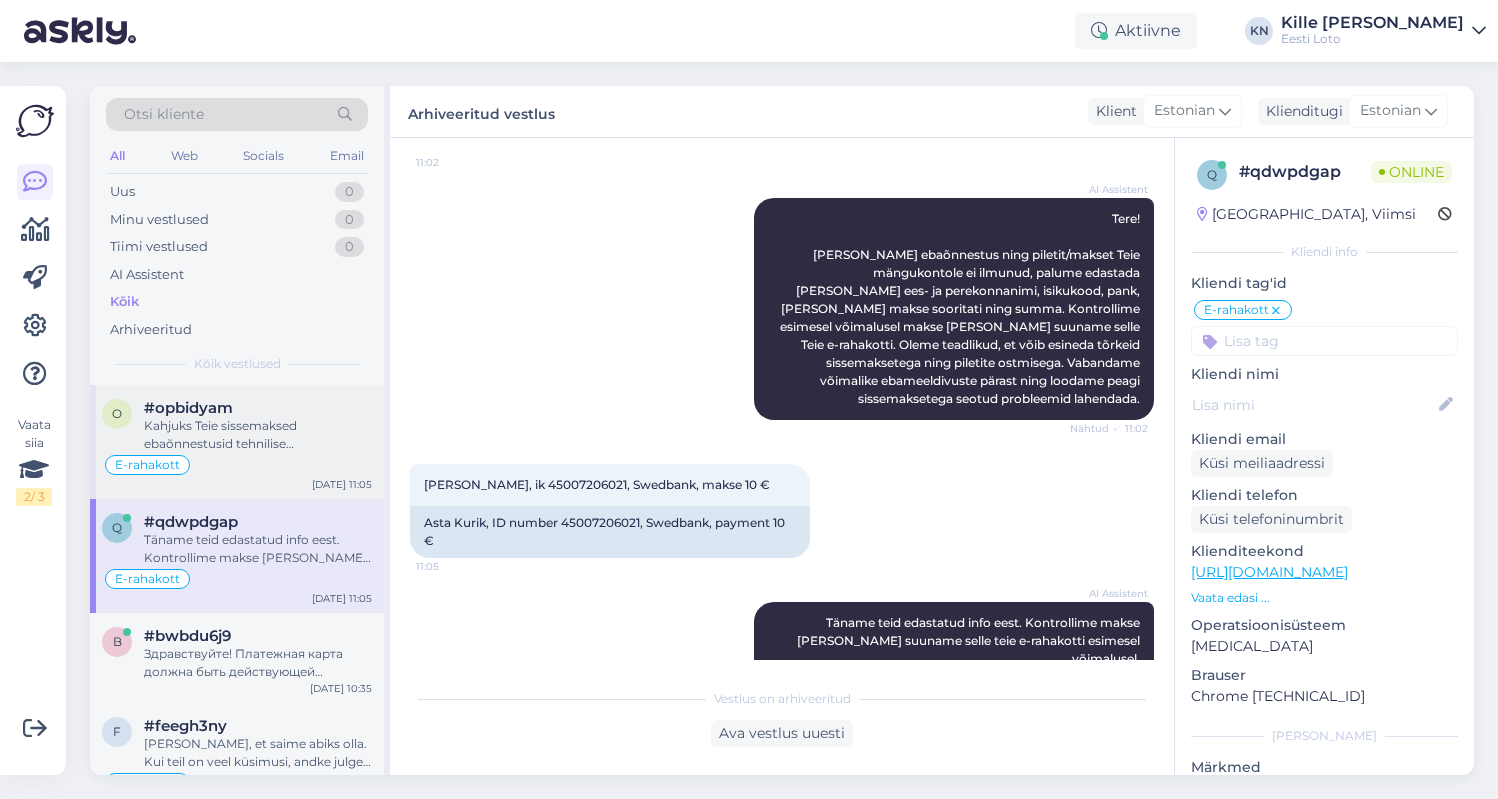 click on "Kahjuks Teie sissemaksed ebaõnnestusid tehnilise [PERSON_NAME] tõttu. Kontrollisime maksed [PERSON_NAME] suunasime need Teie e-rahakotti. Et sissemaksed edaspidi õnnestuksid, soovitame Teil maksekaart mängukontol ära kustutada ning seejärel uuesti siduda. Vabandame tekkinud tõrgete pärast." at bounding box center [258, 435] 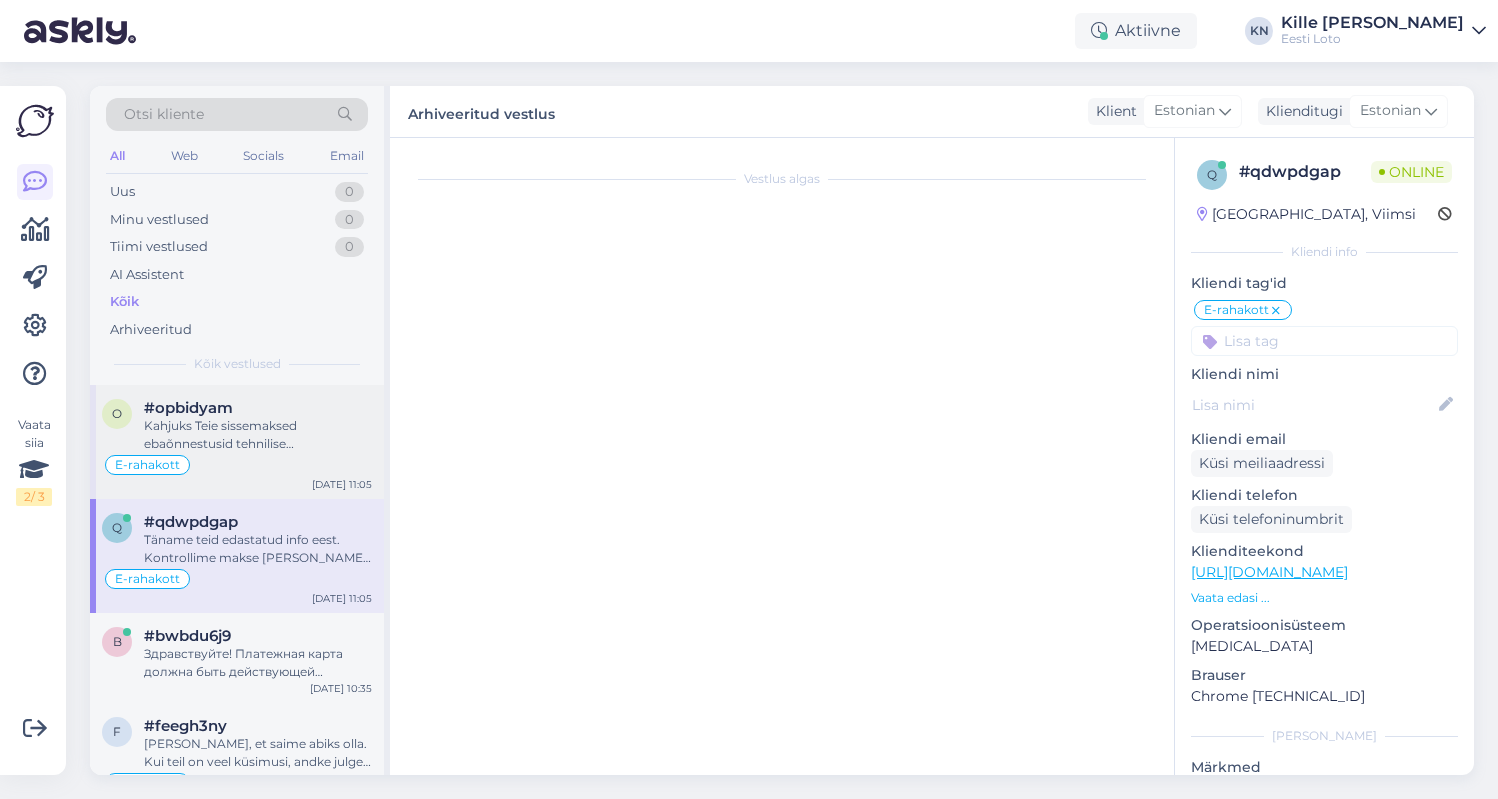 scroll, scrollTop: 371, scrollLeft: 0, axis: vertical 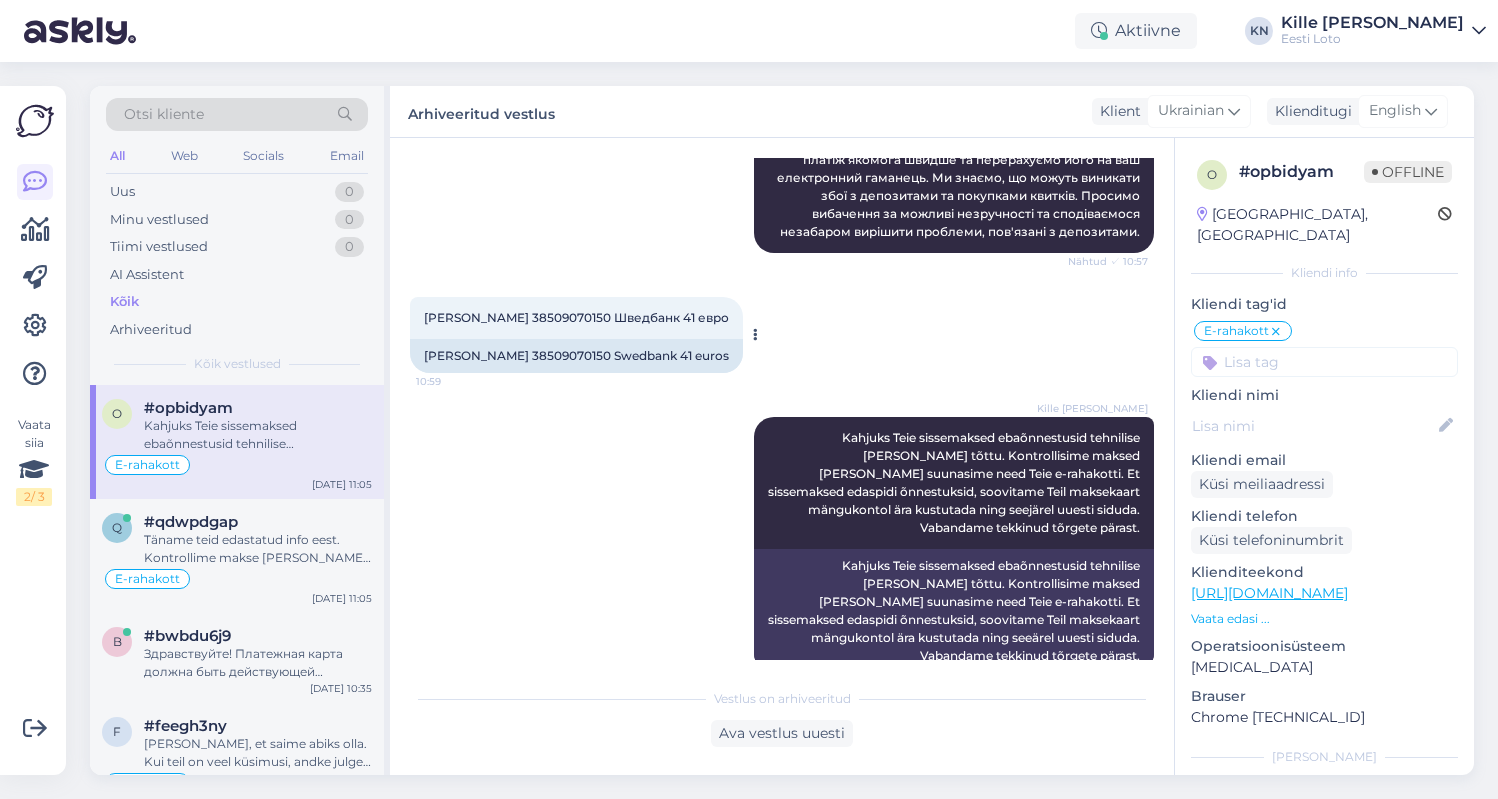 click on "[PERSON_NAME] 38509070150 Шведбанк 41 евро" at bounding box center (576, 317) 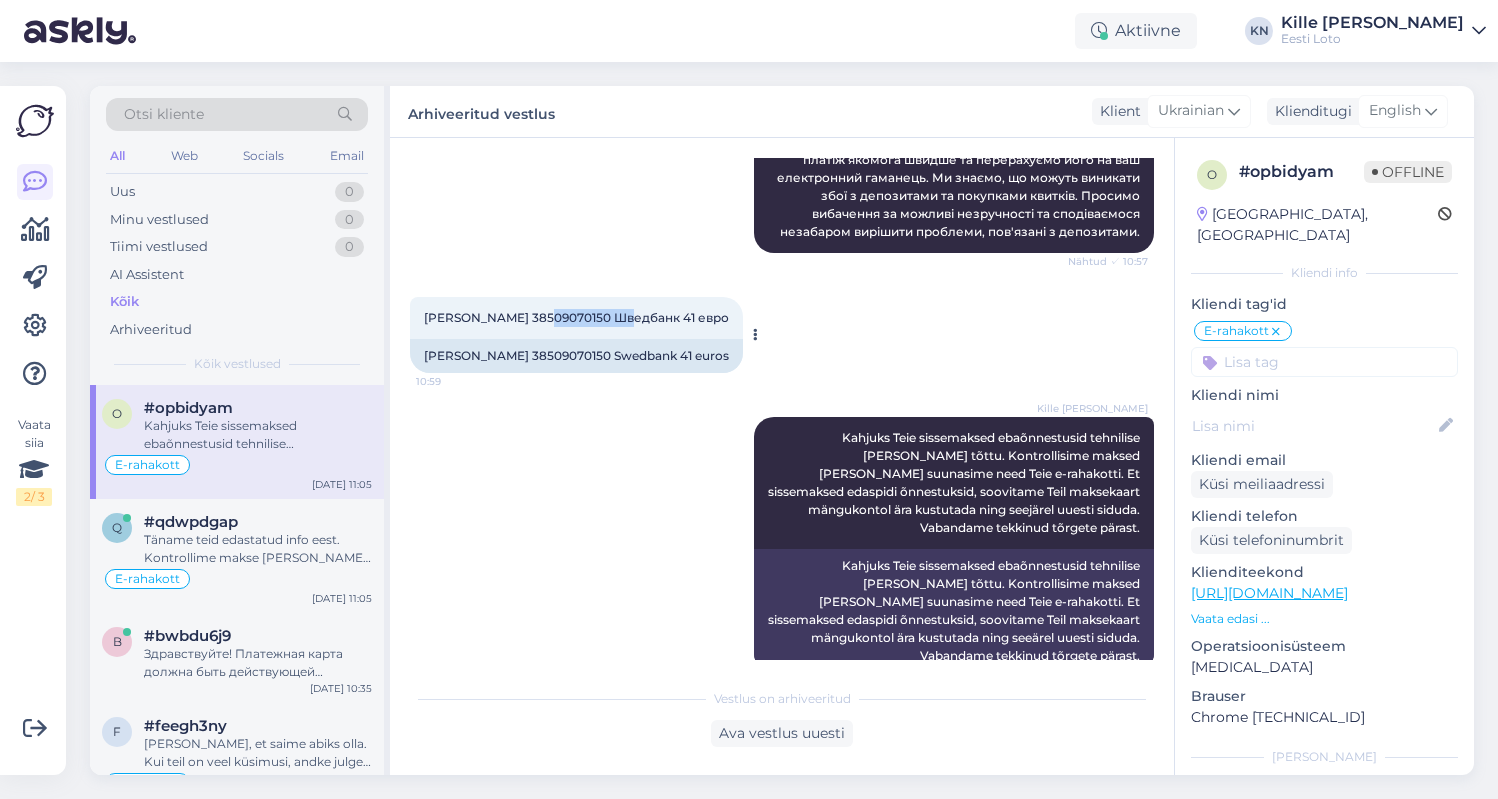 click on "[PERSON_NAME] 38509070150 Шведбанк 41 евро" at bounding box center (576, 317) 